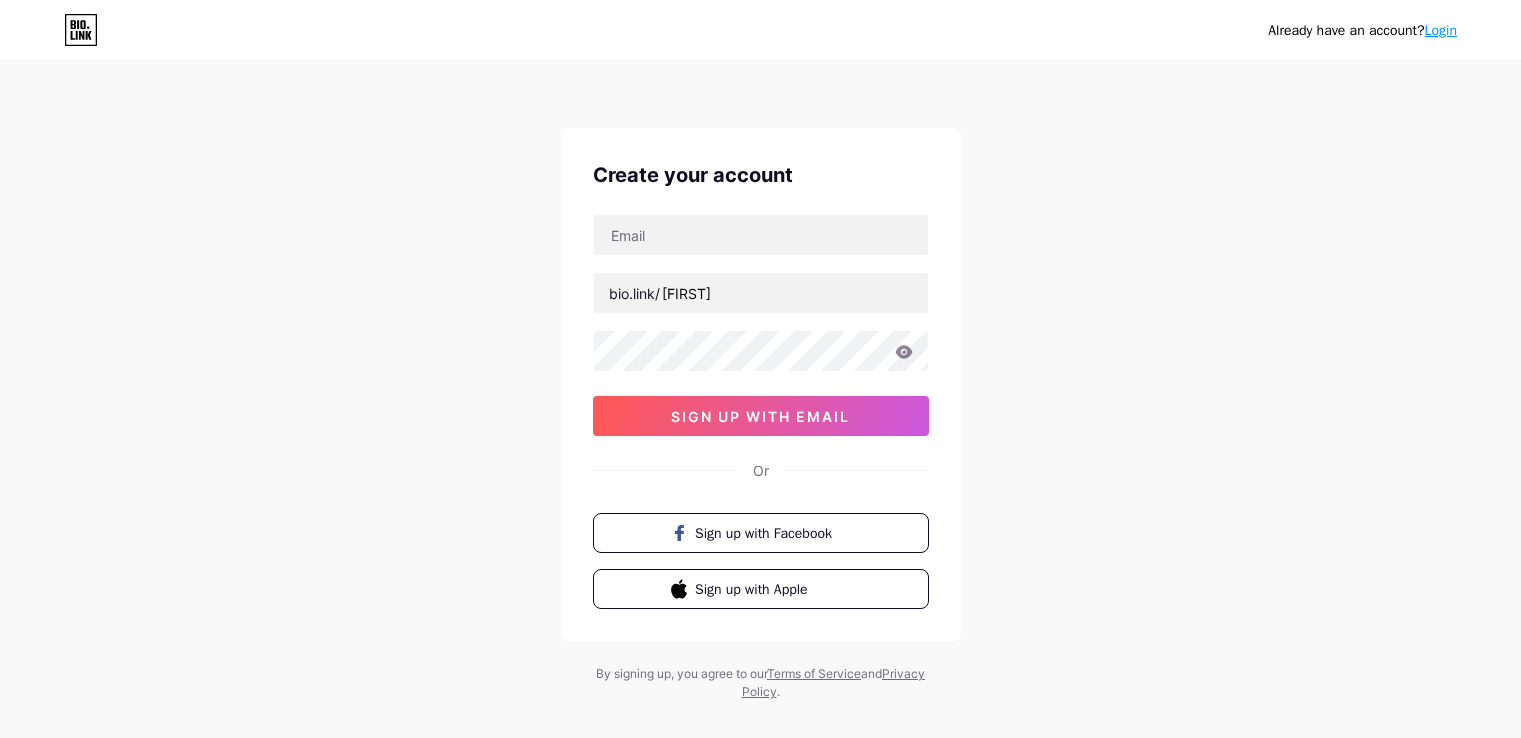 scroll, scrollTop: 0, scrollLeft: 0, axis: both 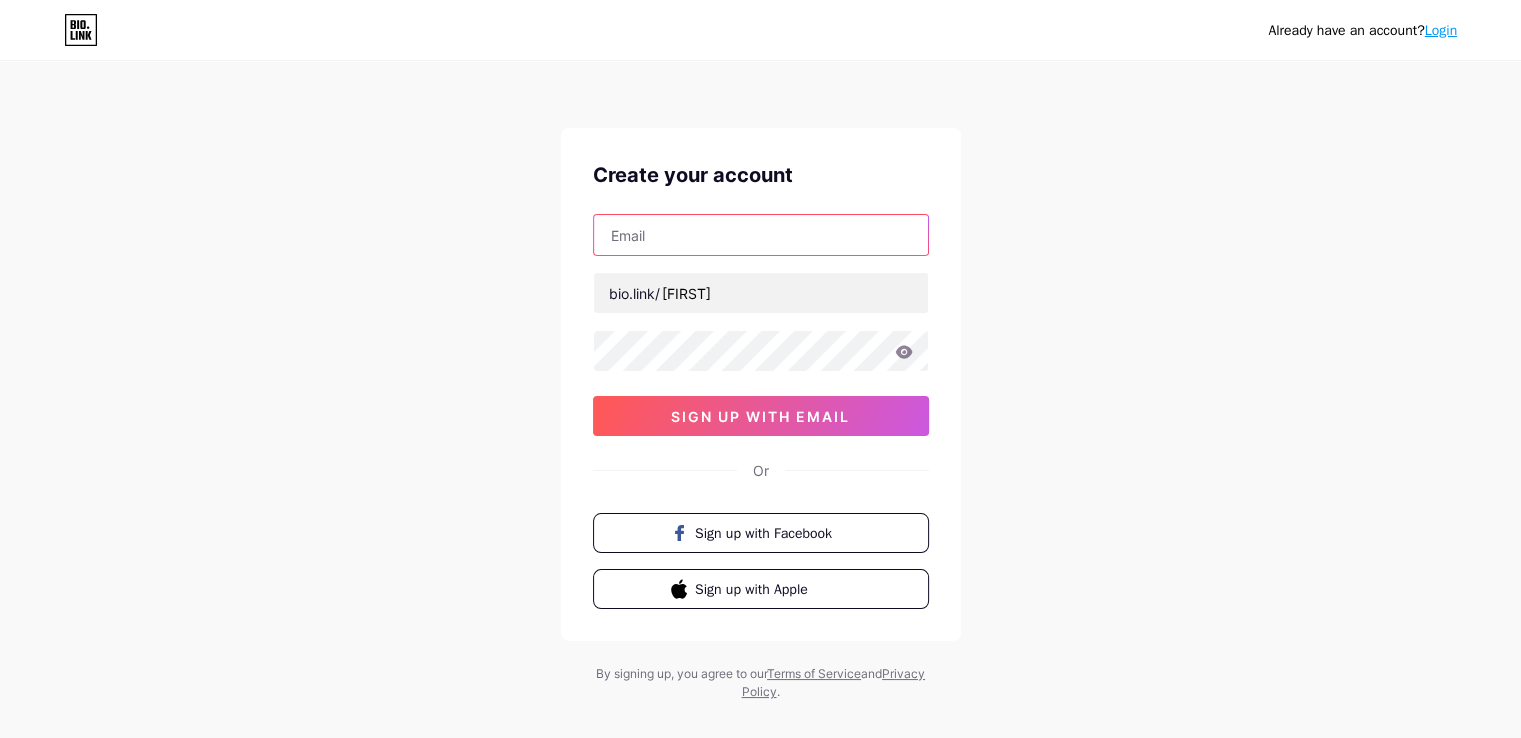 drag, startPoint x: 0, startPoint y: 0, endPoint x: 698, endPoint y: 219, distance: 731.54974 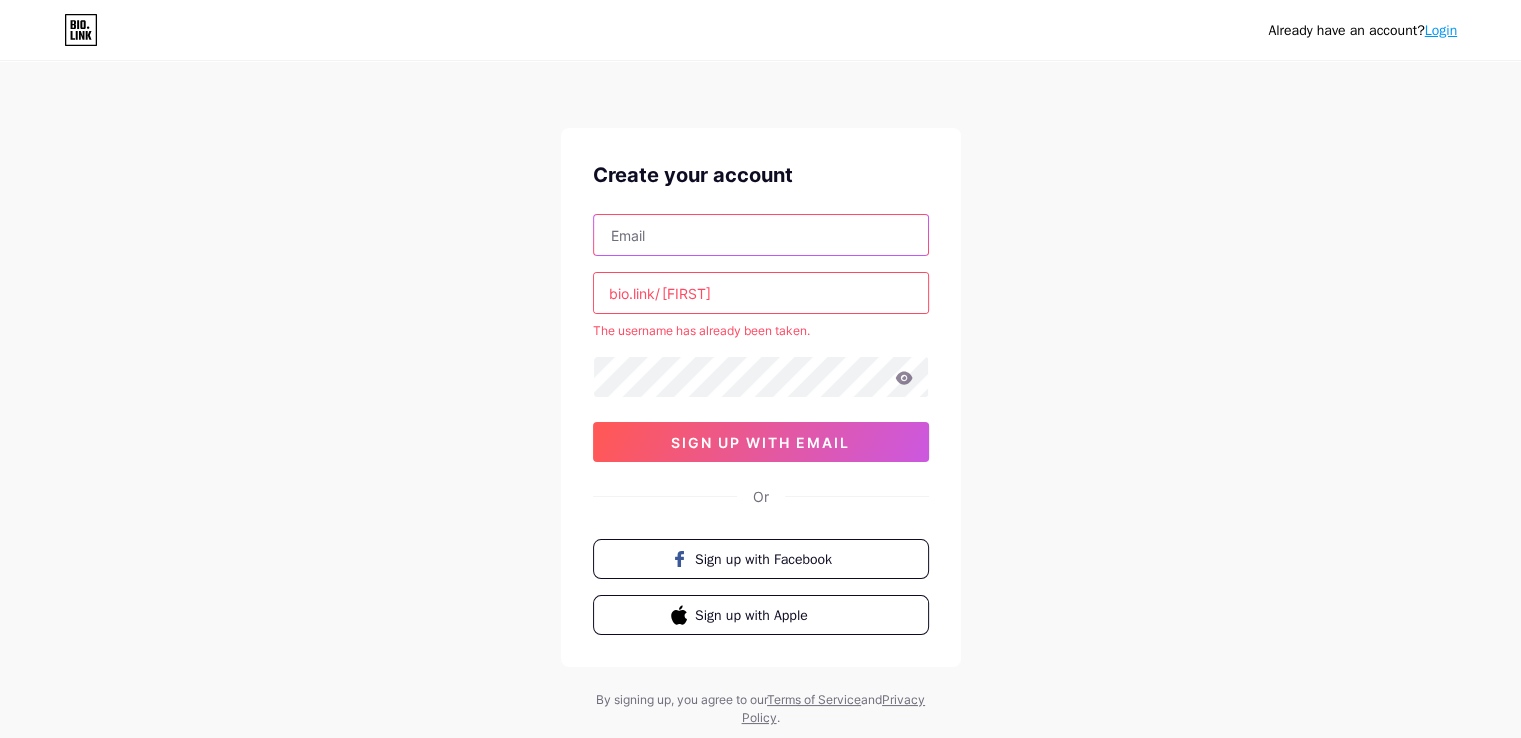 paste on "[EMAIL]" 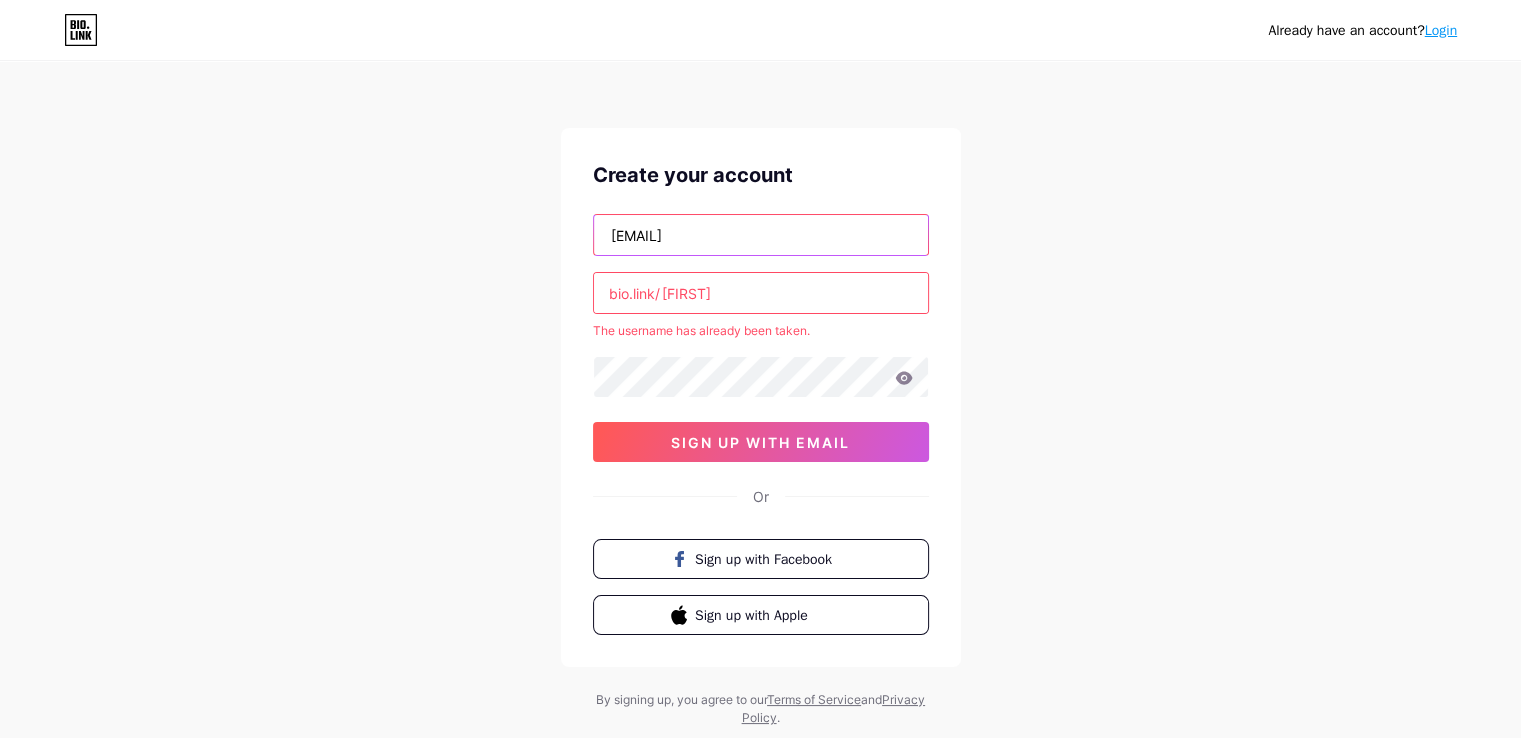 type on "[EMAIL]" 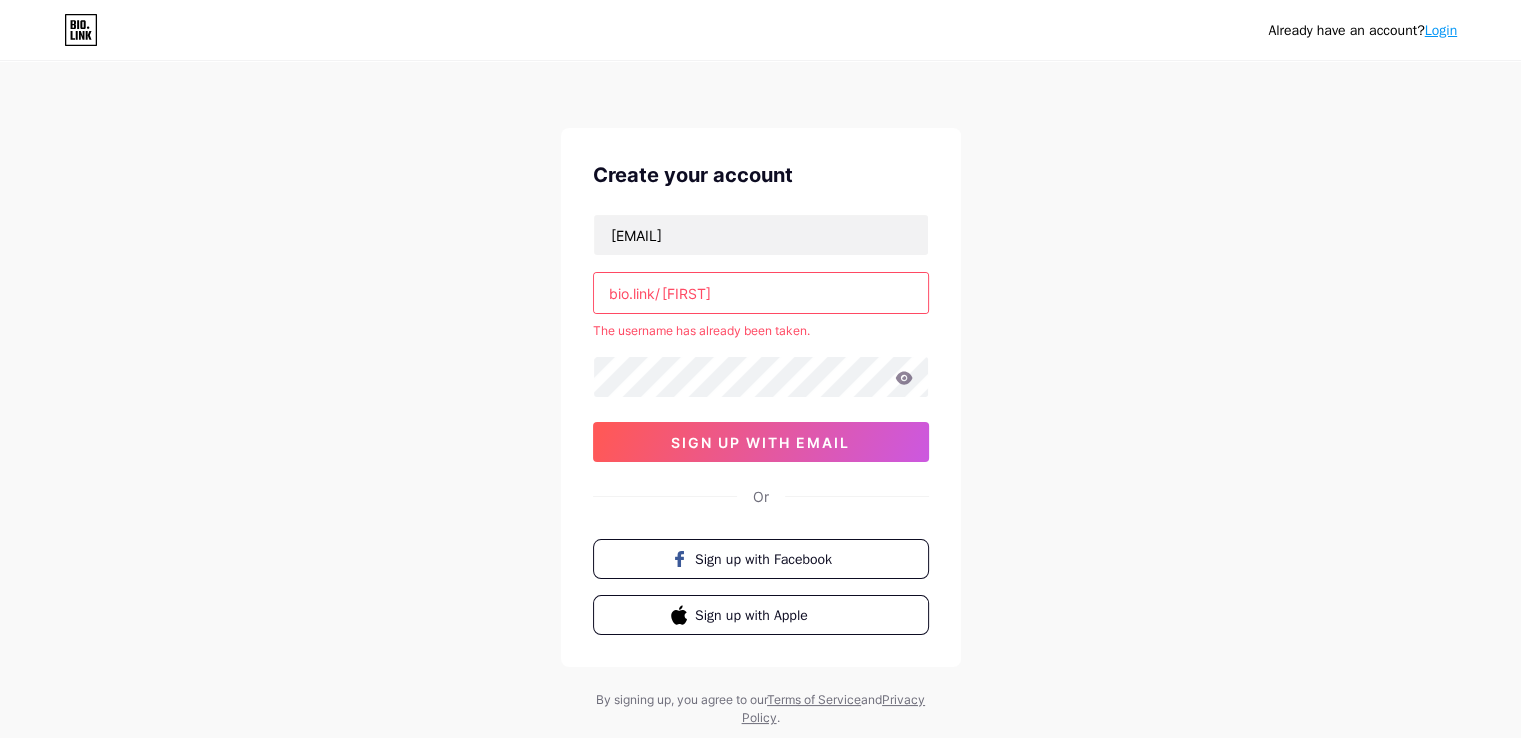 click on "[FIRST]" at bounding box center [761, 293] 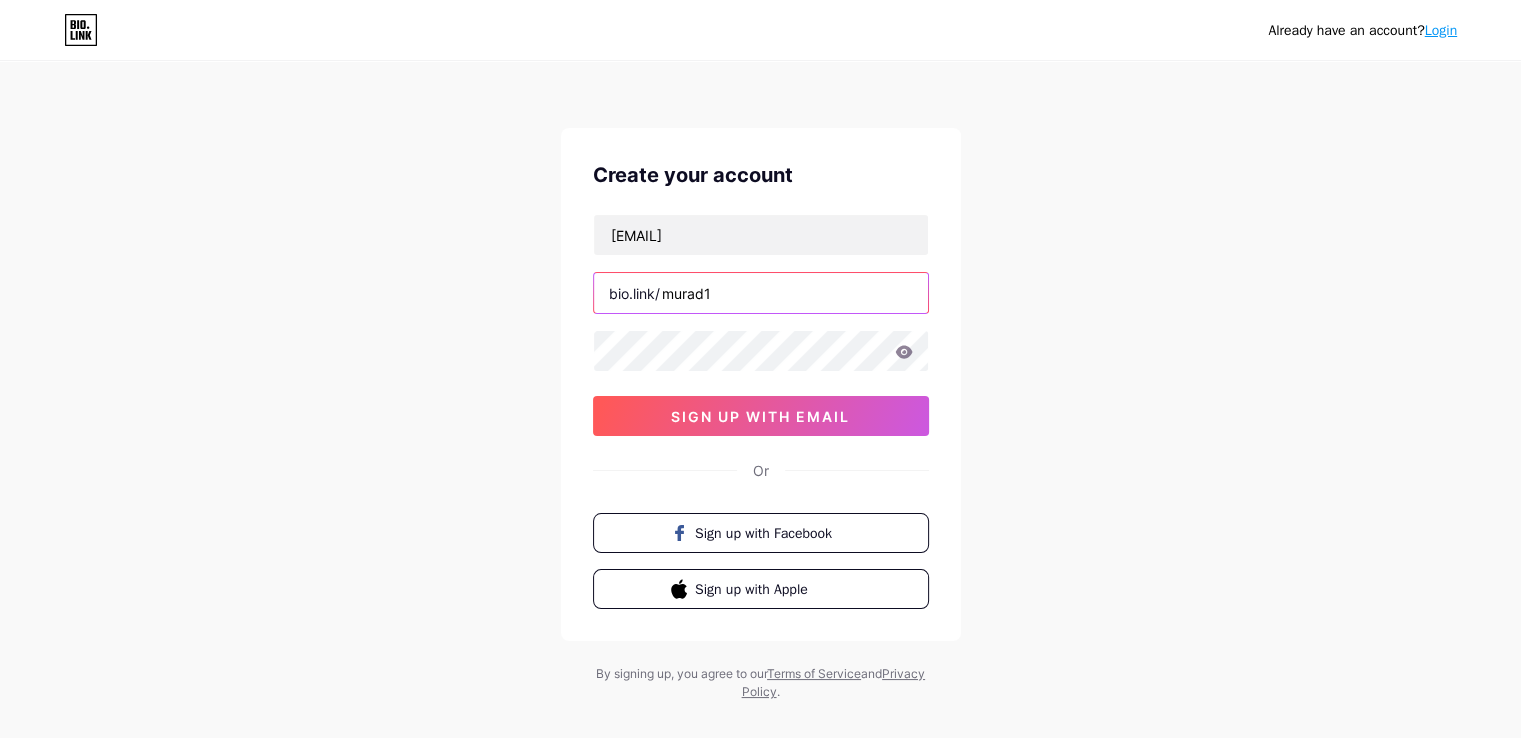 type on "murad1" 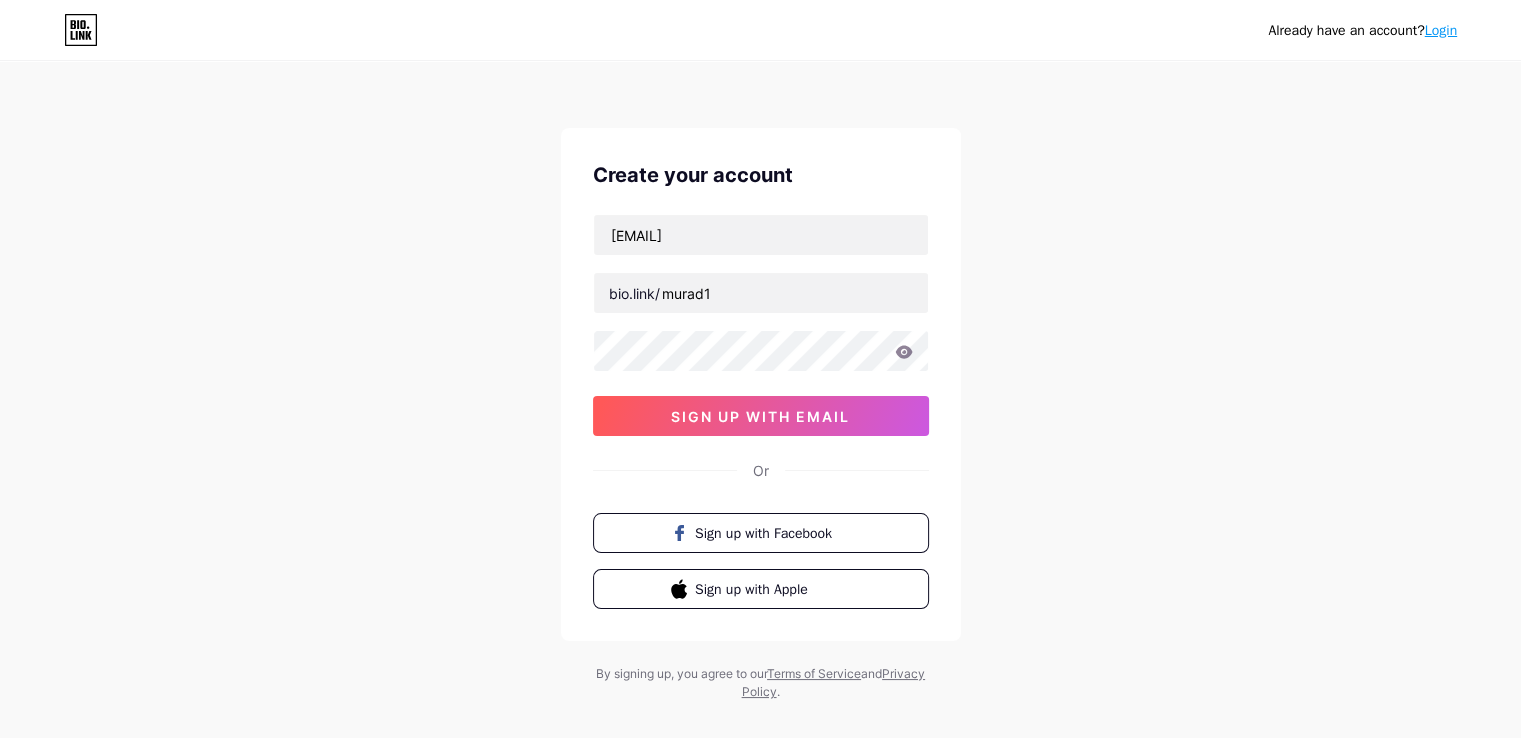 click on "[EMAIL]     bio.link/[USERNAME]                 [URL]     sign up with email" at bounding box center (761, 325) 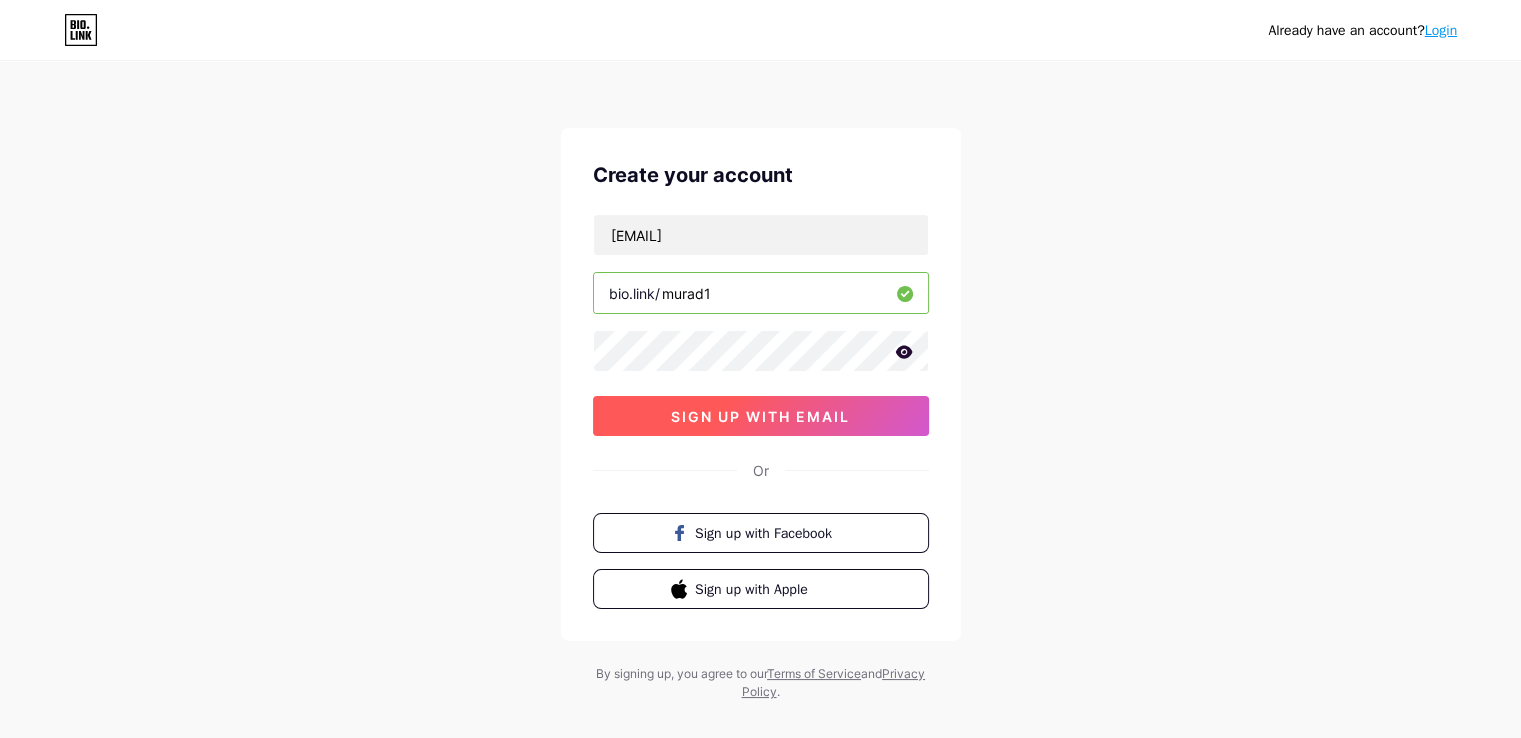 click on "sign up with email" at bounding box center (761, 416) 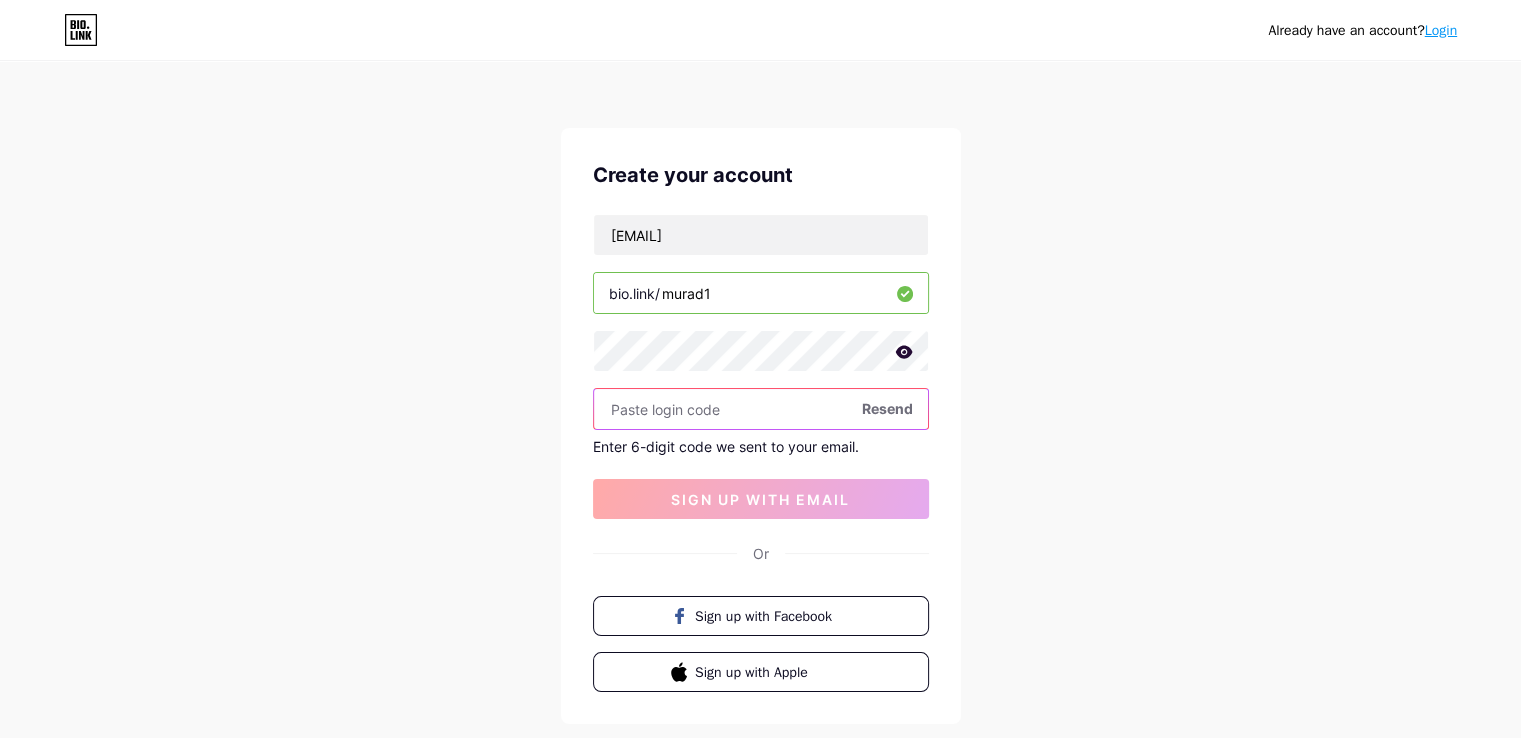 click at bounding box center (761, 409) 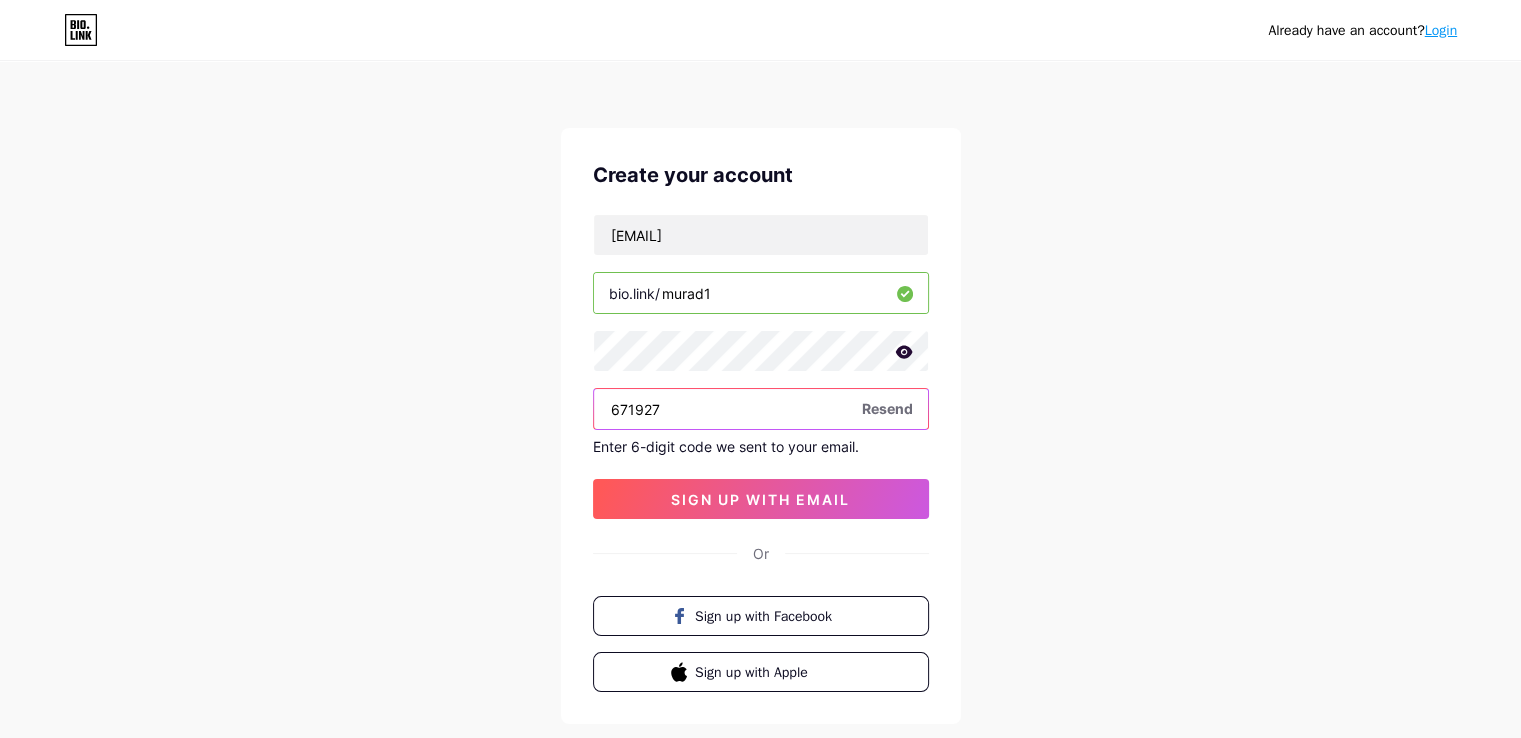 type on "671927" 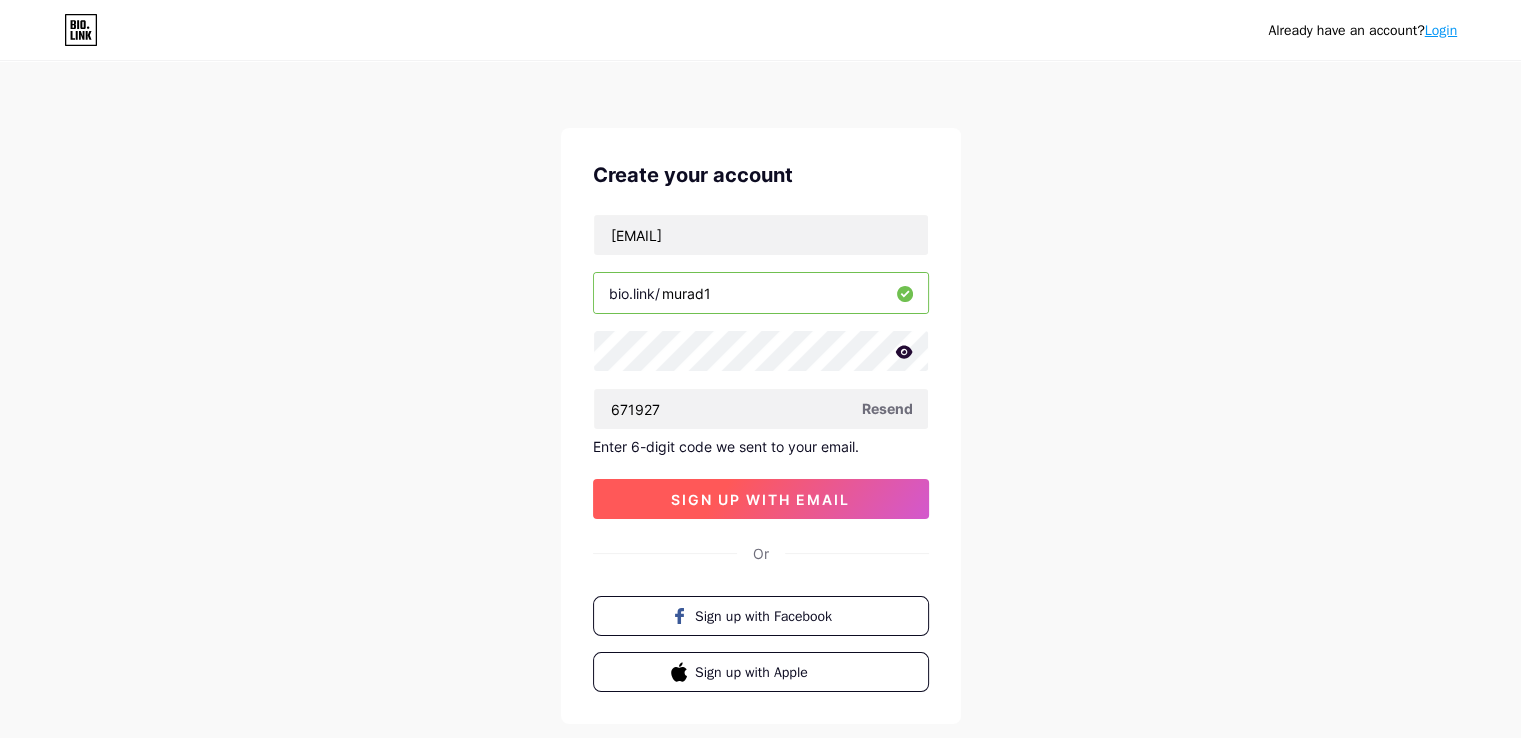 click on "sign up with email" at bounding box center (760, 499) 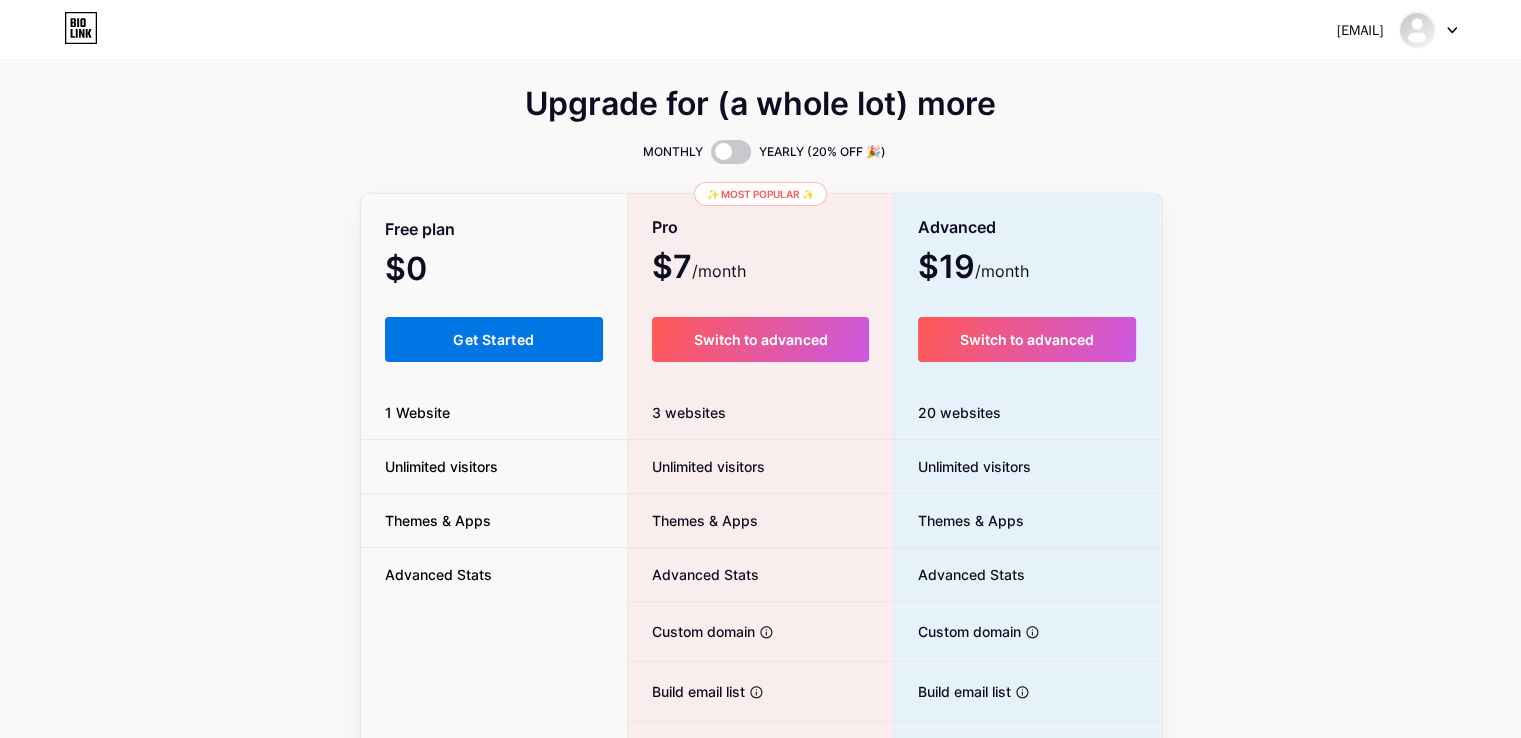 click on "Get Started" at bounding box center (493, 339) 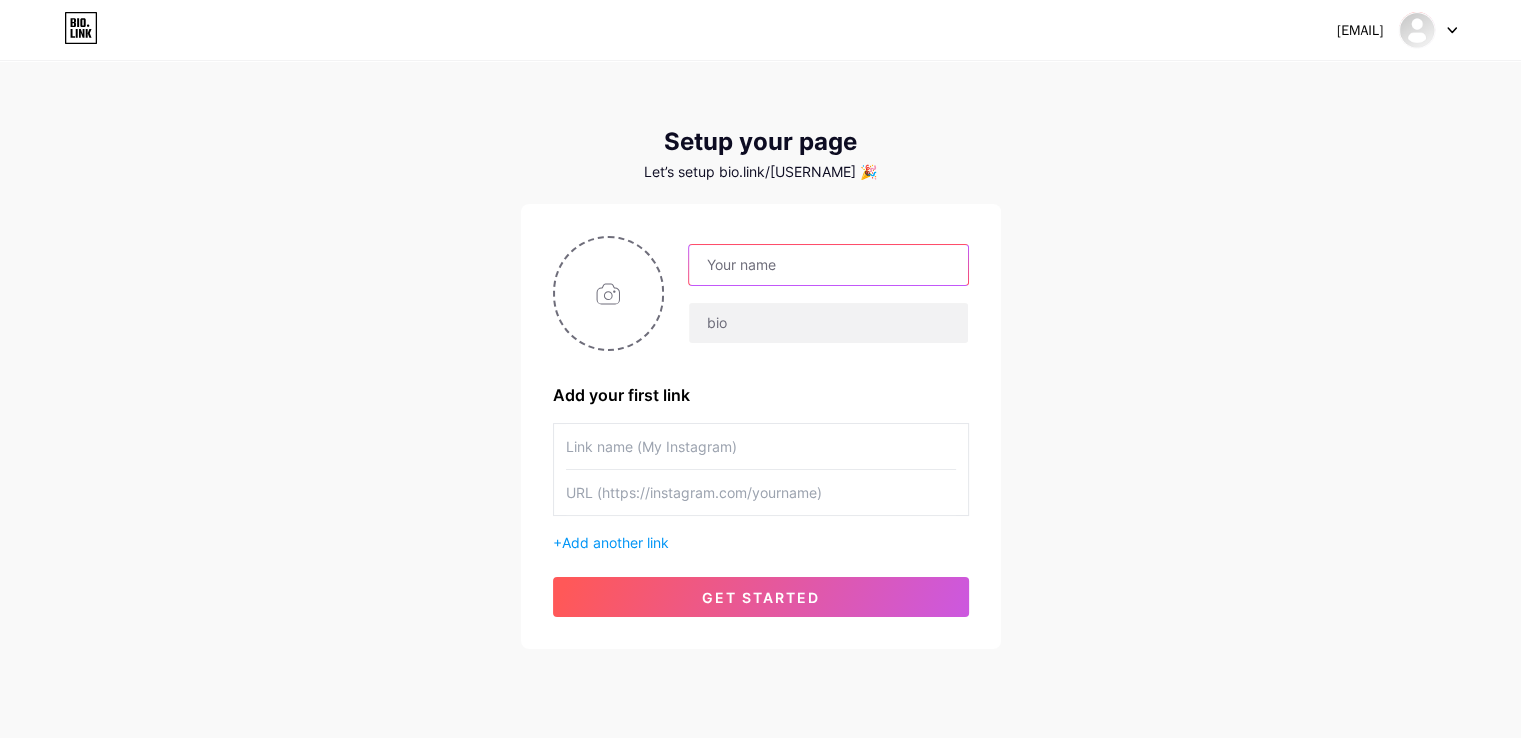 click at bounding box center (828, 265) 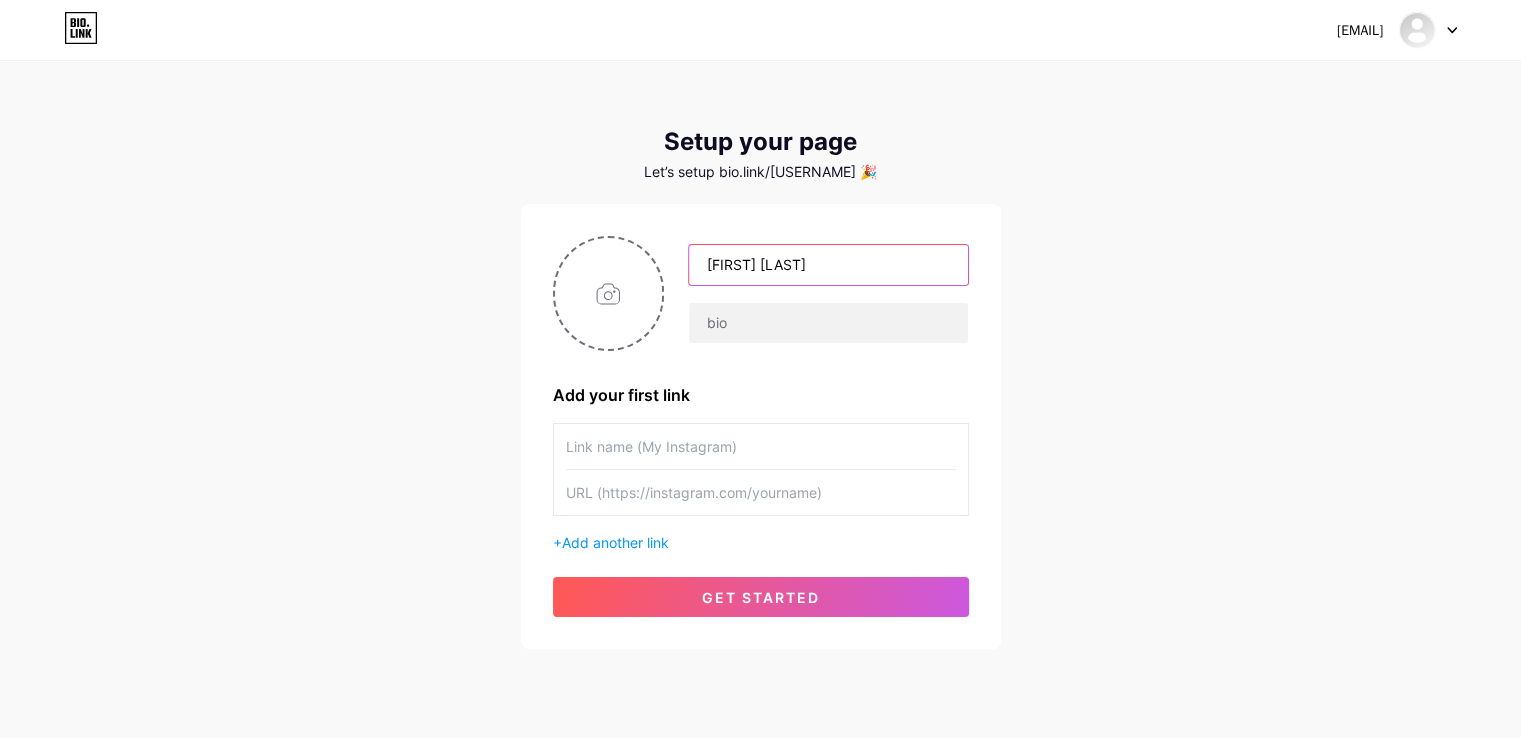 type on "[FIRST] [LAST]" 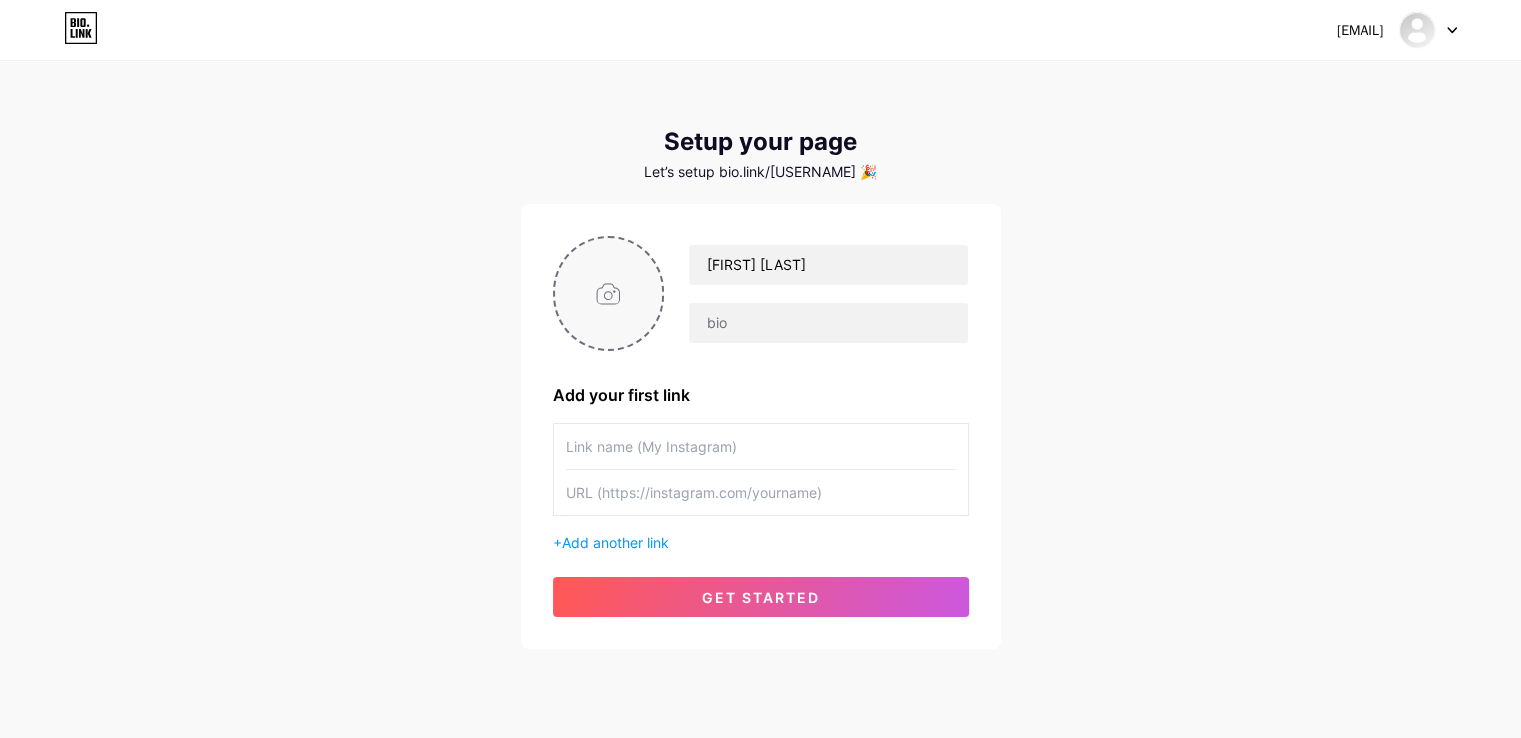 click at bounding box center [609, 293] 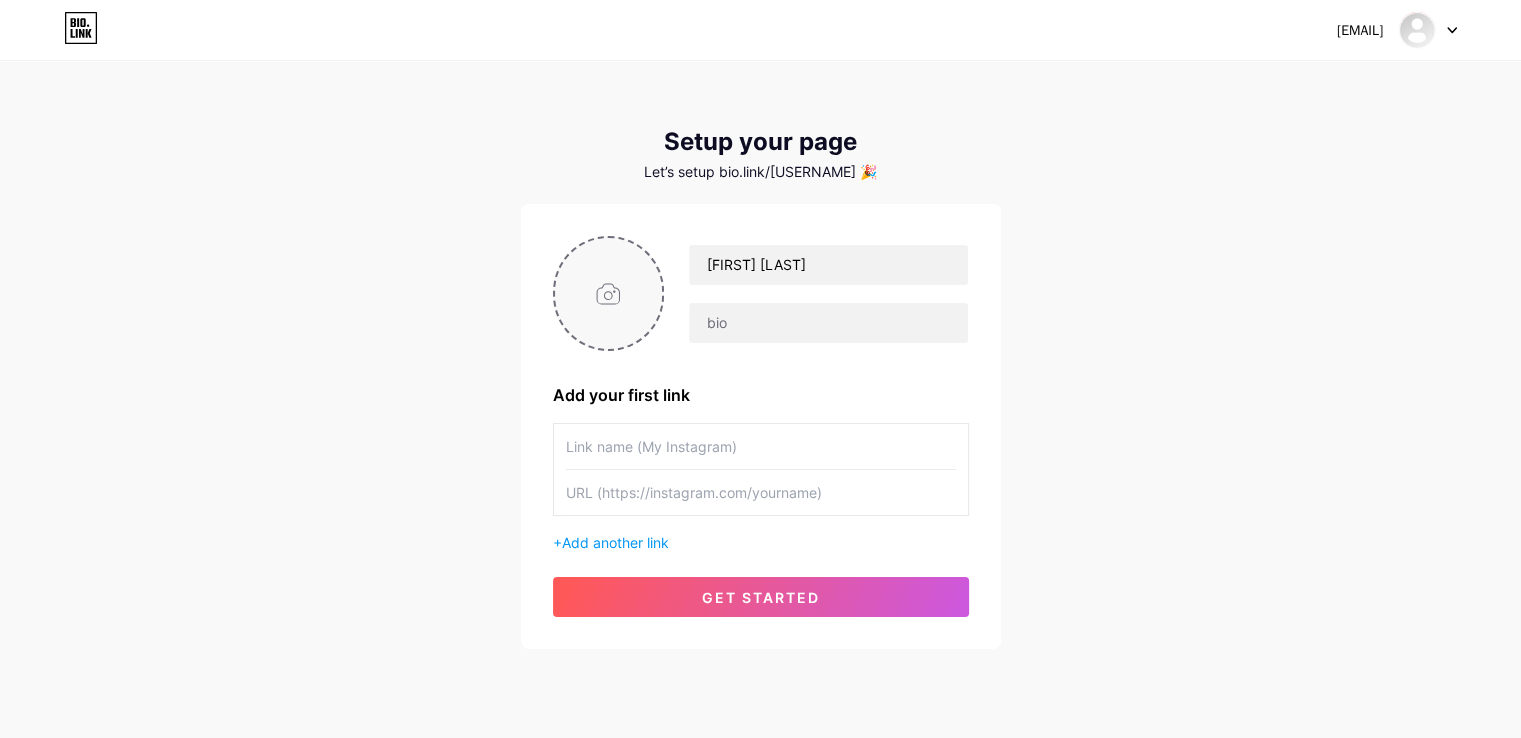 type on "C:\fakepath\[FILENAME].jpg" 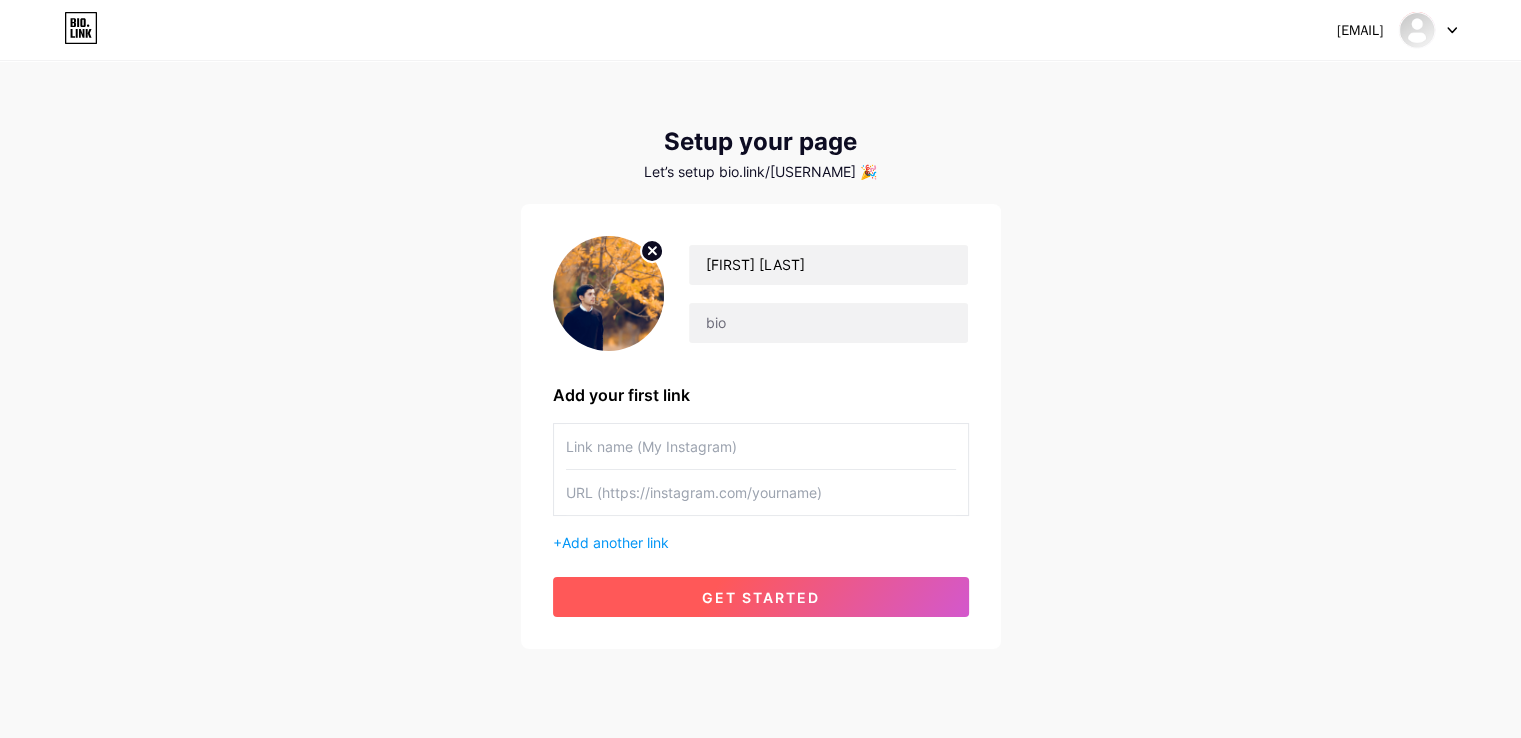click on "get started" at bounding box center (761, 597) 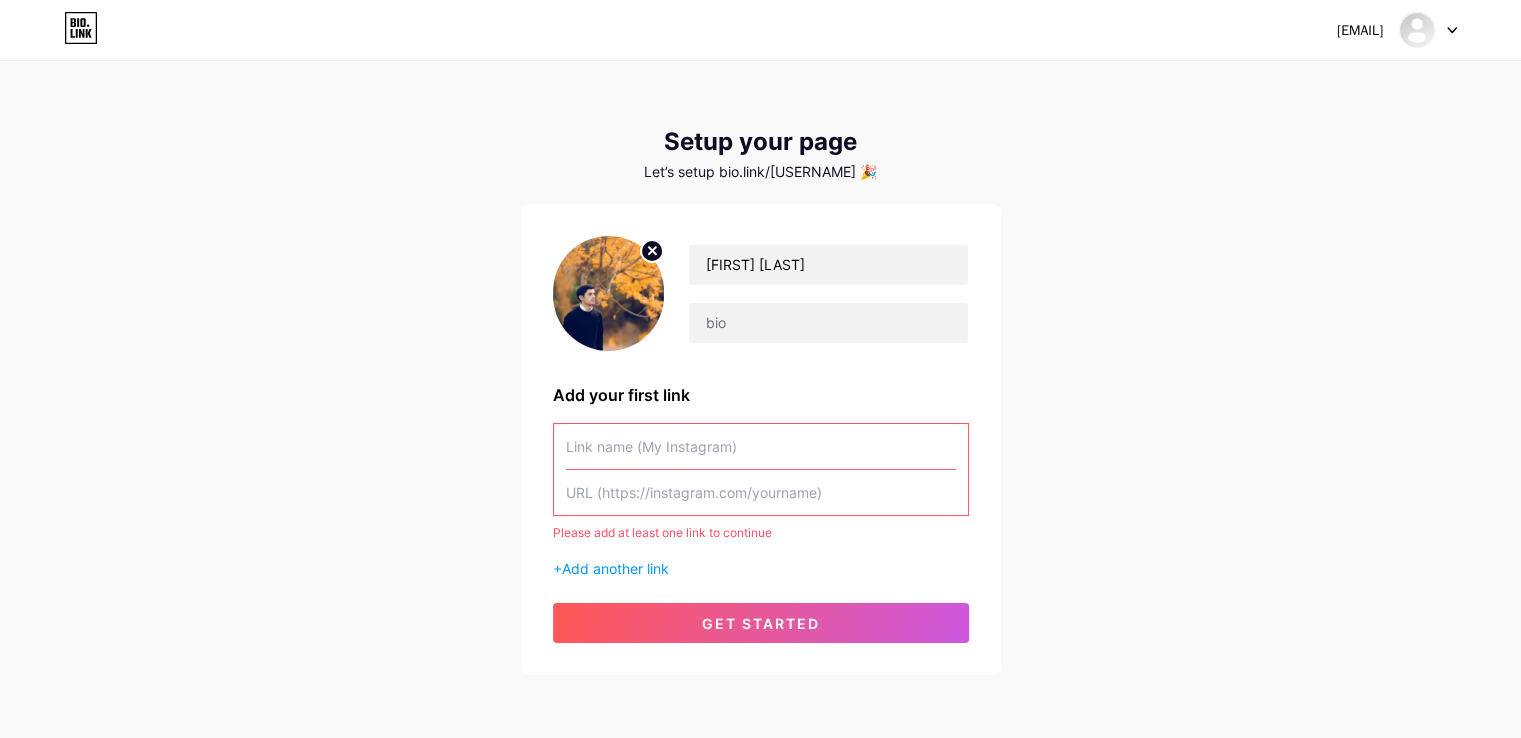 click at bounding box center (761, 446) 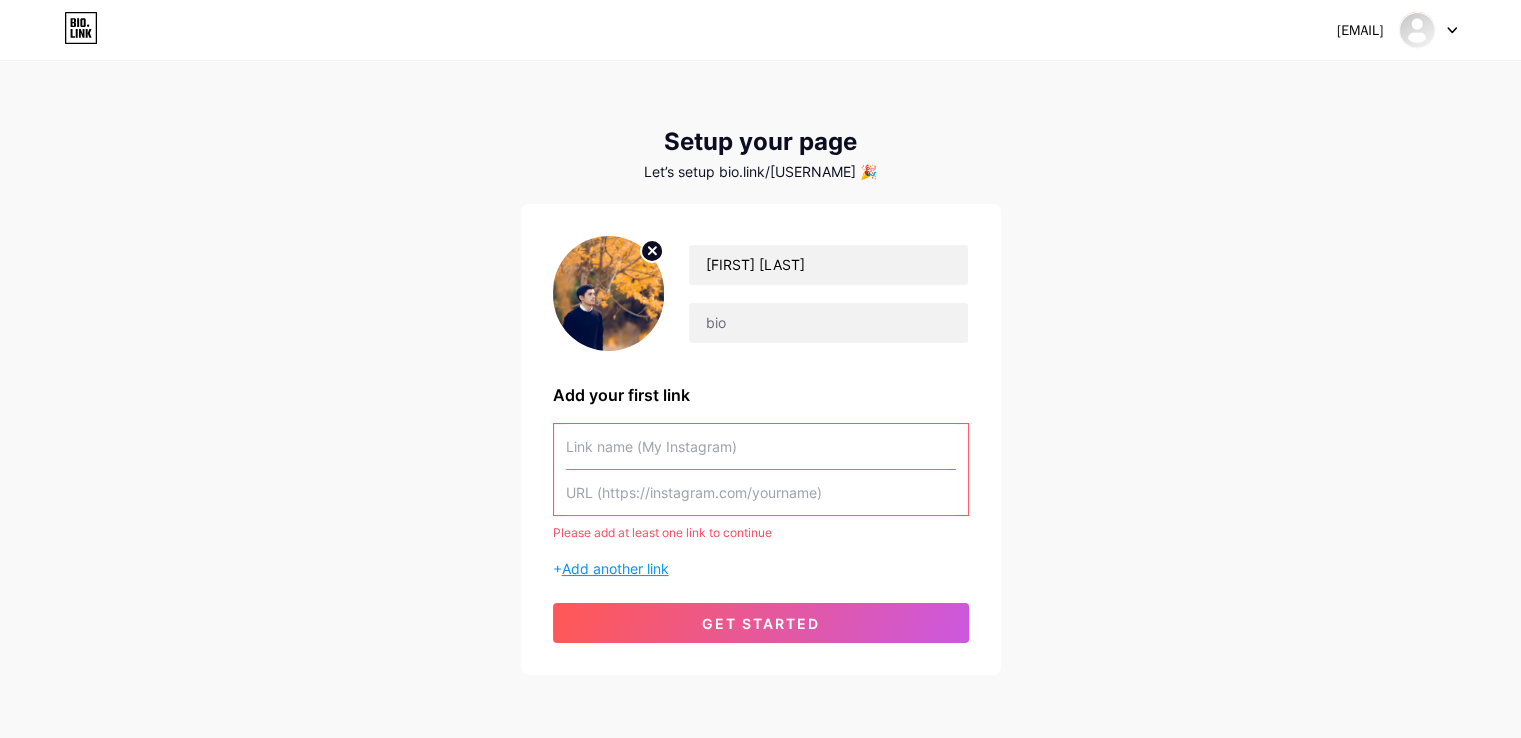 click on "Add another link" at bounding box center [615, 568] 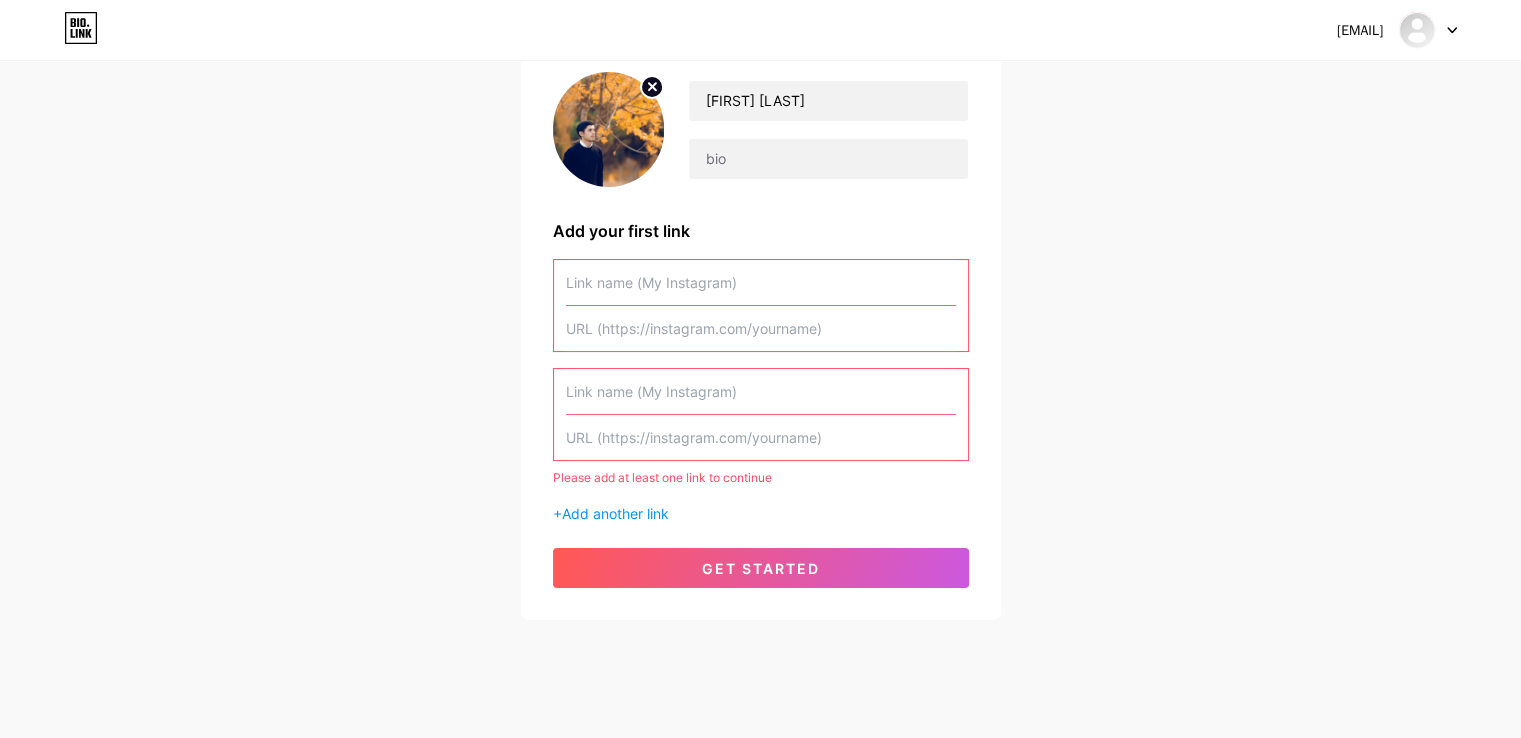 scroll, scrollTop: 189, scrollLeft: 0, axis: vertical 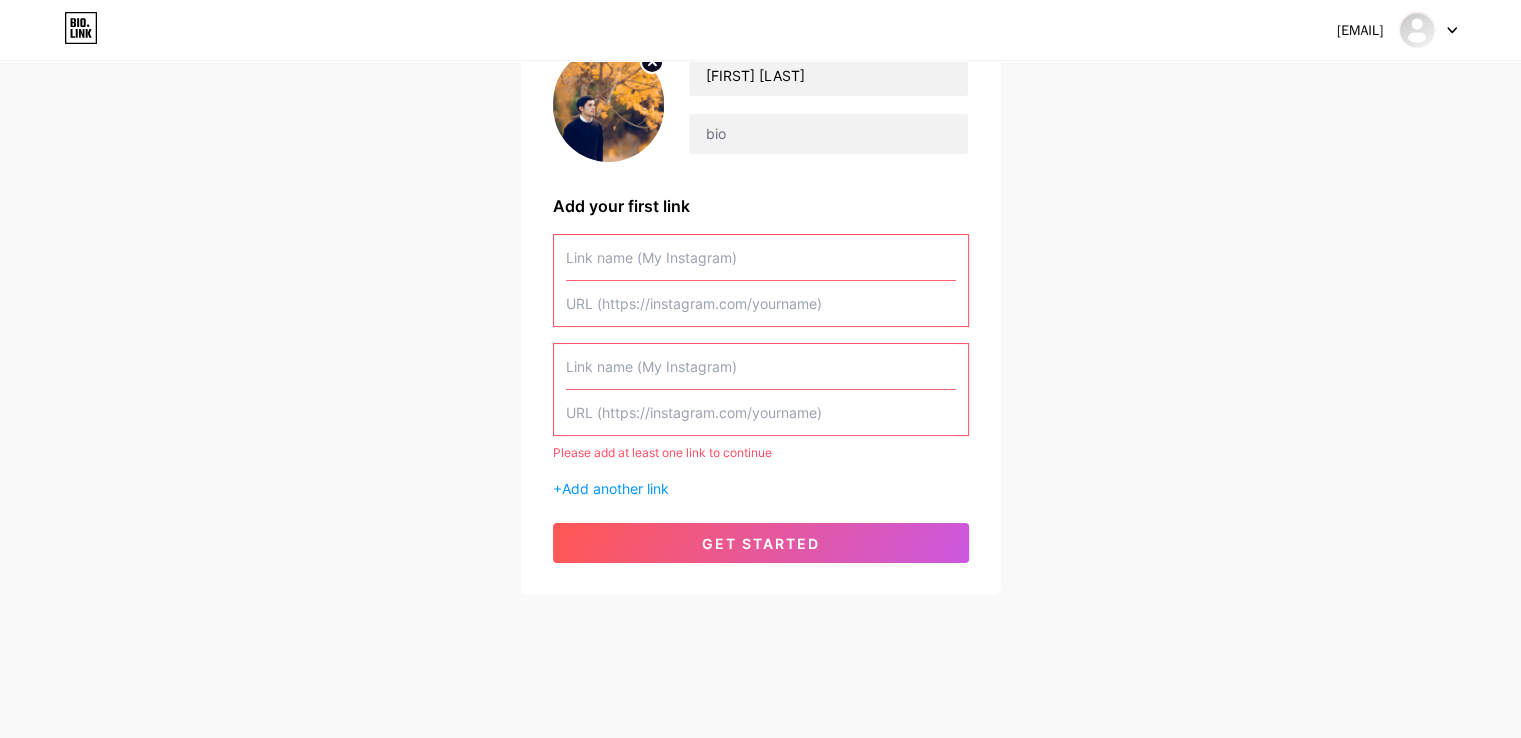 click at bounding box center (761, 257) 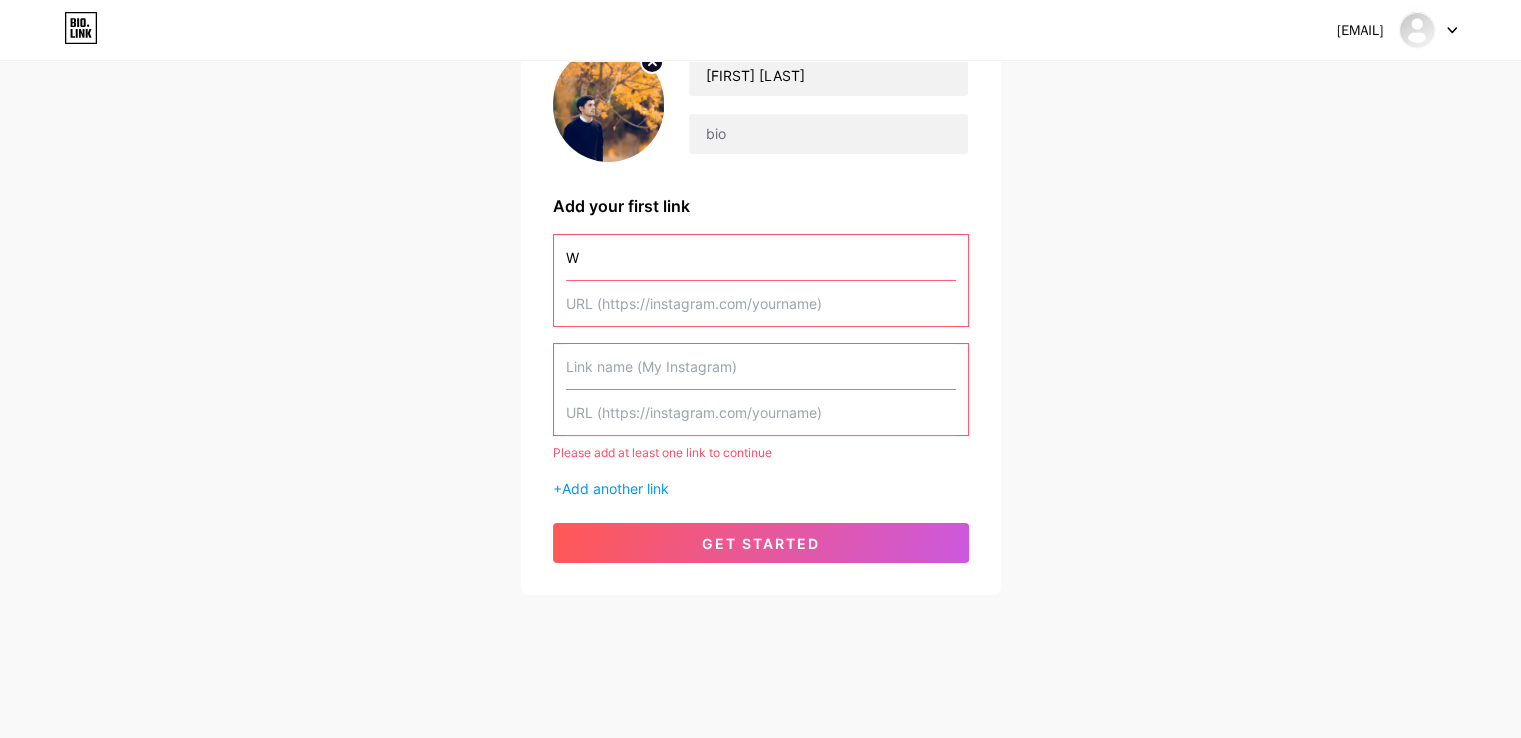scroll, scrollTop: 163, scrollLeft: 0, axis: vertical 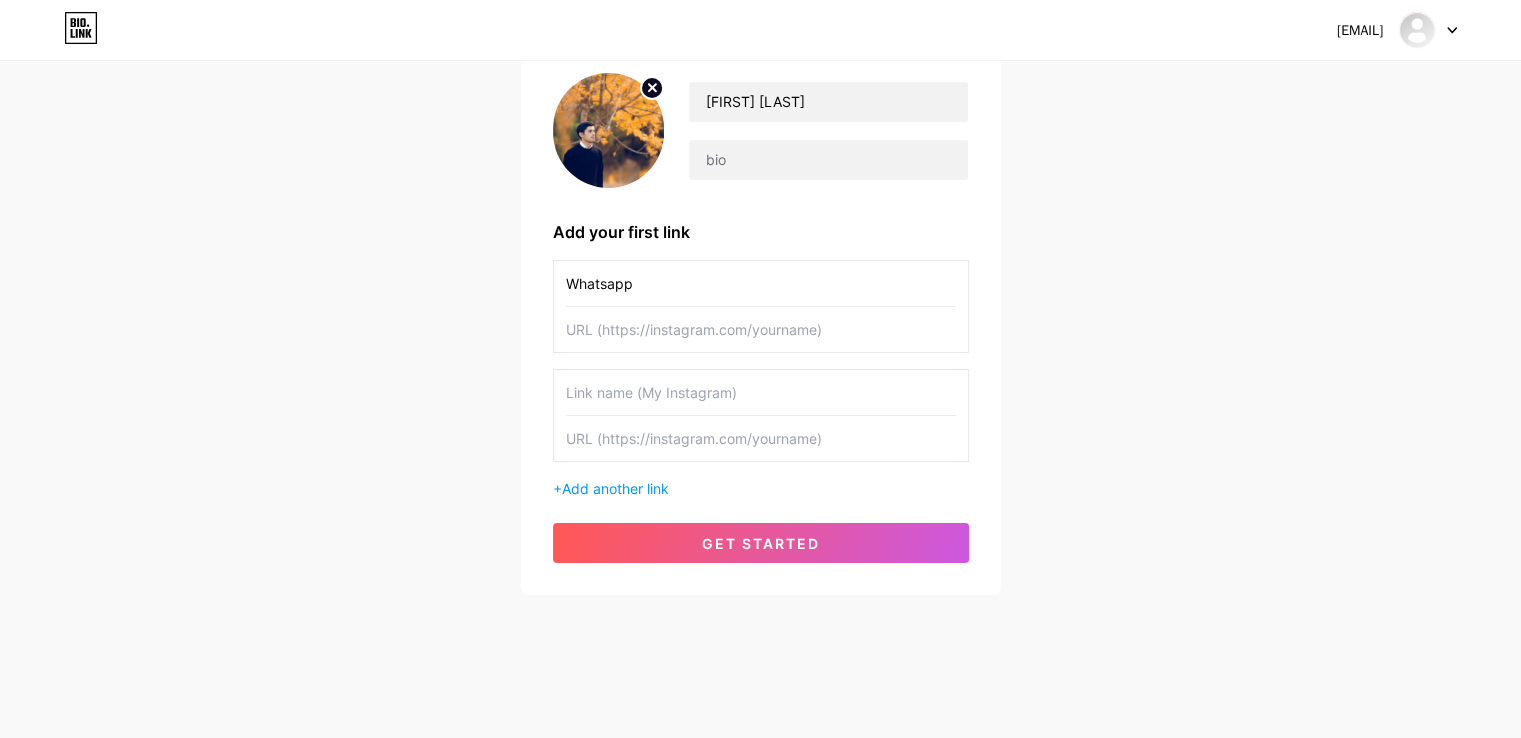 type on "Whatsapp" 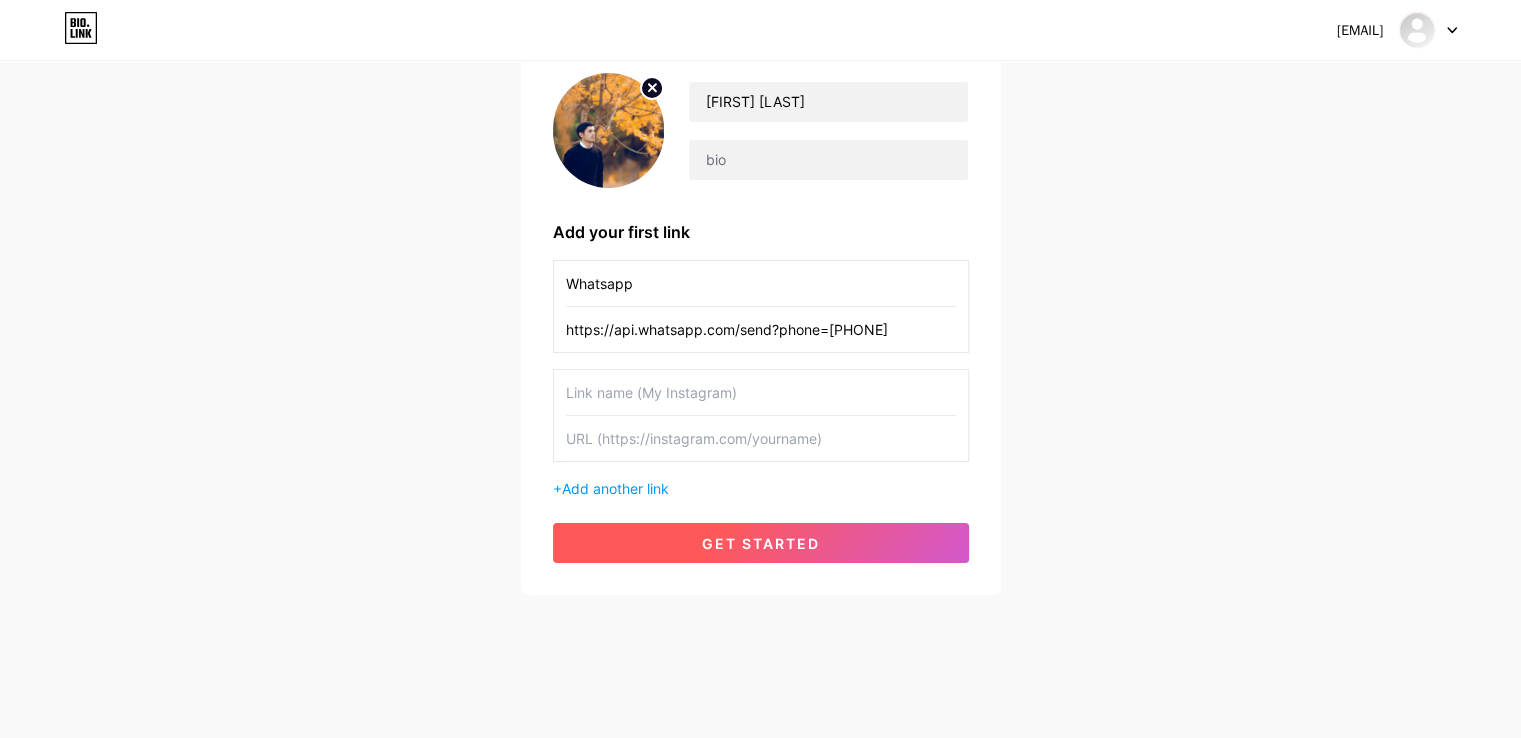 type on "https://api.whatsapp.com/send?phone=[PHONE]" 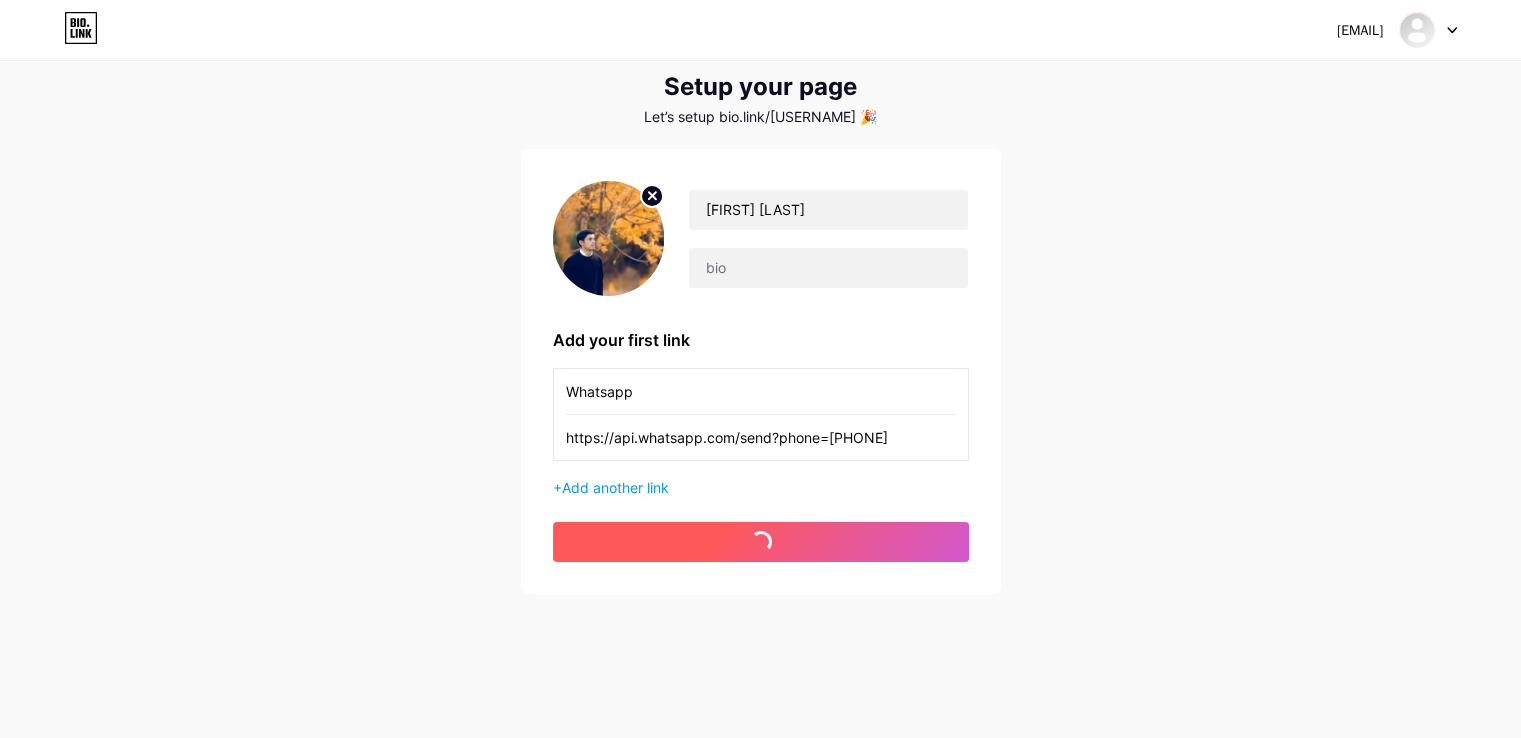 scroll, scrollTop: 55, scrollLeft: 0, axis: vertical 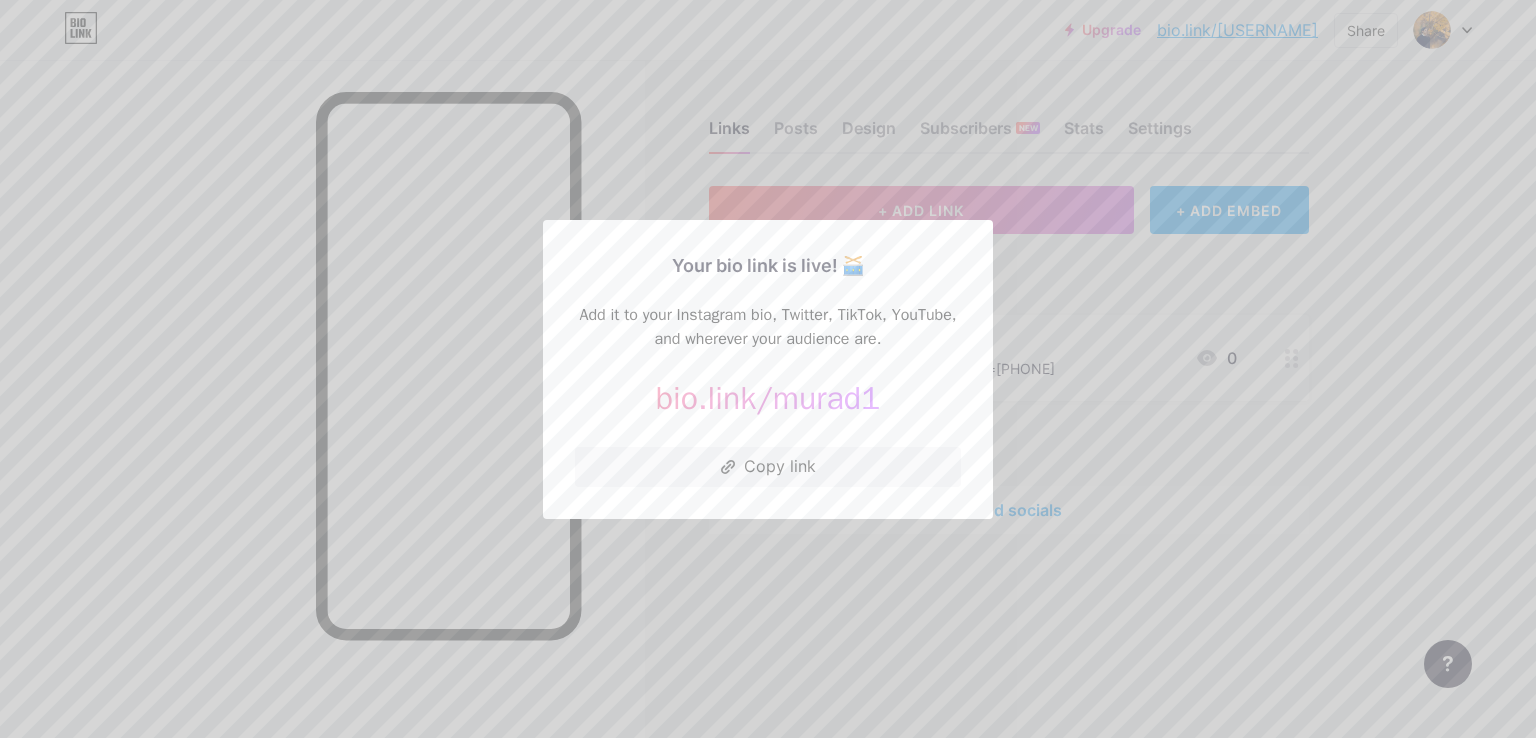 click at bounding box center (768, 369) 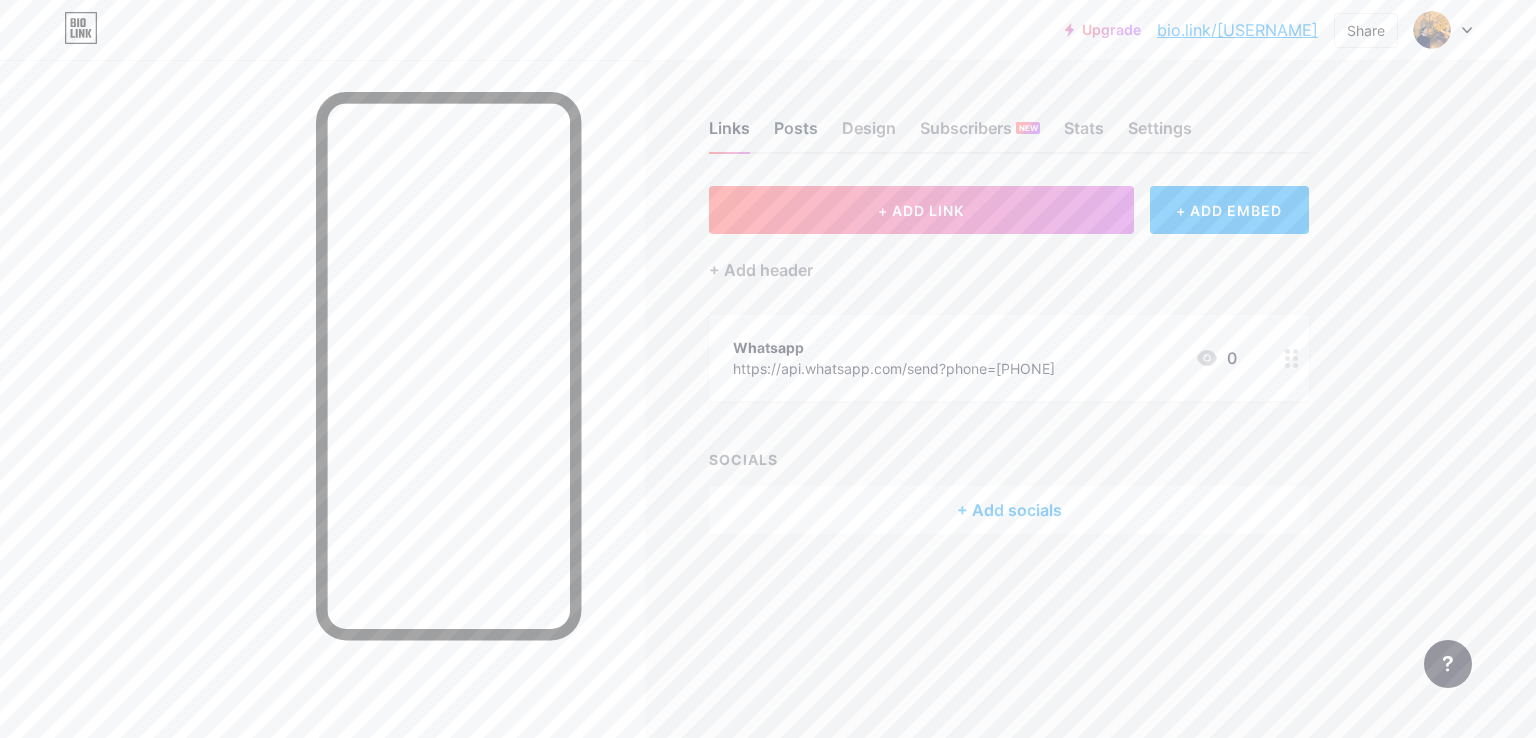 click on "Posts" at bounding box center [796, 134] 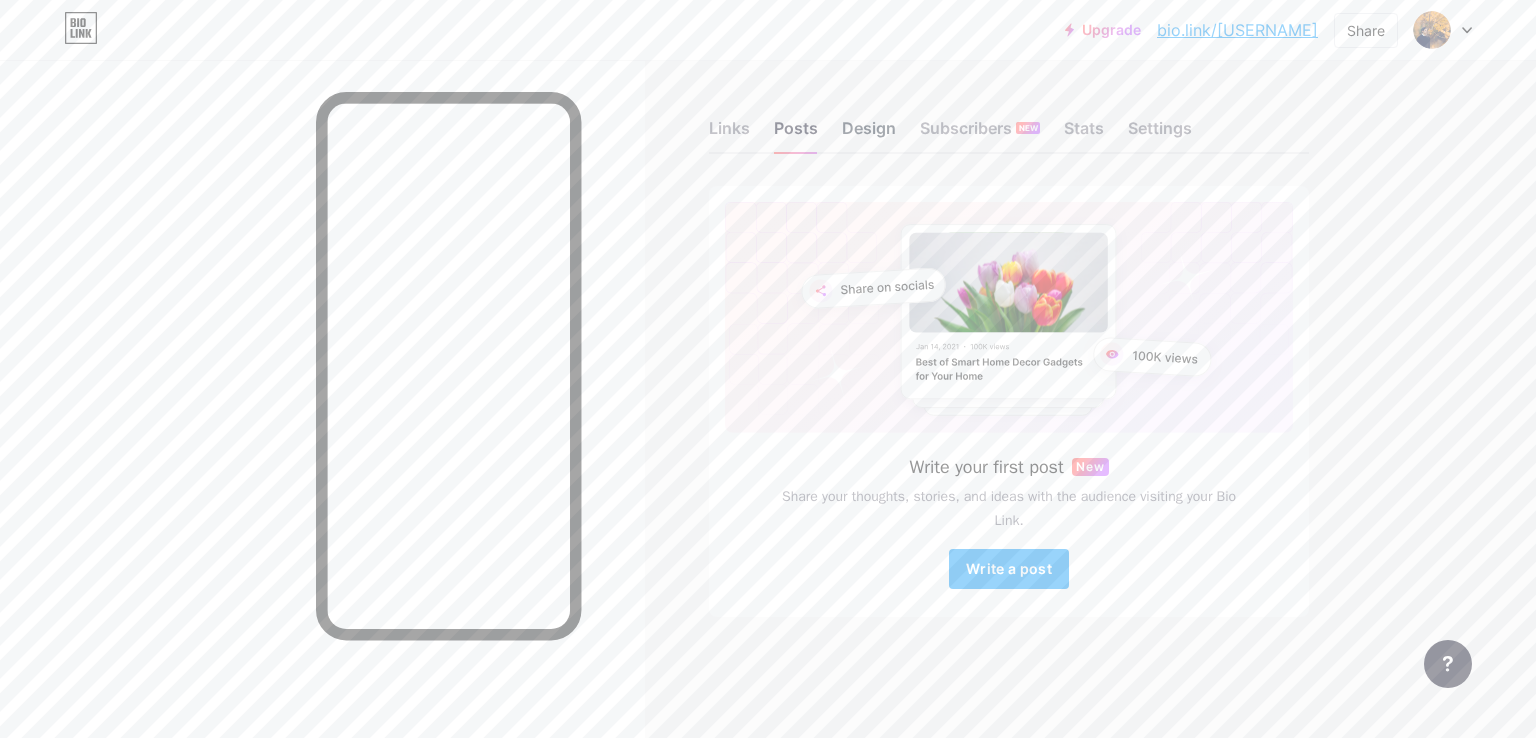 click on "Design" at bounding box center (869, 134) 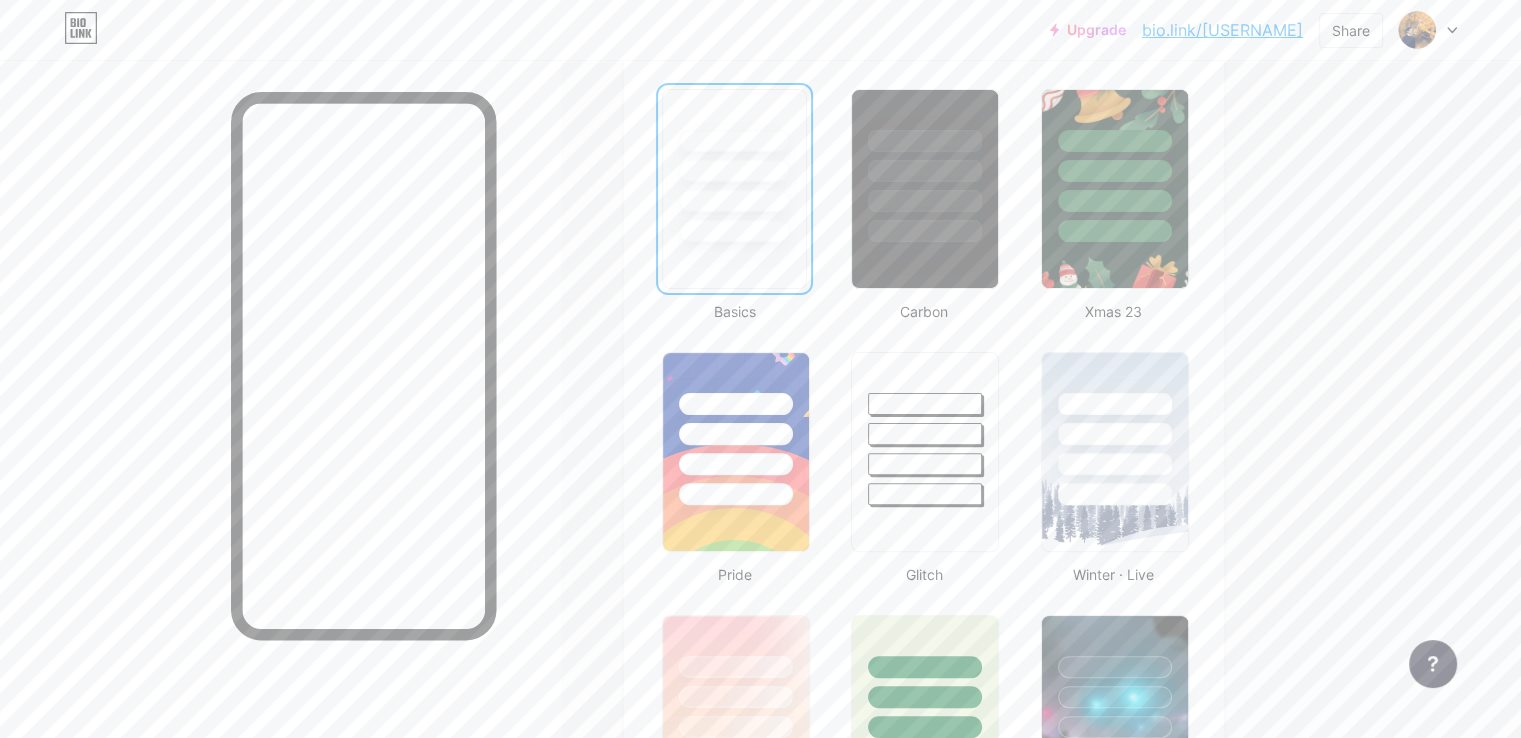 scroll, scrollTop: 500, scrollLeft: 0, axis: vertical 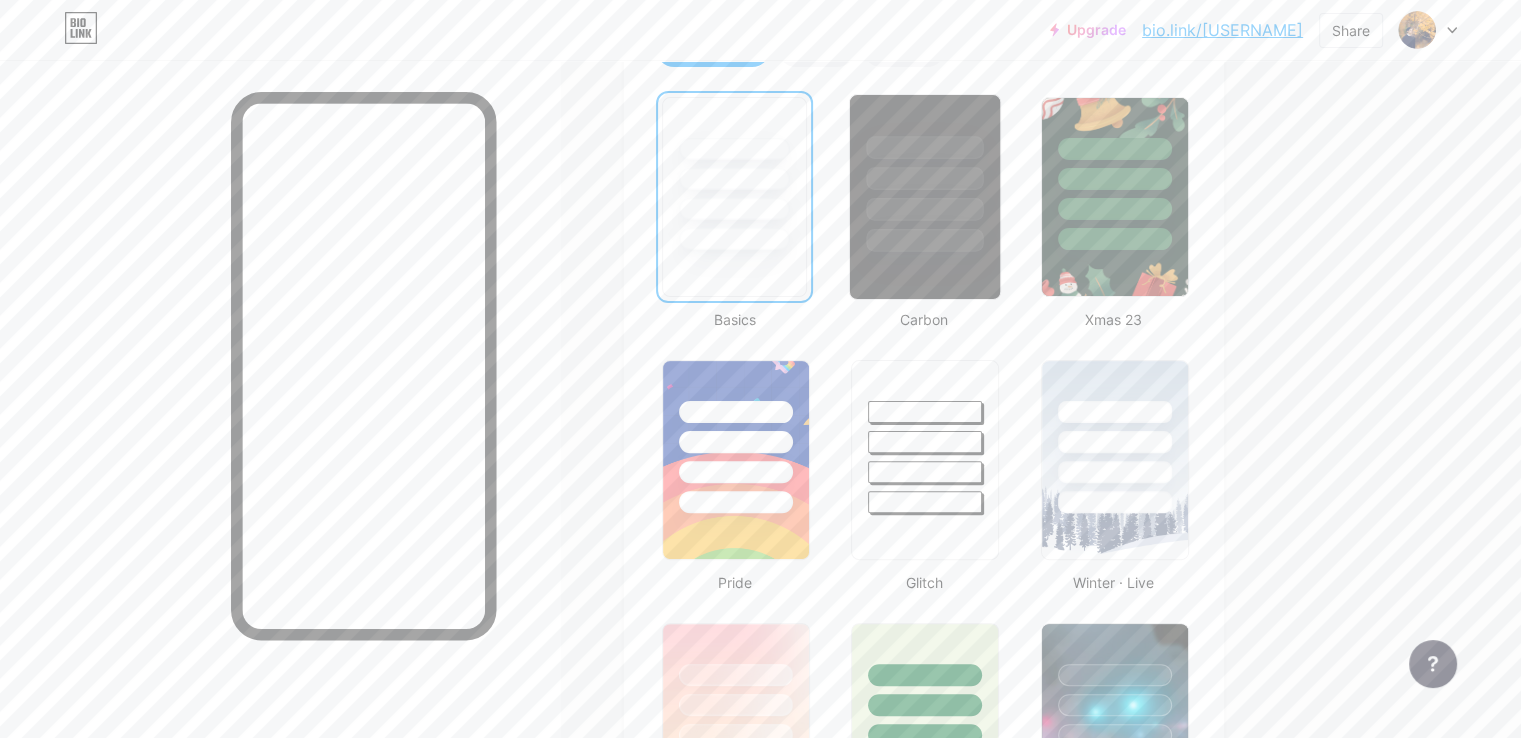 click at bounding box center (925, 240) 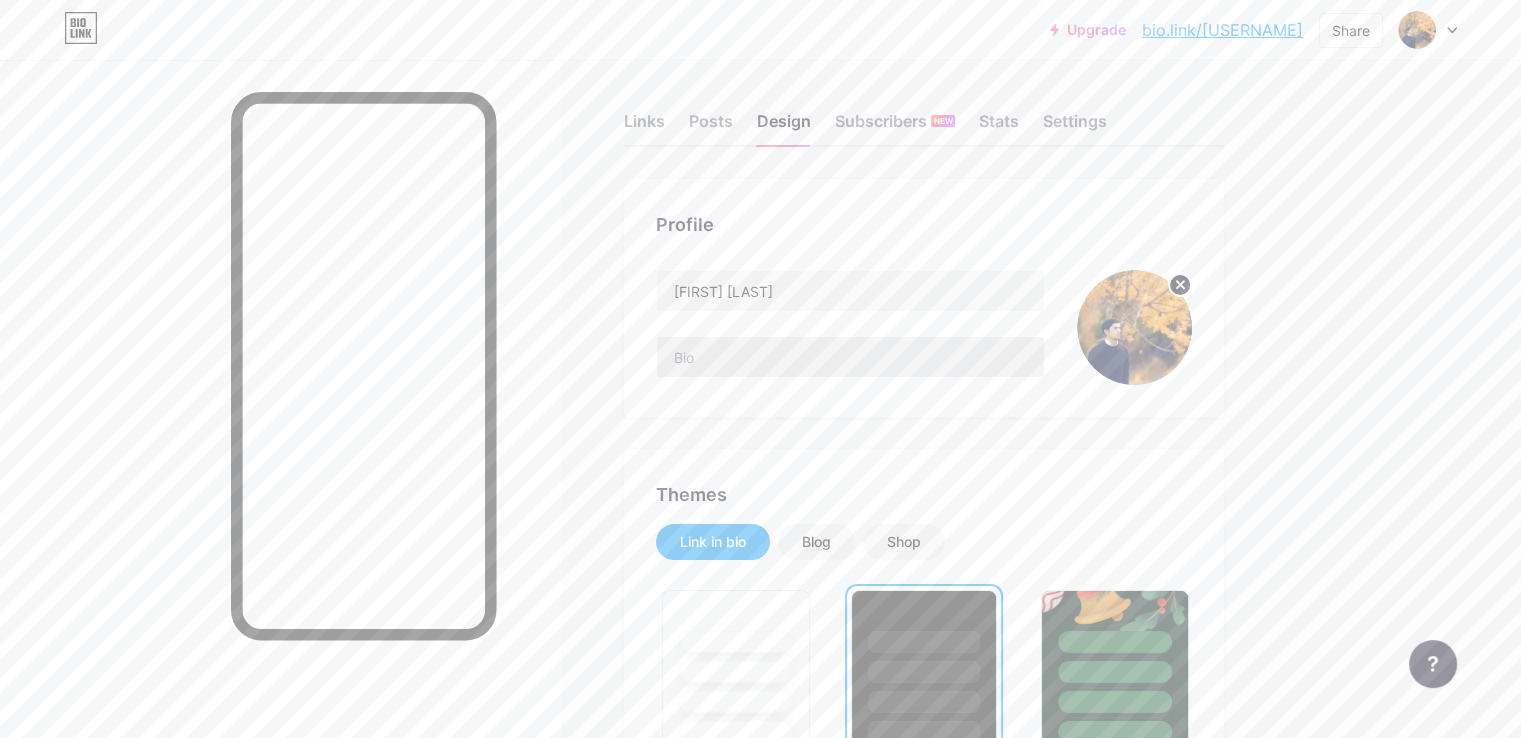 scroll, scrollTop: 0, scrollLeft: 0, axis: both 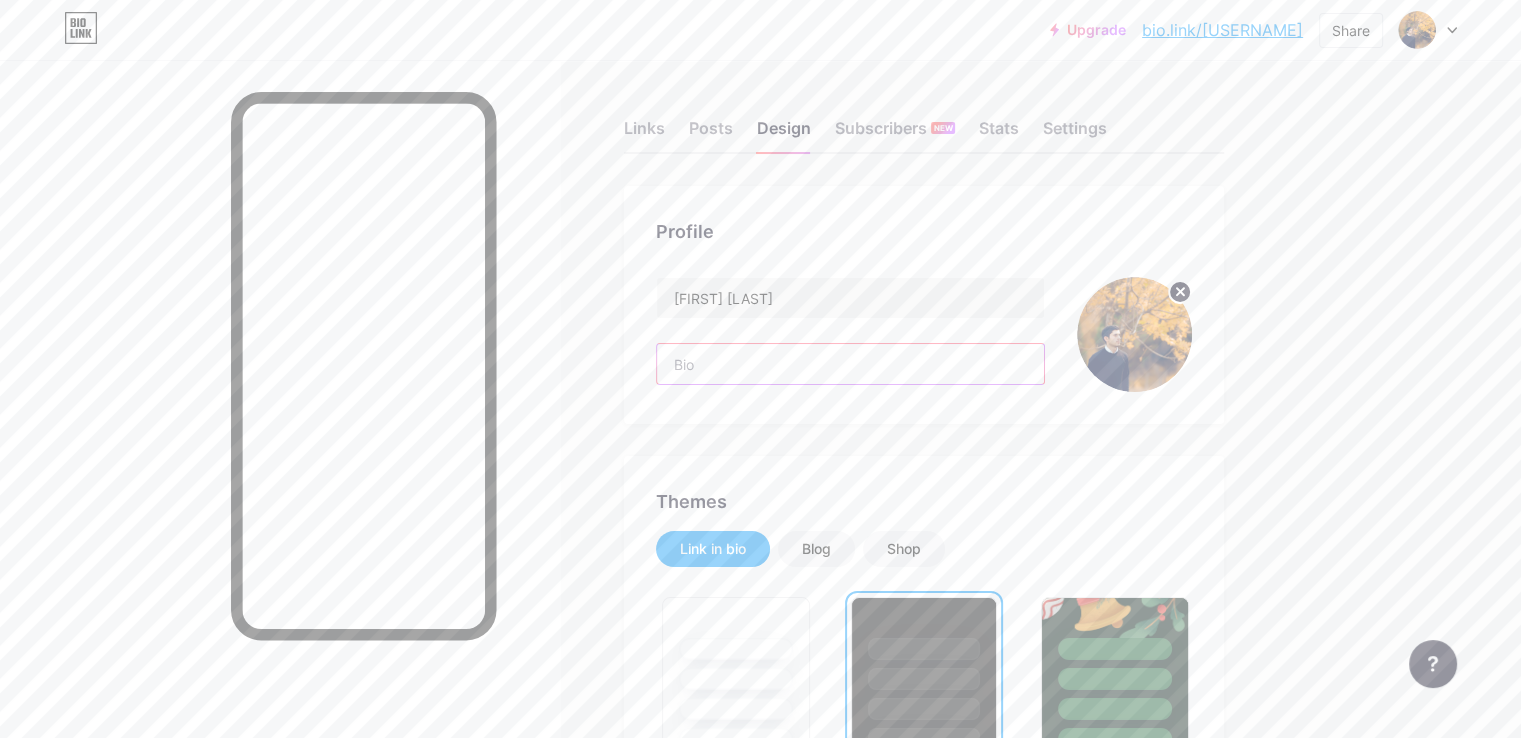 drag, startPoint x: 832, startPoint y: 370, endPoint x: 740, endPoint y: 381, distance: 92.65527 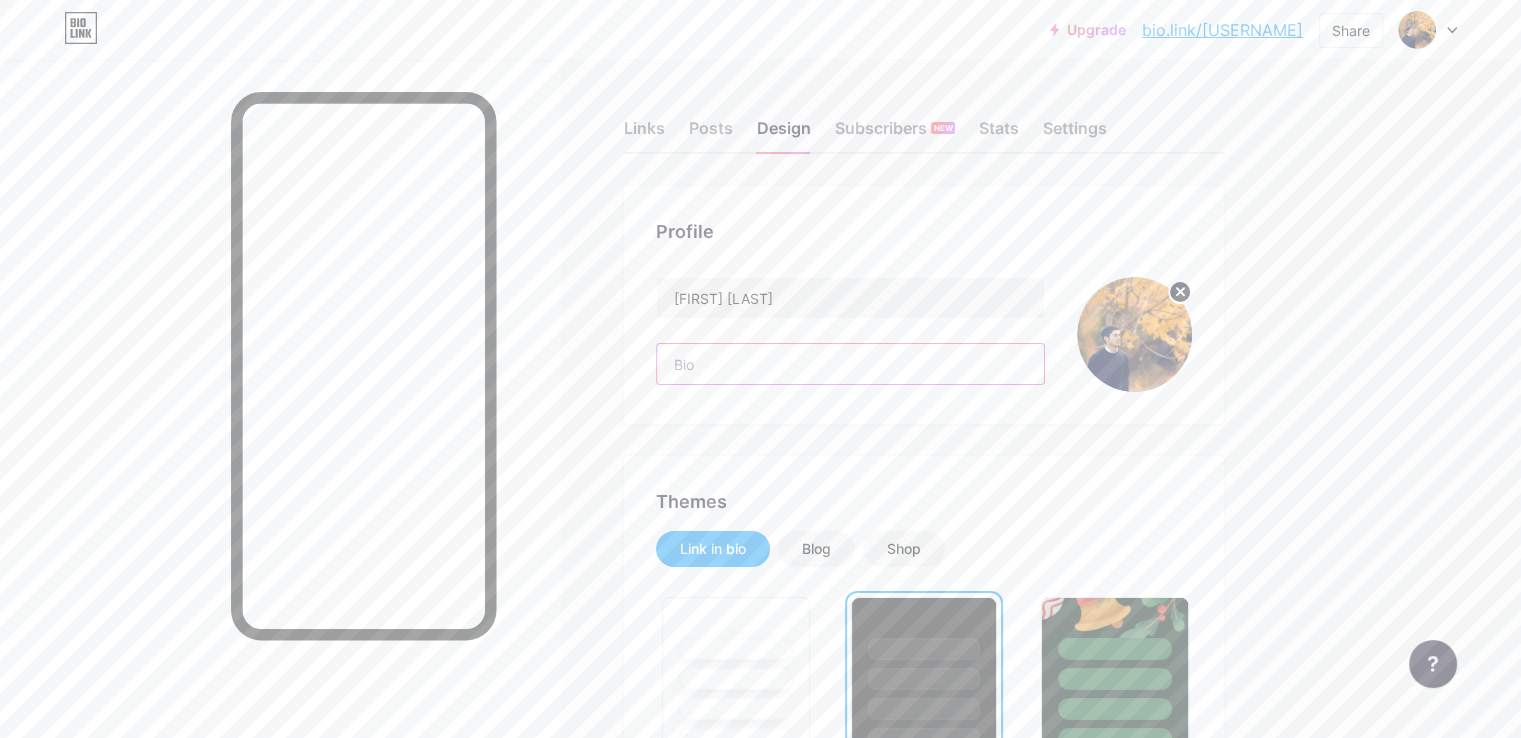 click at bounding box center (850, 364) 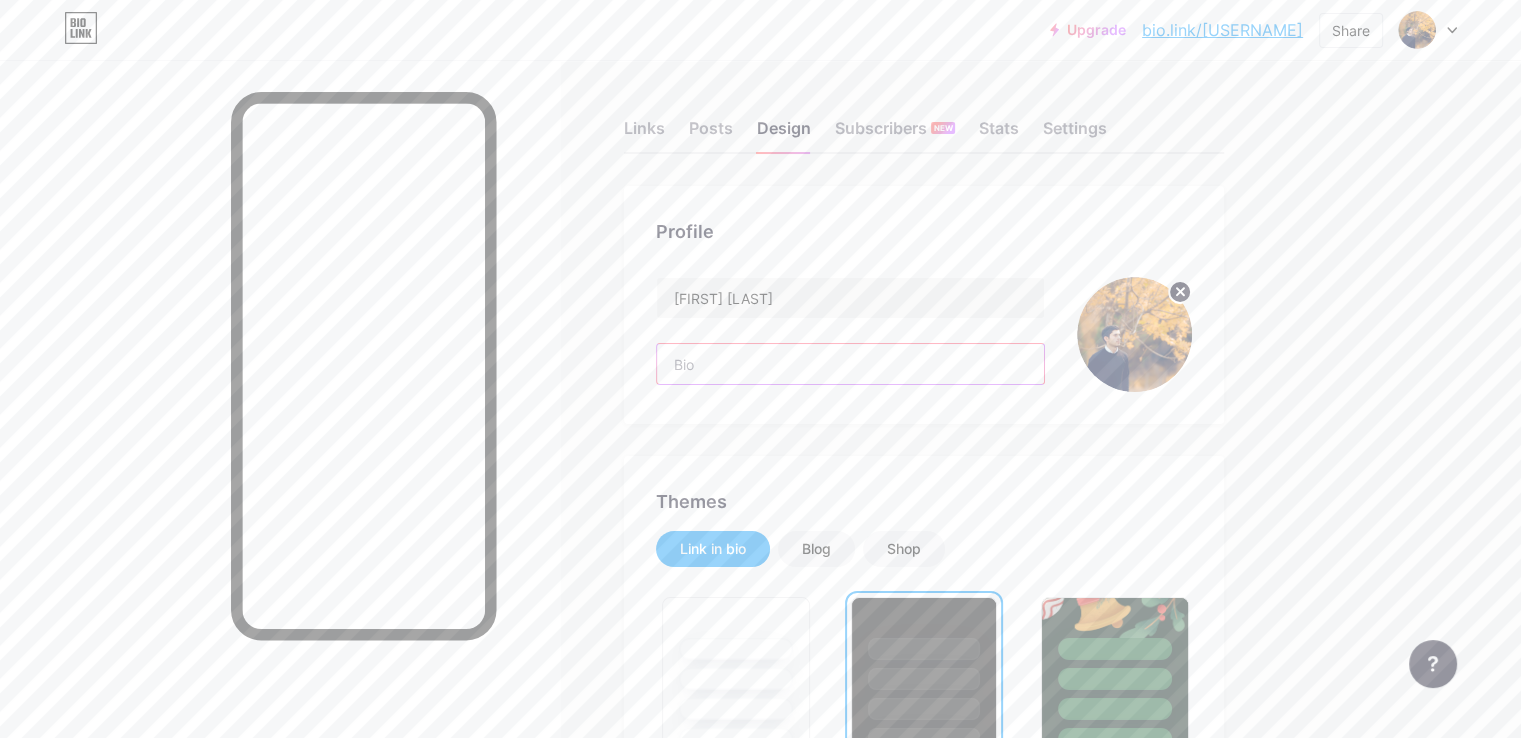 click at bounding box center (850, 364) 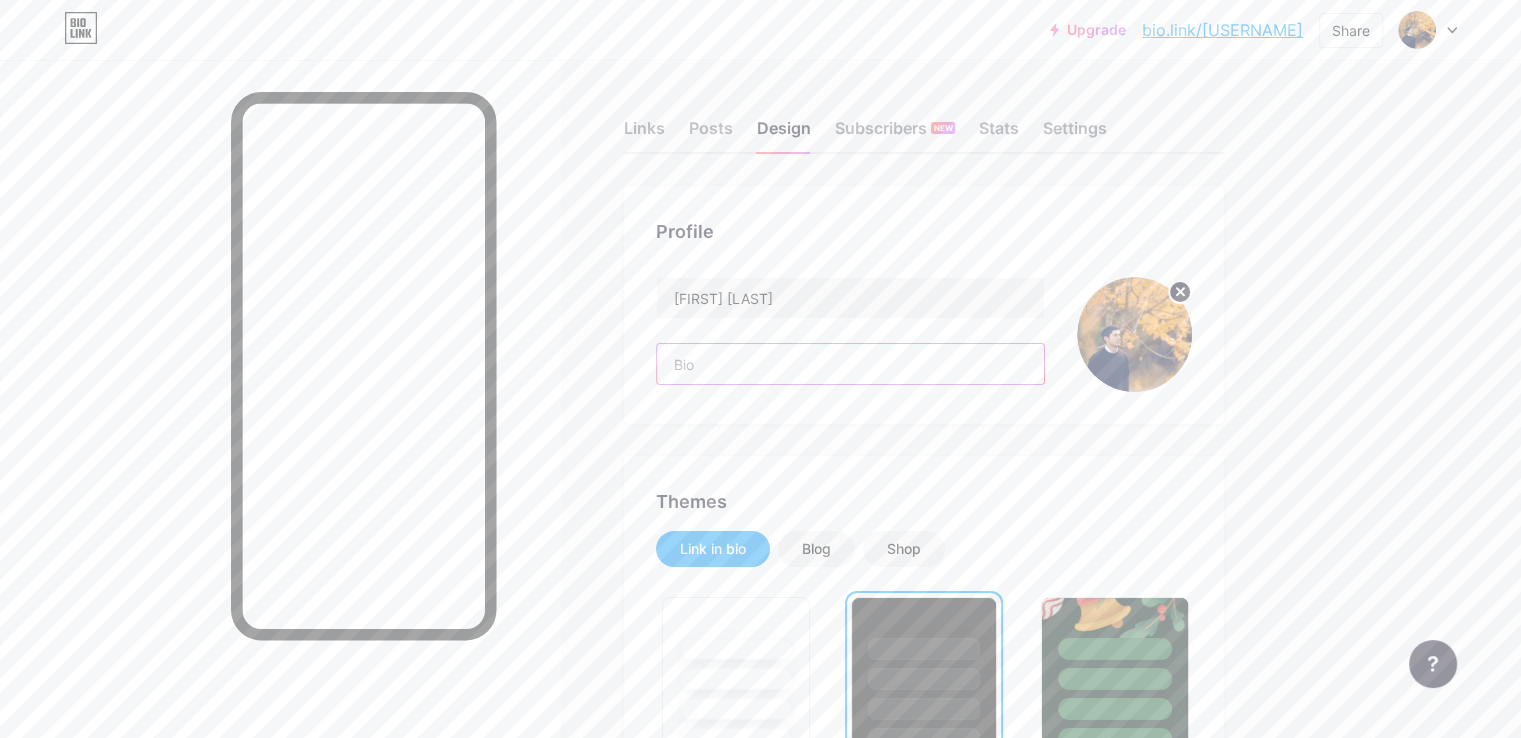 click at bounding box center (850, 364) 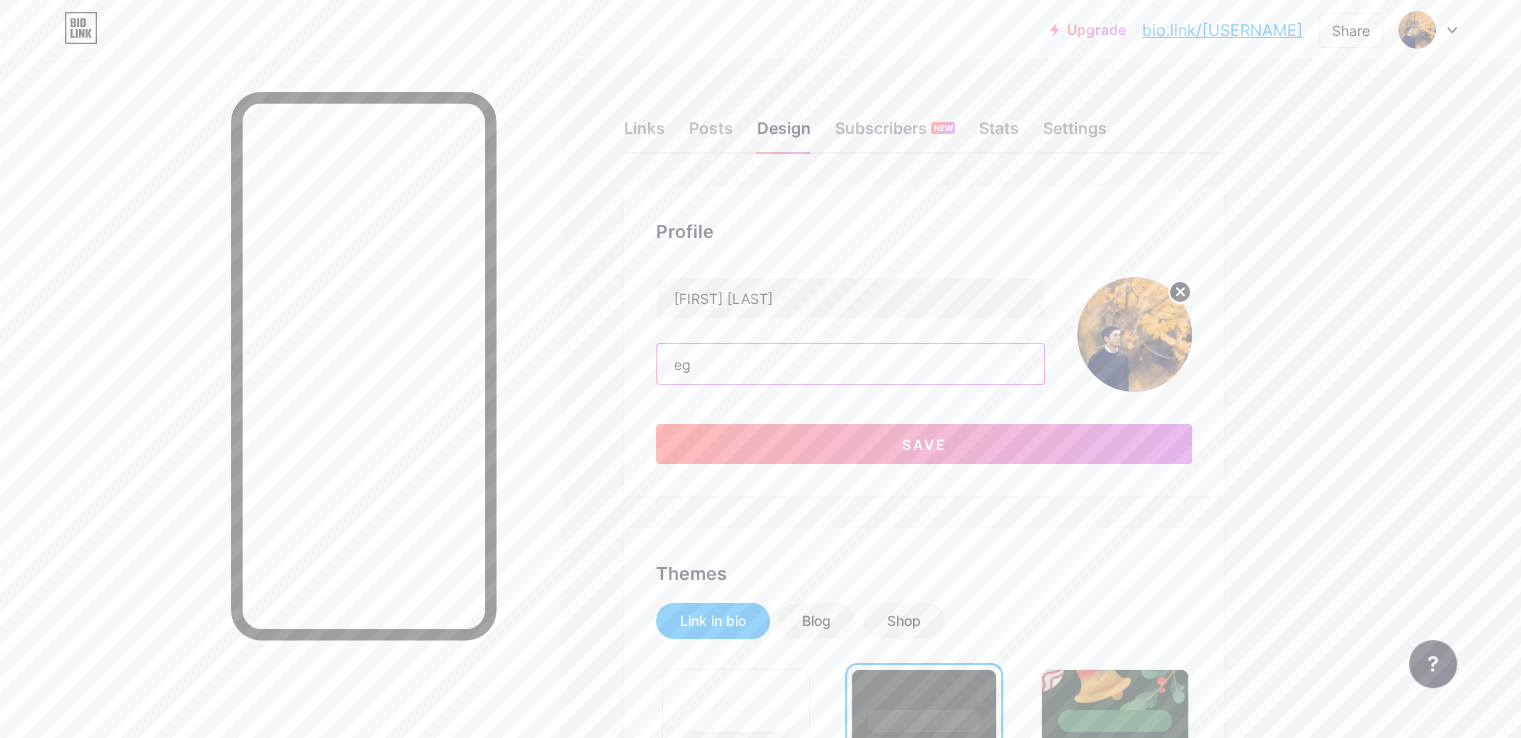 type on "e" 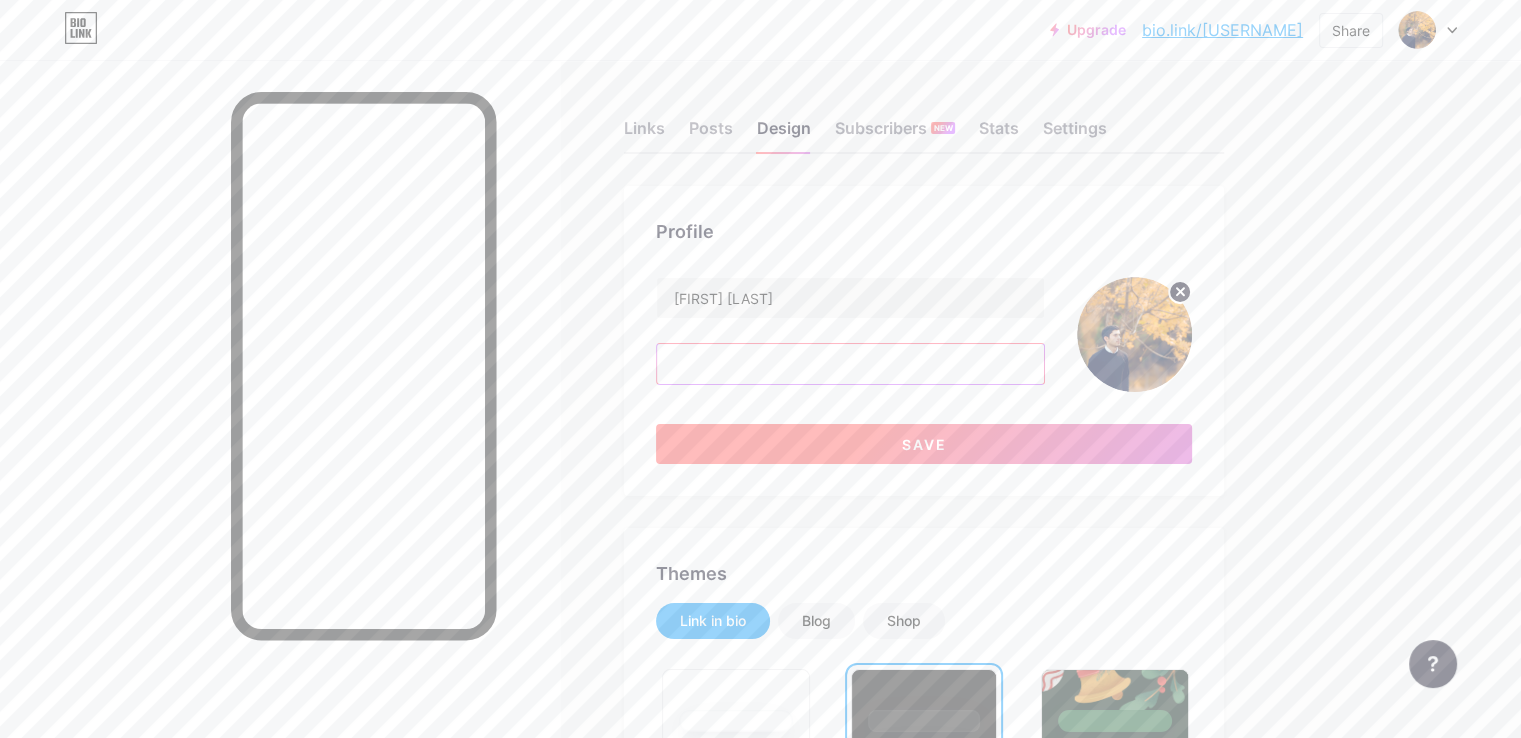 type 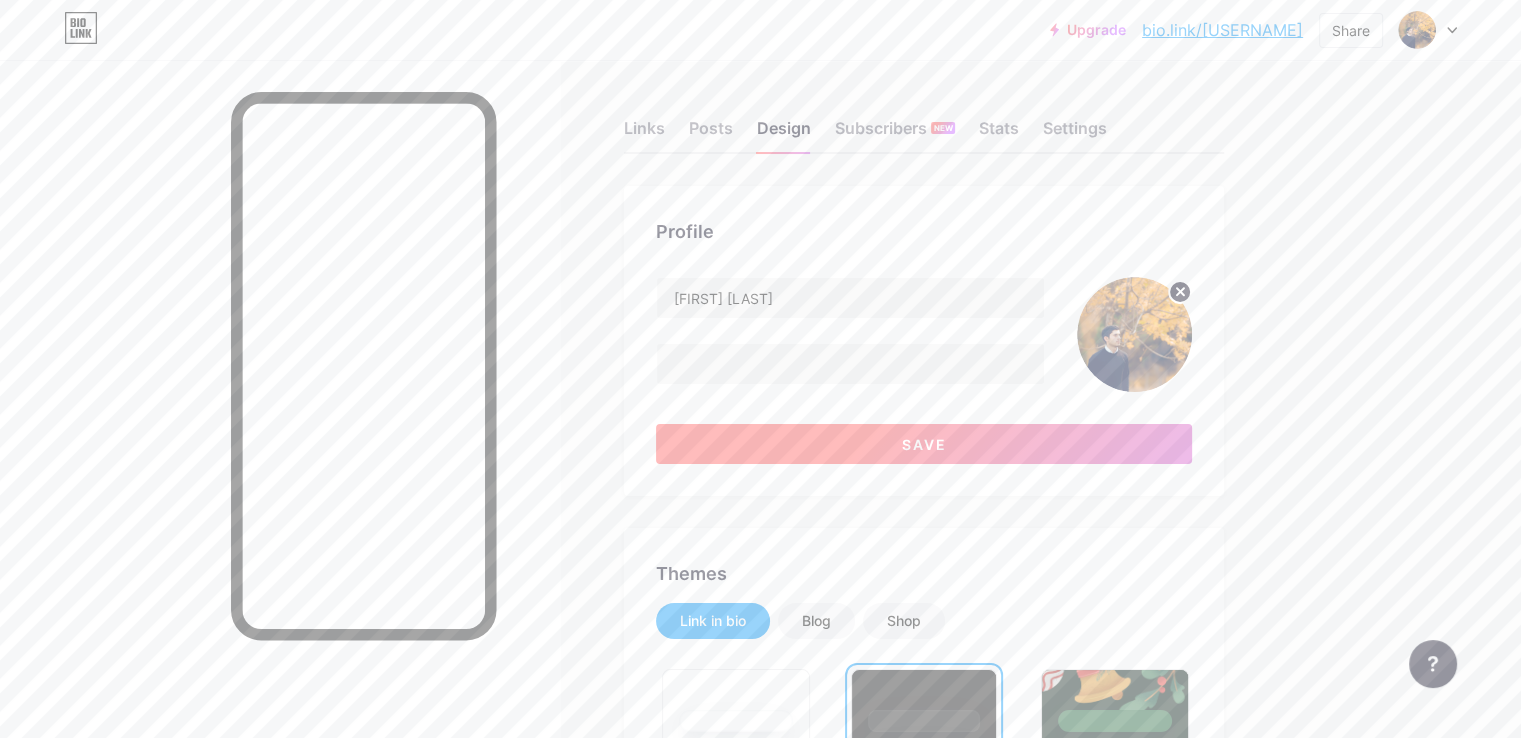 click on "Save" at bounding box center [924, 444] 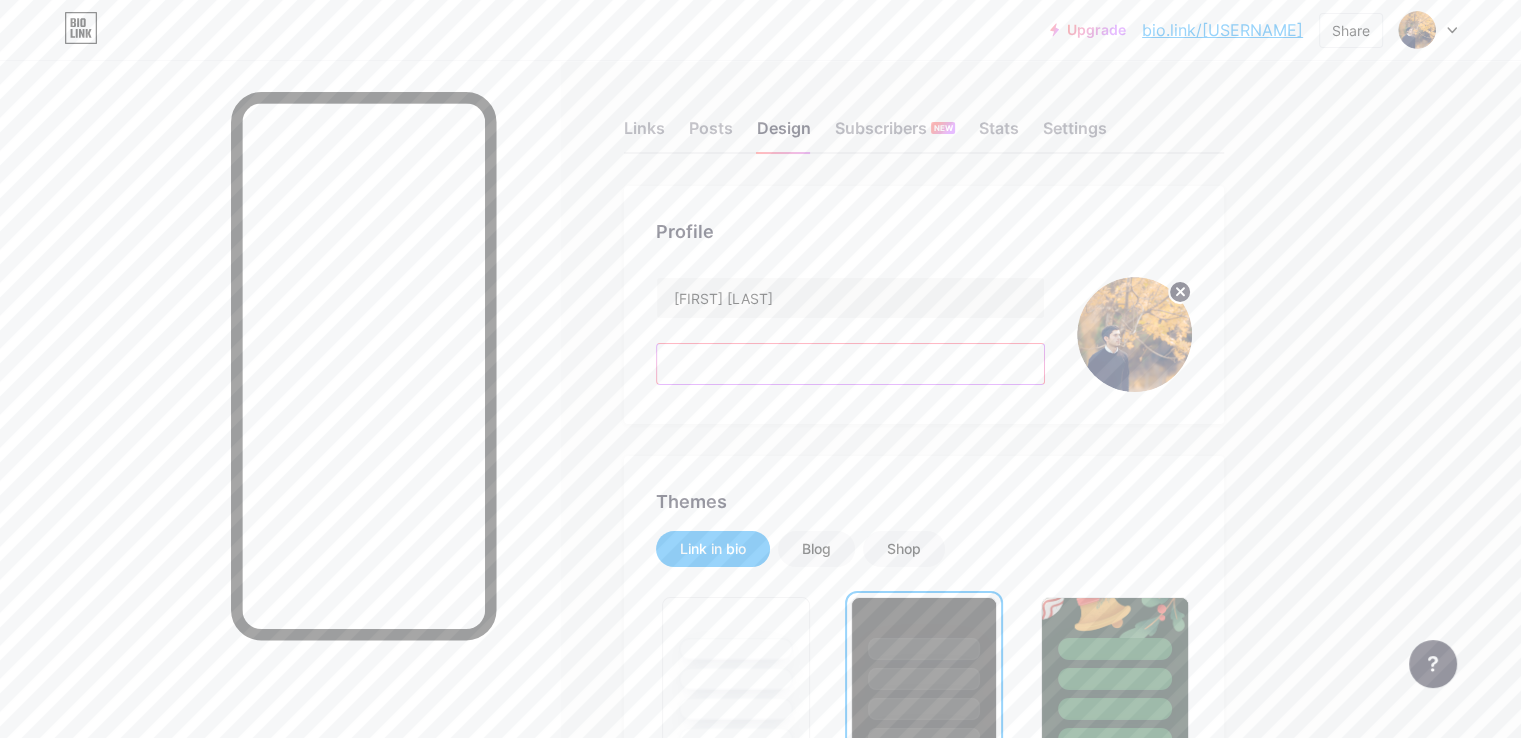 click at bounding box center [850, 364] 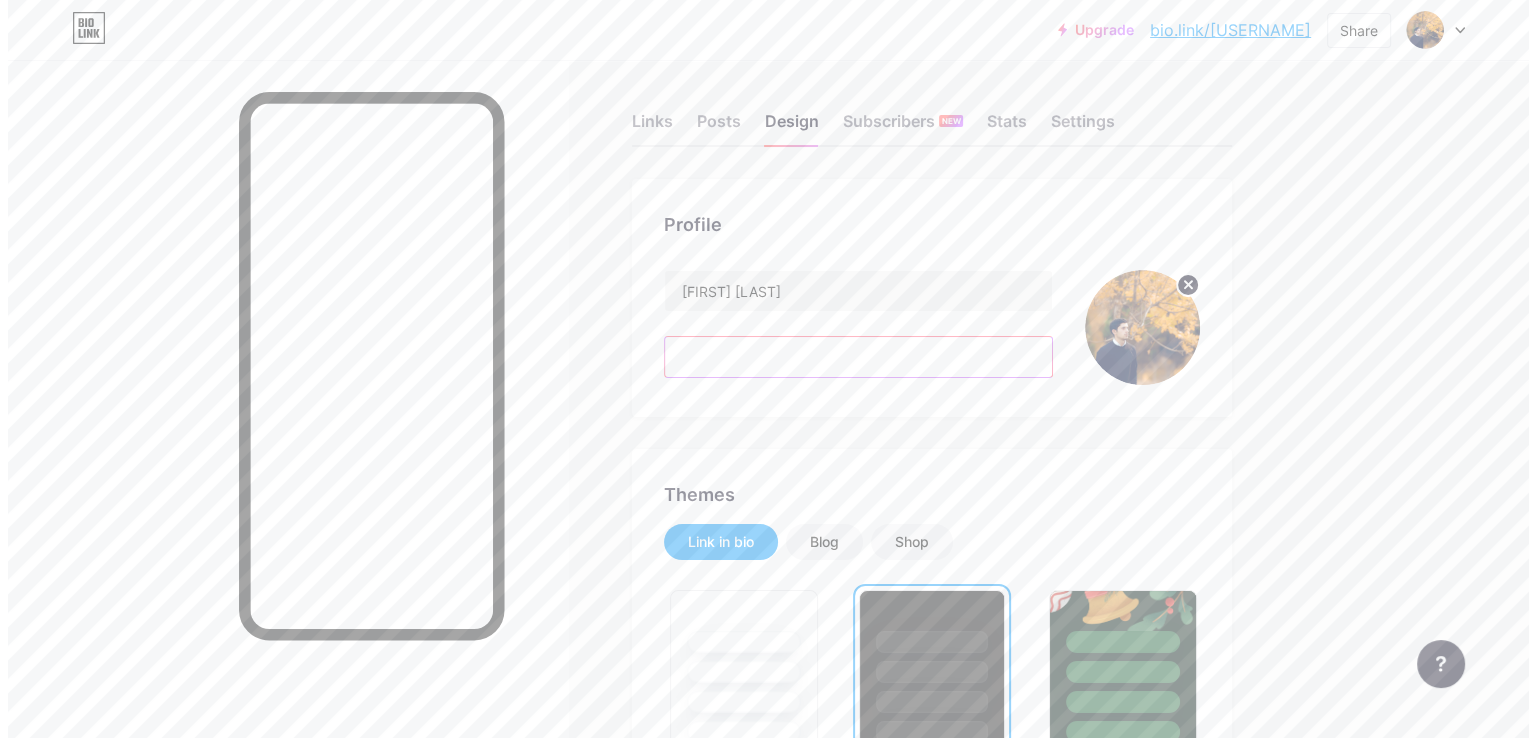 scroll, scrollTop: 0, scrollLeft: 0, axis: both 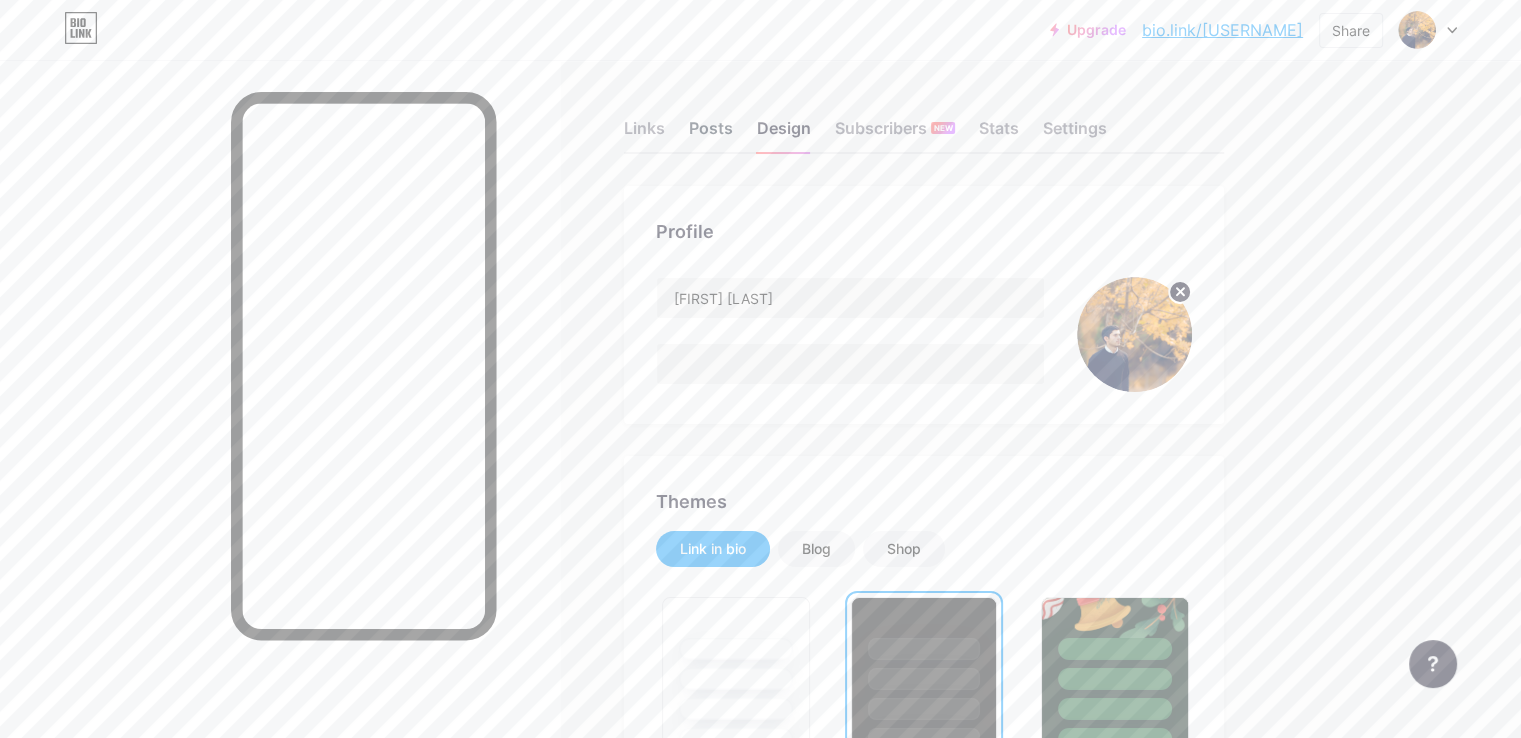 click on "Posts" at bounding box center [711, 134] 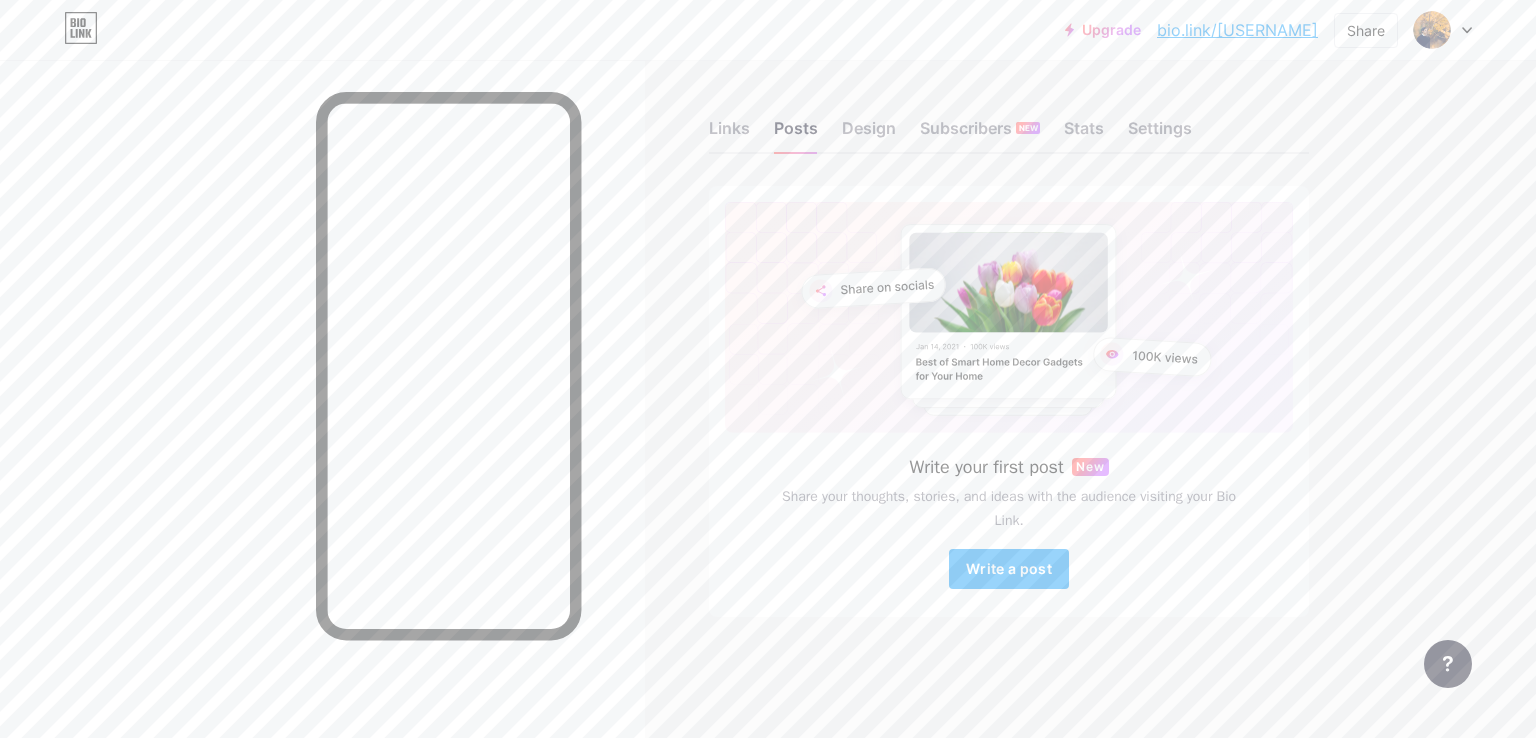 click on "Links
Posts
Design
Subscribers
NEW
Stats
Settings" at bounding box center [1009, 119] 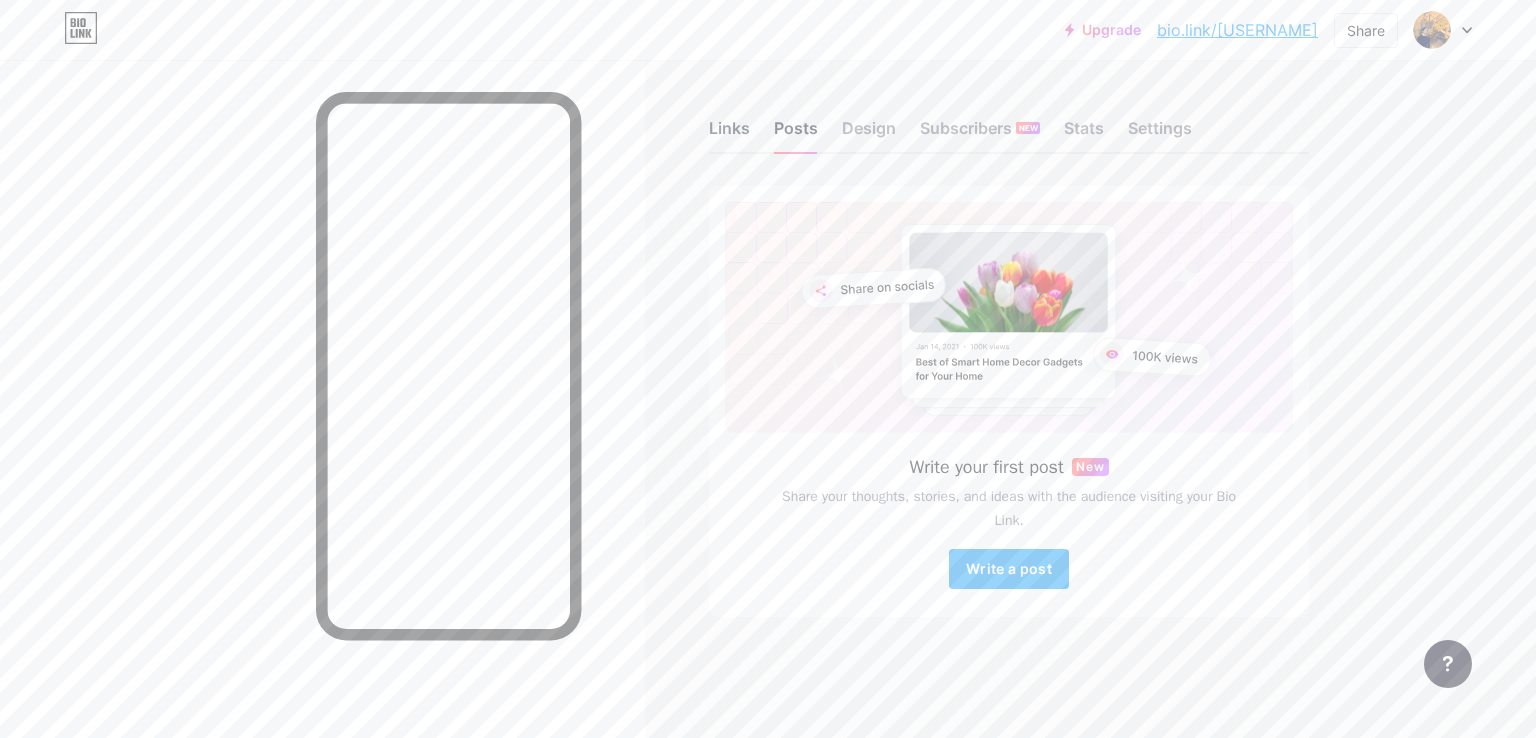 click on "Links" at bounding box center [729, 134] 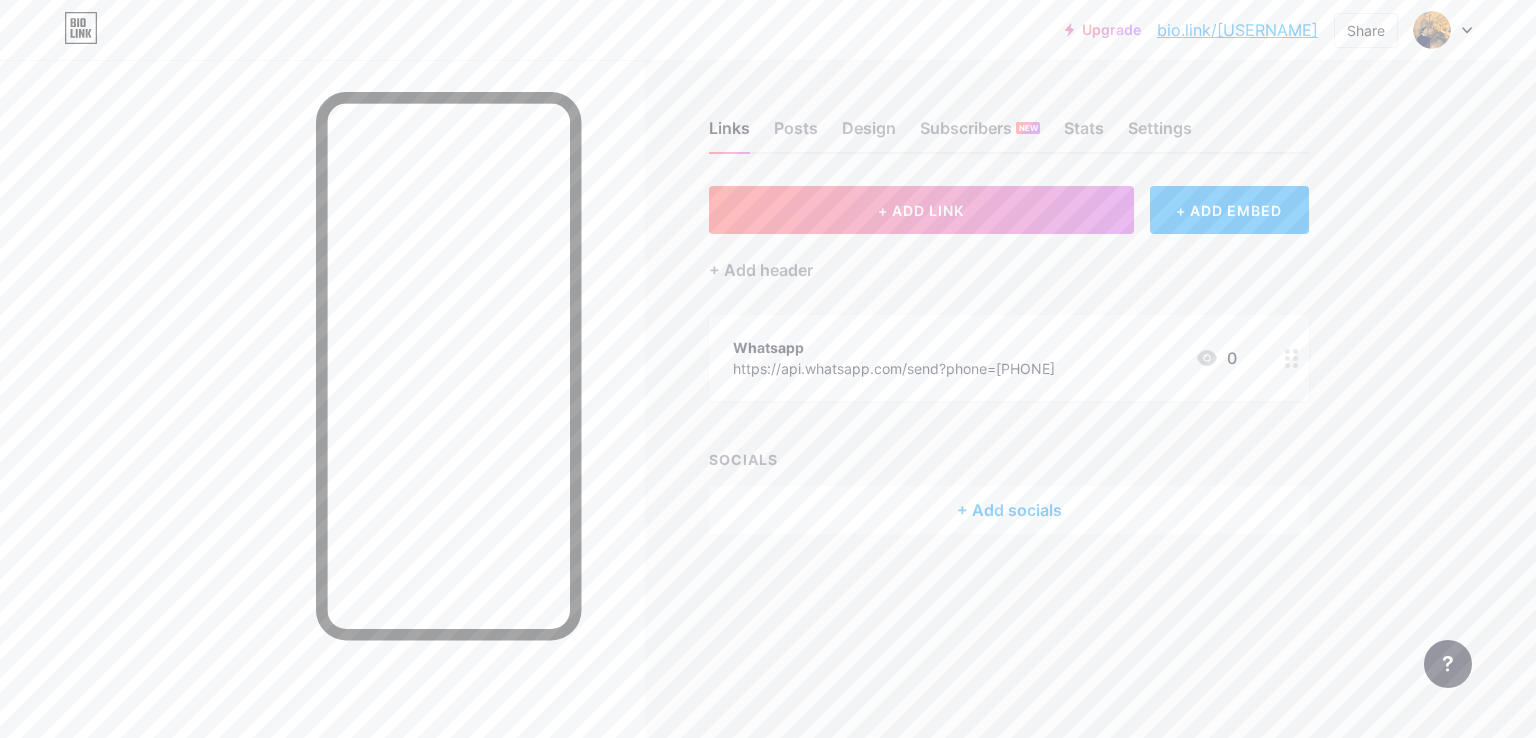 click on "https://api.whatsapp.com/send?phone=[PHONE]" at bounding box center [894, 368] 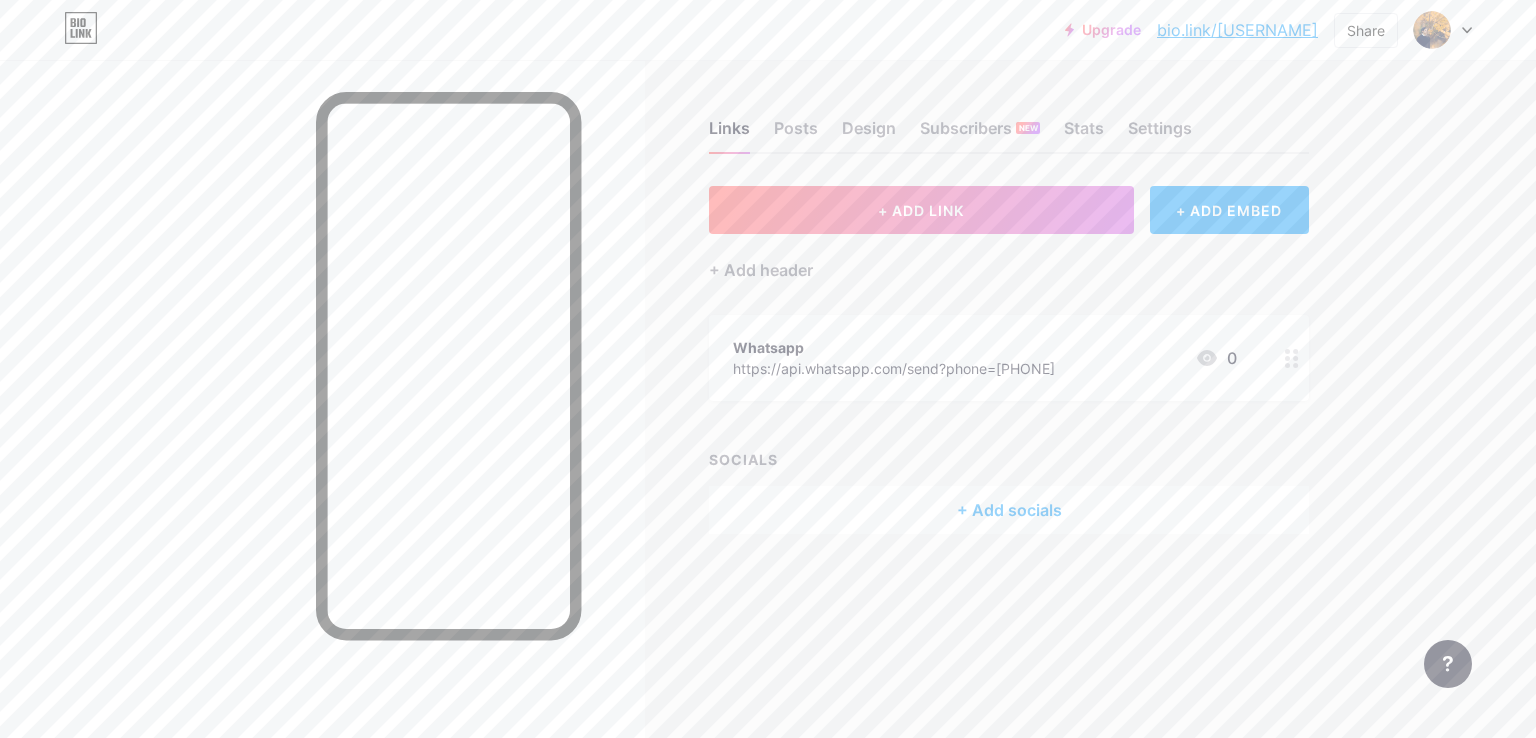 click 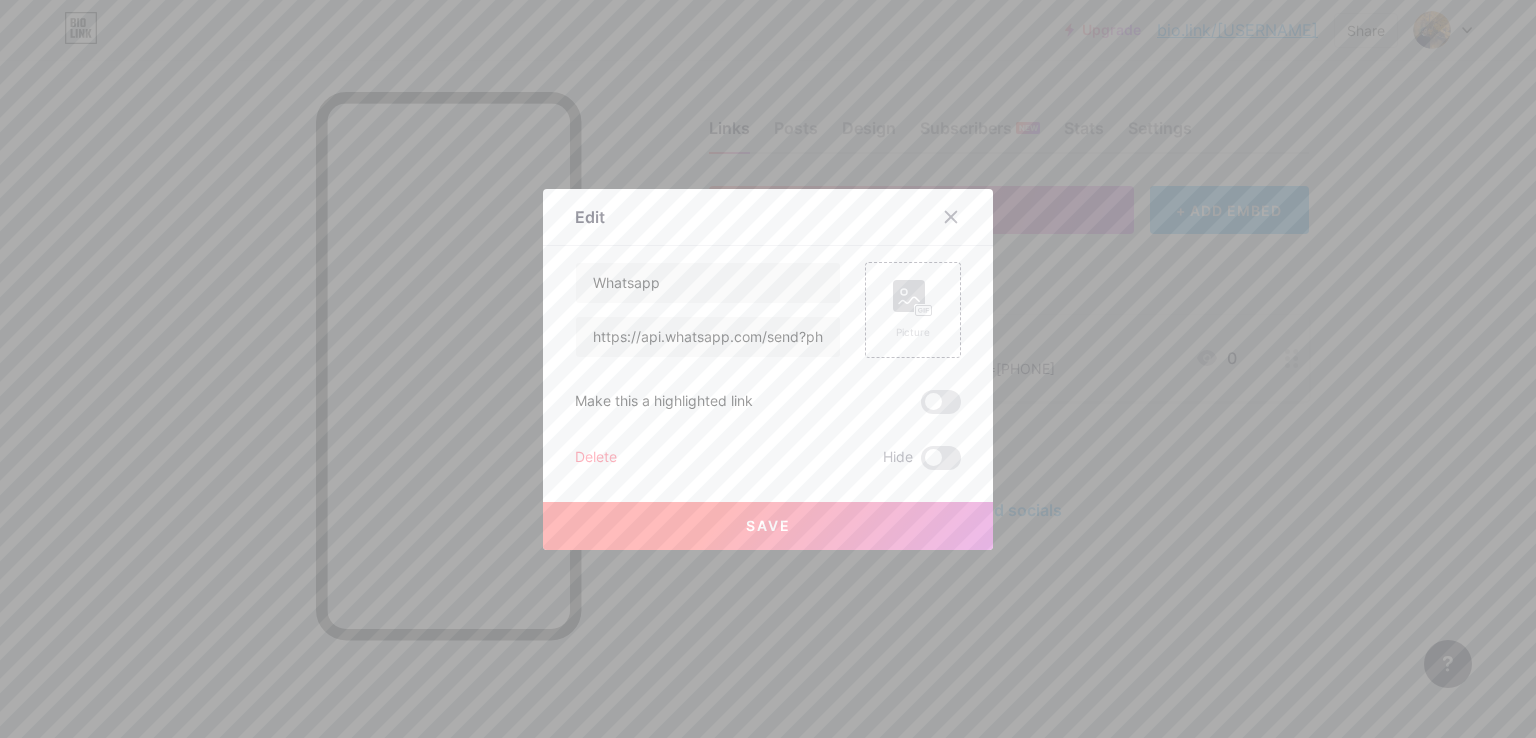 click on "Whatsapp     https://api.whatsapp.com/send?phone=[PHONE]                     Picture
Make this a highlighted link
Delete
Hide         Save" at bounding box center (768, 366) 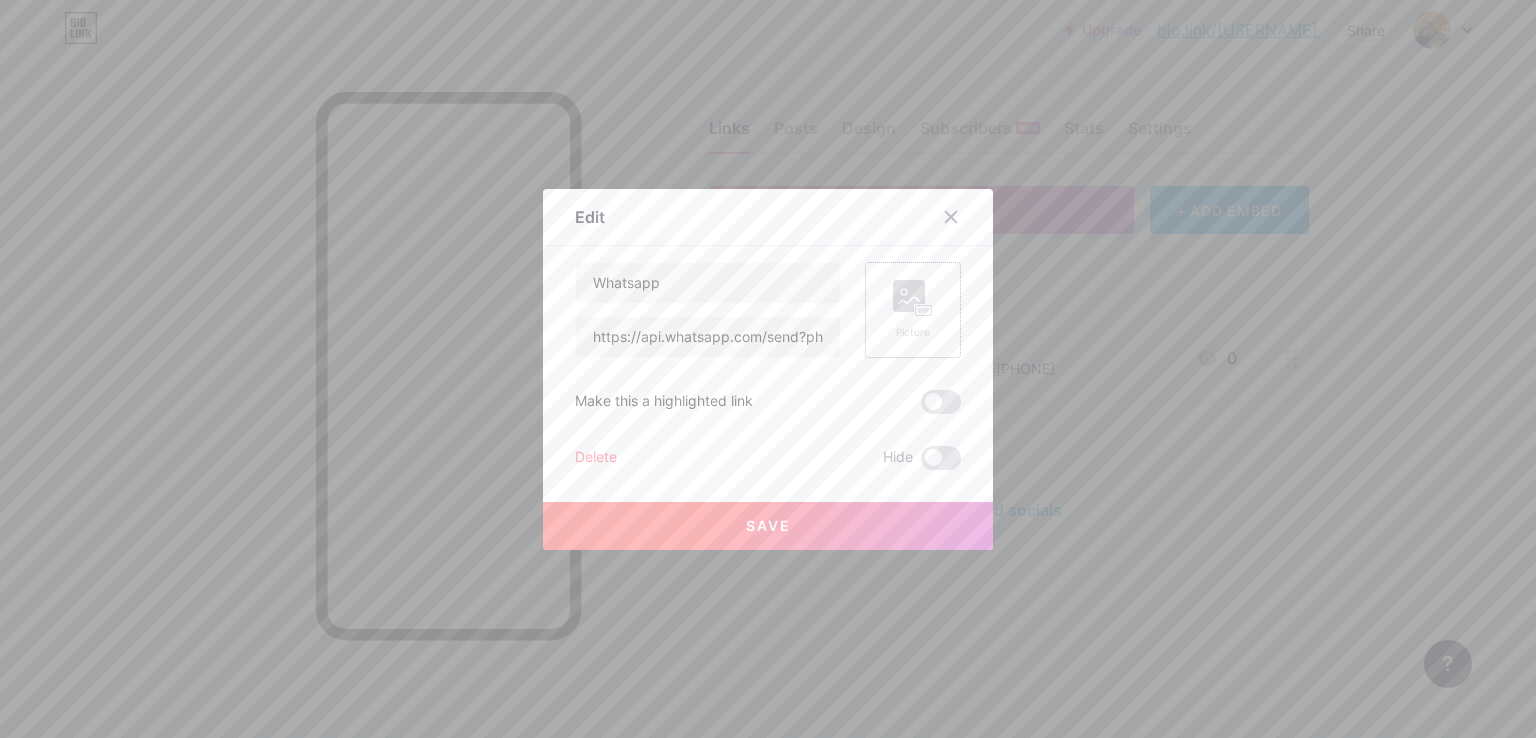 click on "Picture" at bounding box center [913, 310] 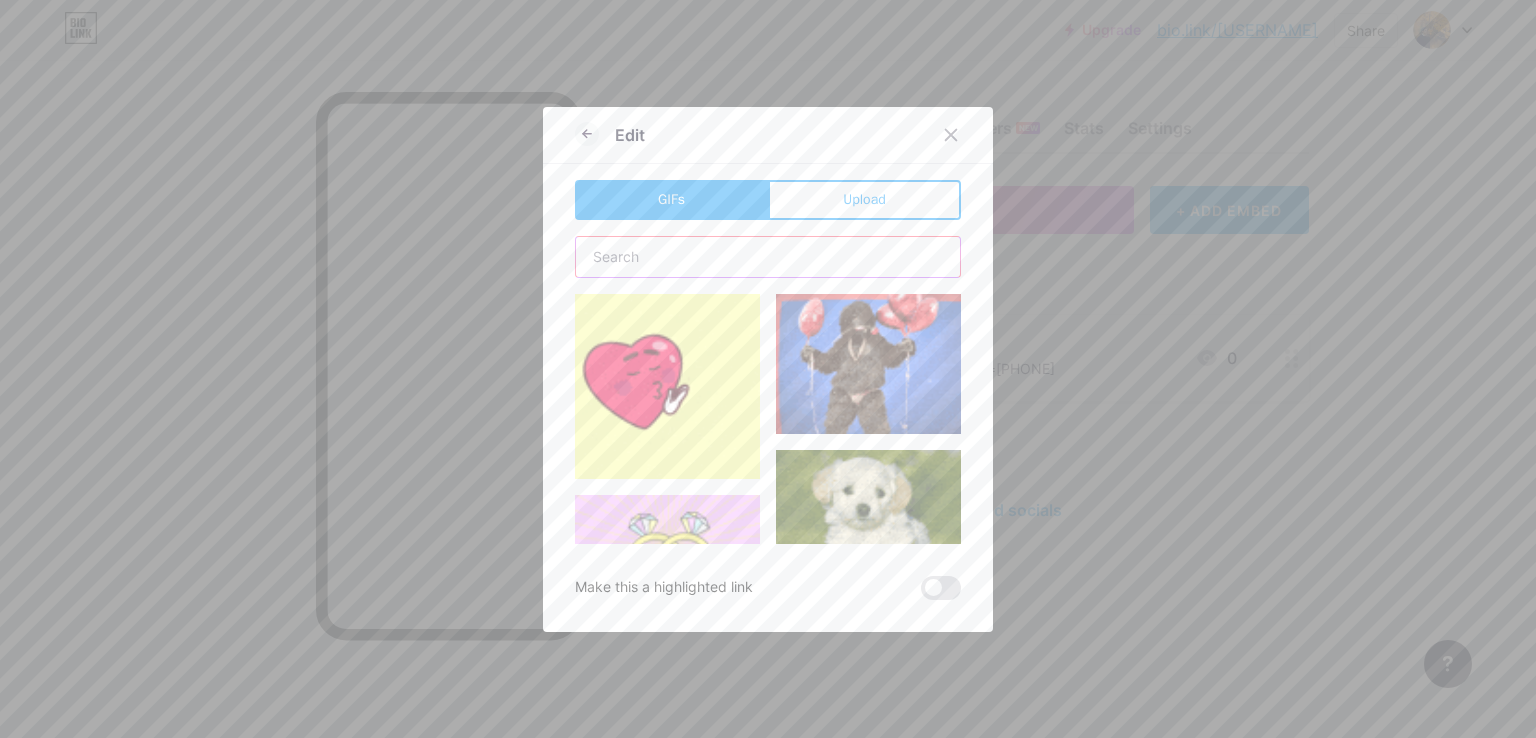 click at bounding box center (768, 257) 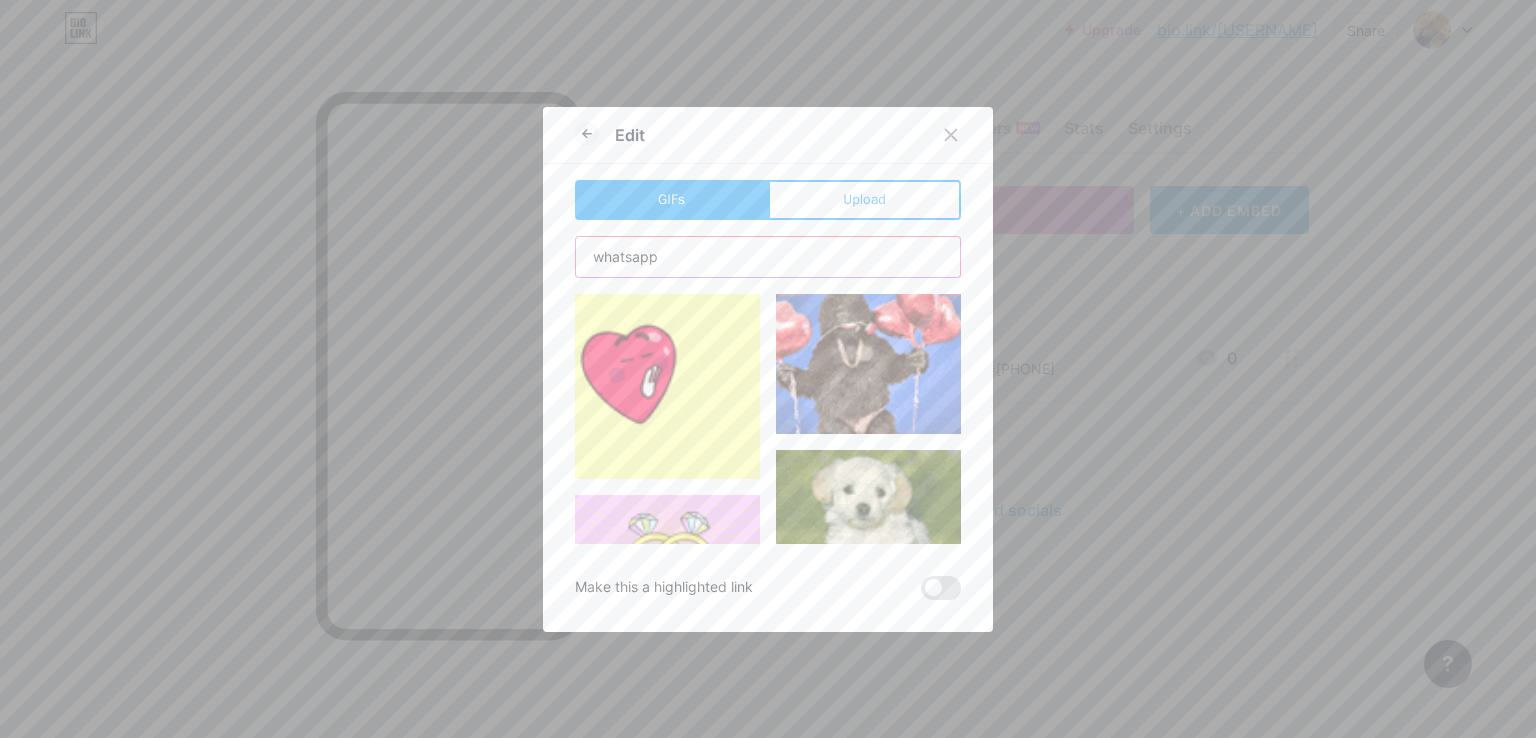 type on "whatsapp" 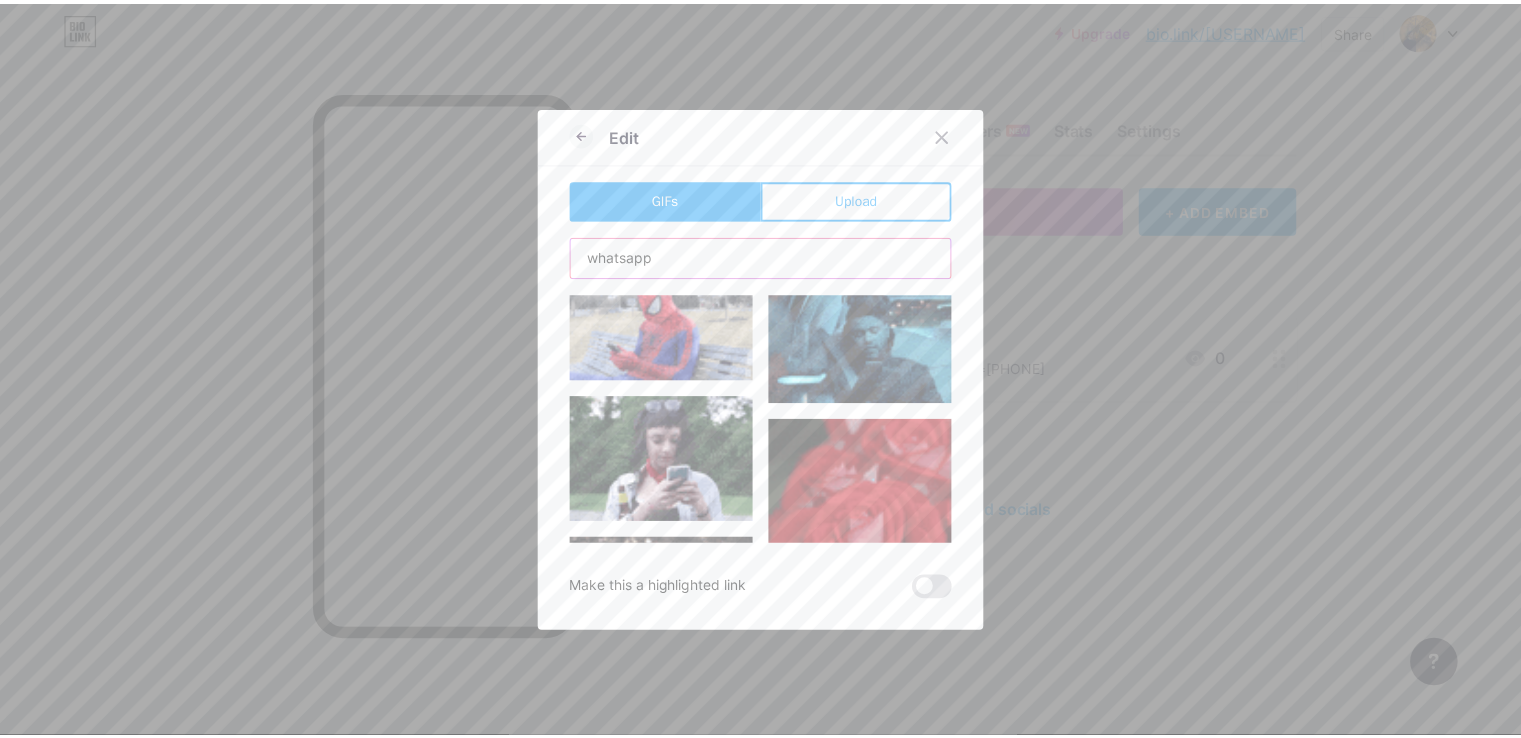 scroll, scrollTop: 1000, scrollLeft: 0, axis: vertical 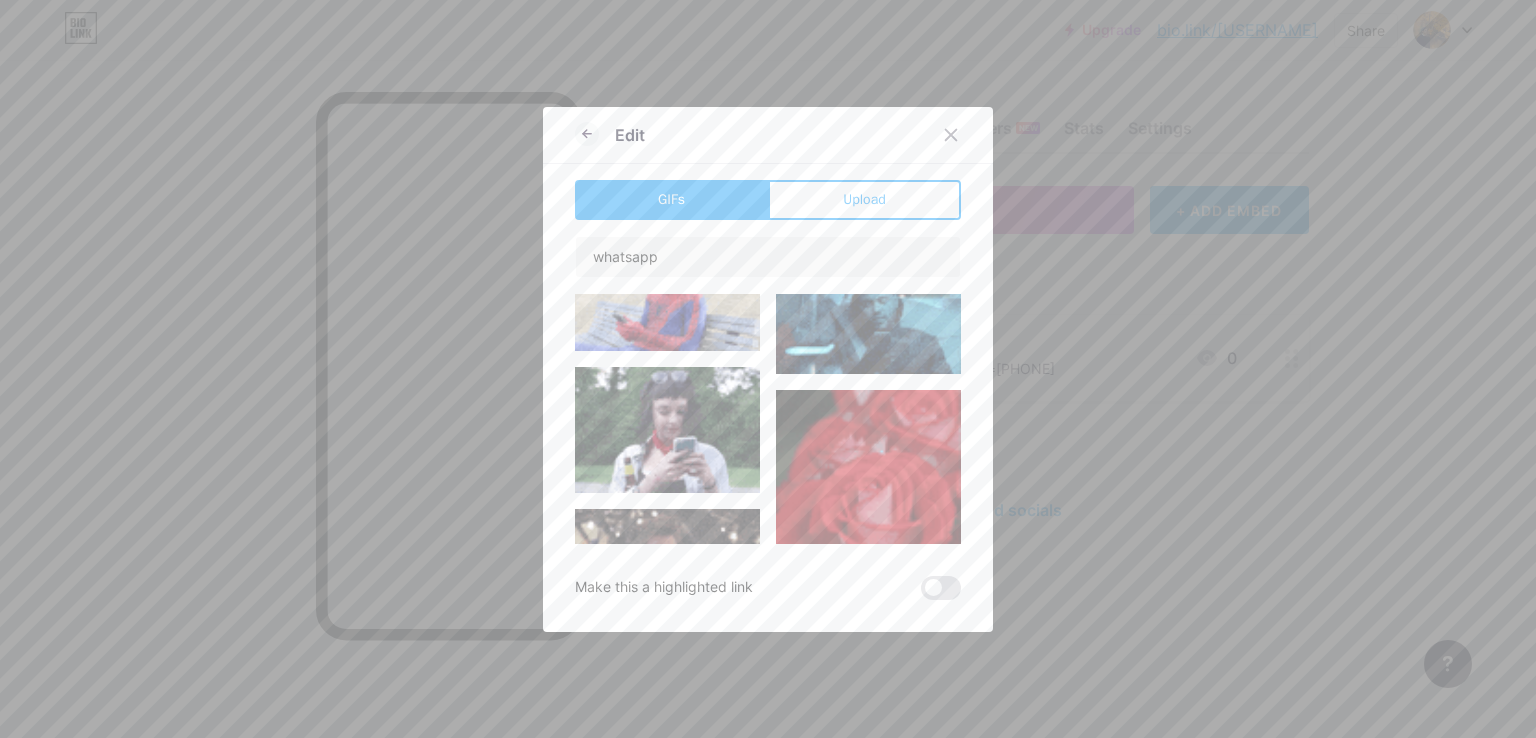 click on "Upload" at bounding box center [864, 199] 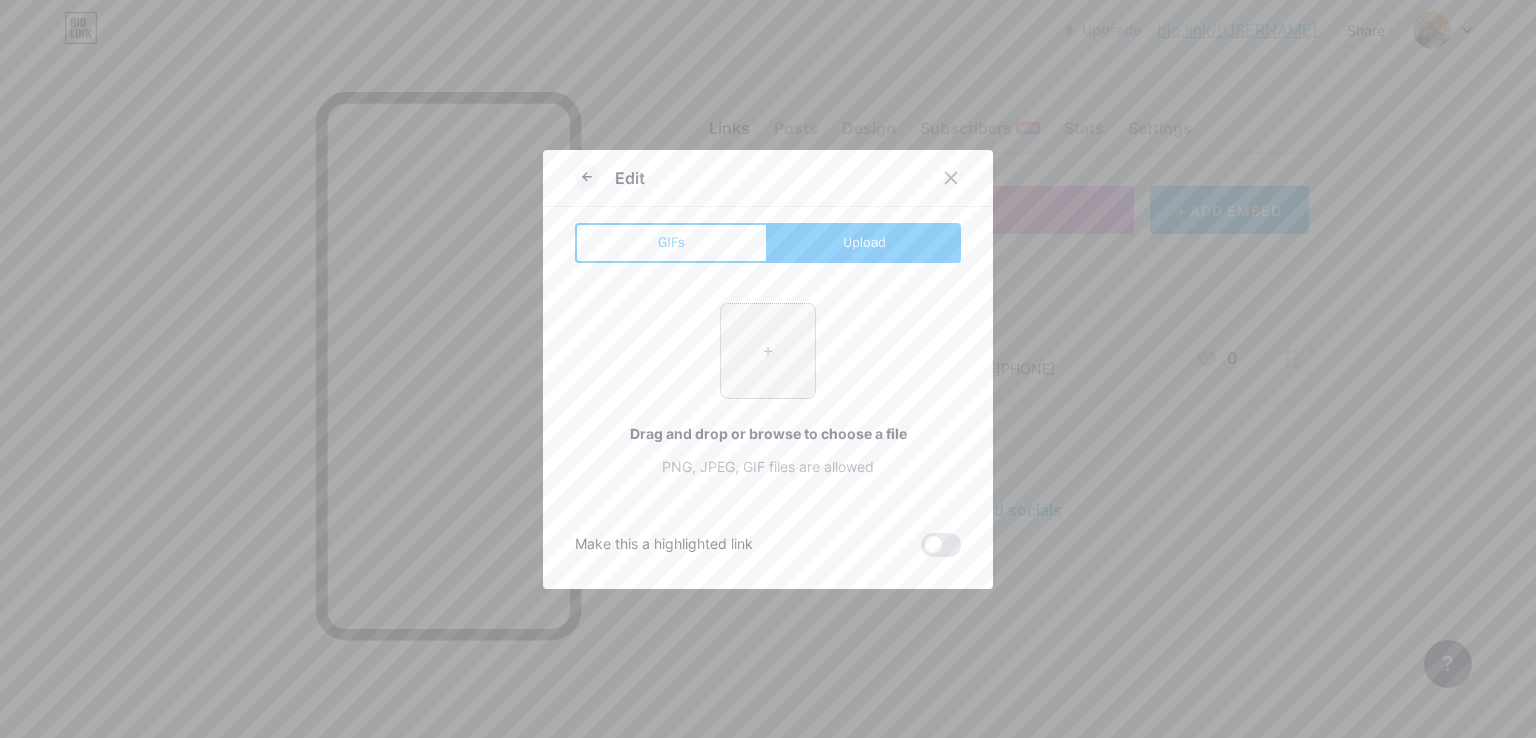 click at bounding box center (768, 351) 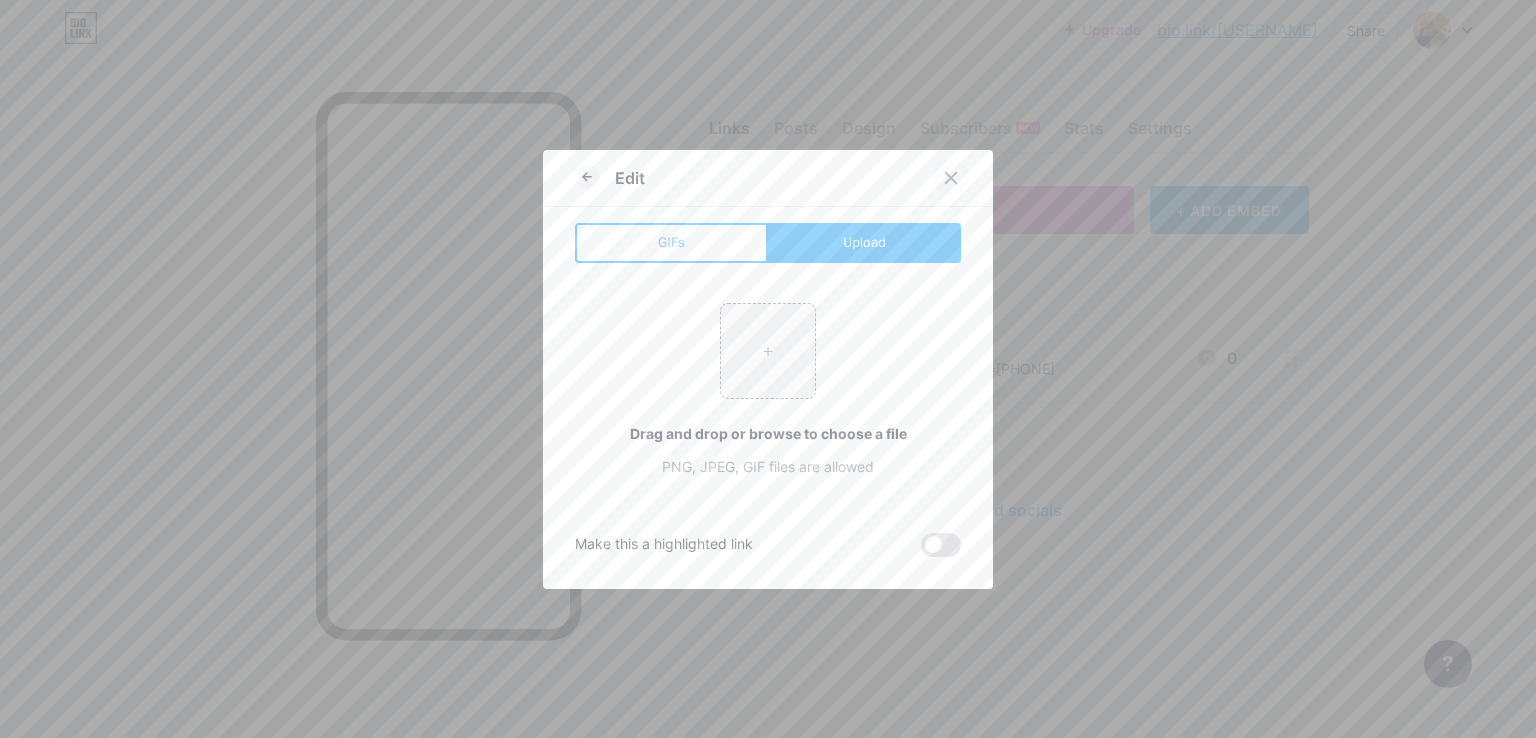 click 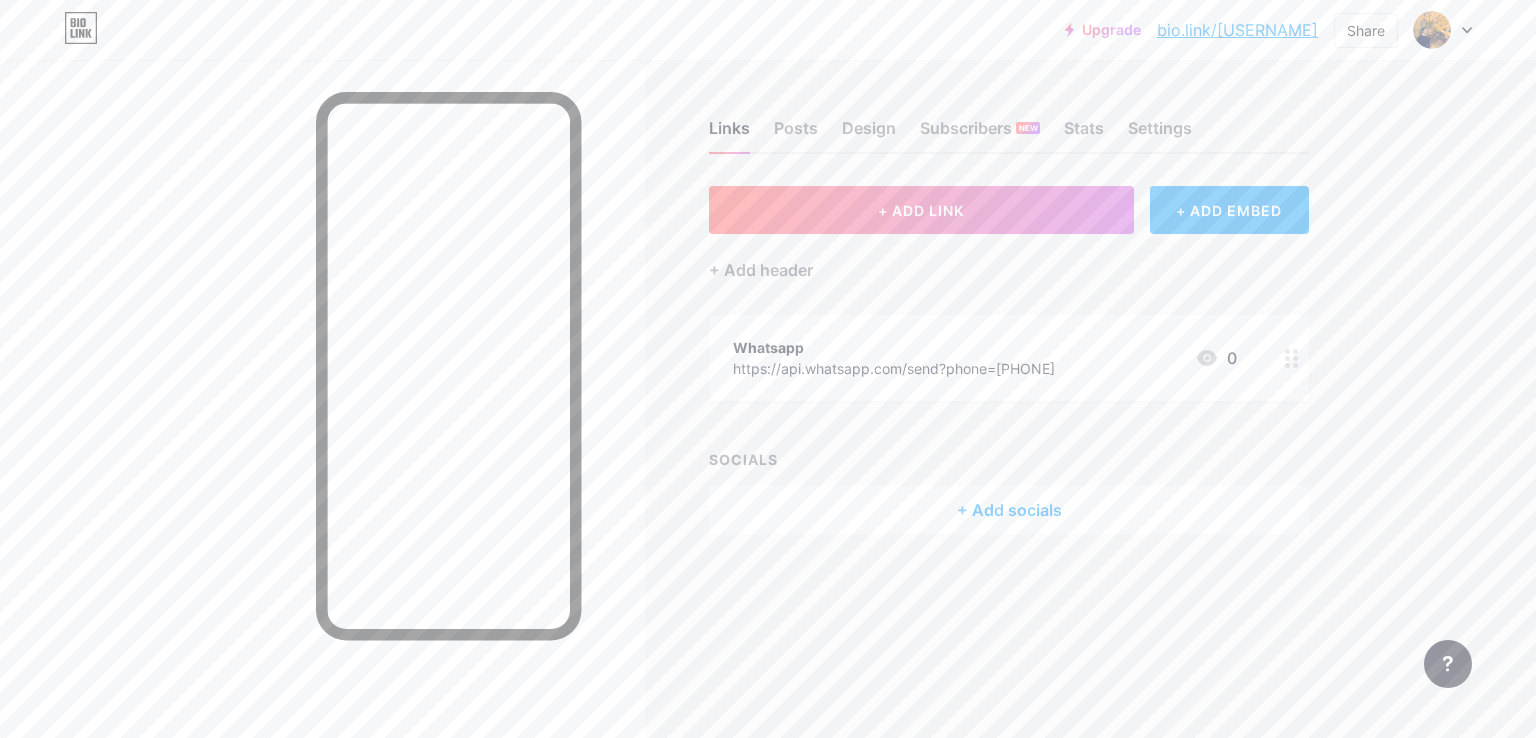 click on "Whatsapp" at bounding box center (894, 347) 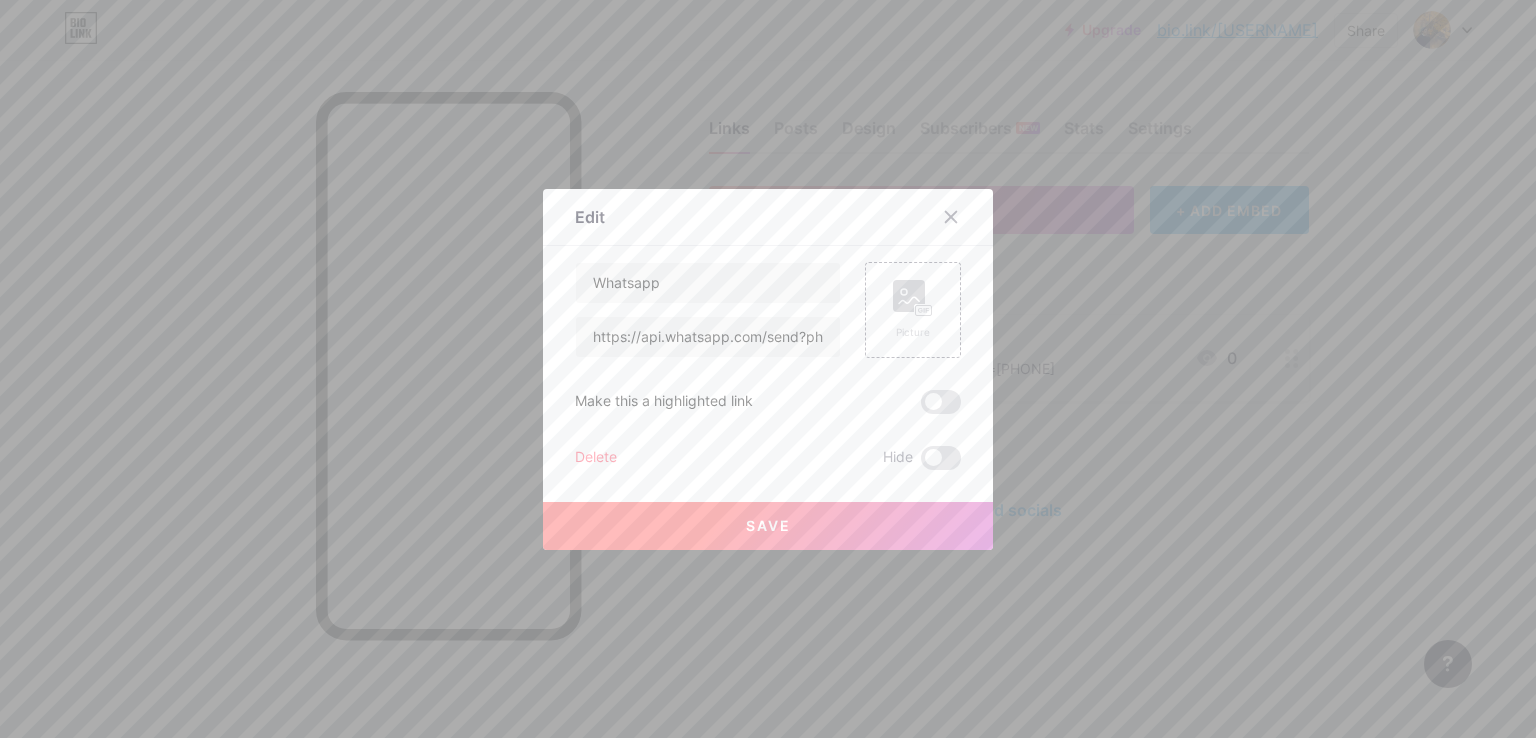 click on "Delete" at bounding box center (596, 458) 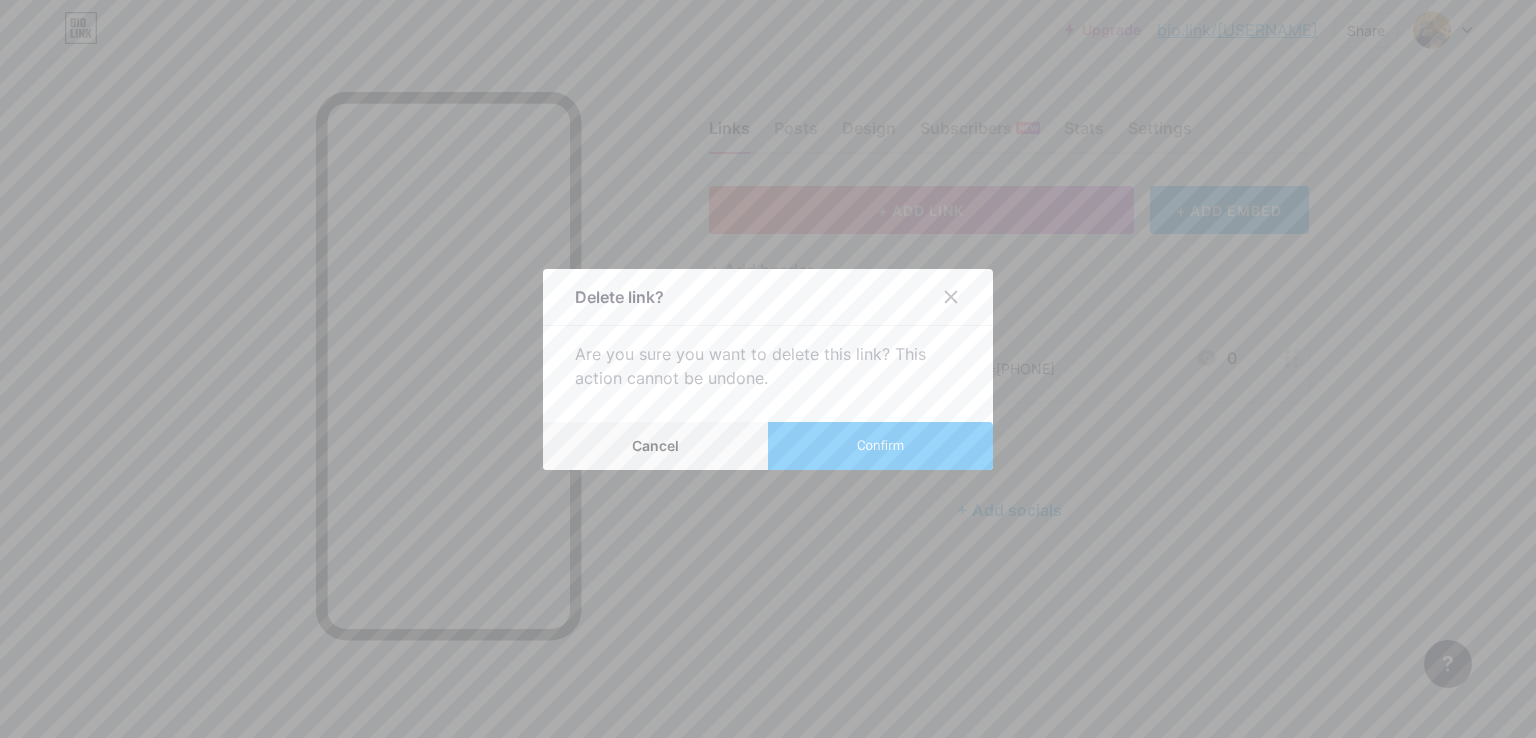click on "Confirm" at bounding box center (880, 446) 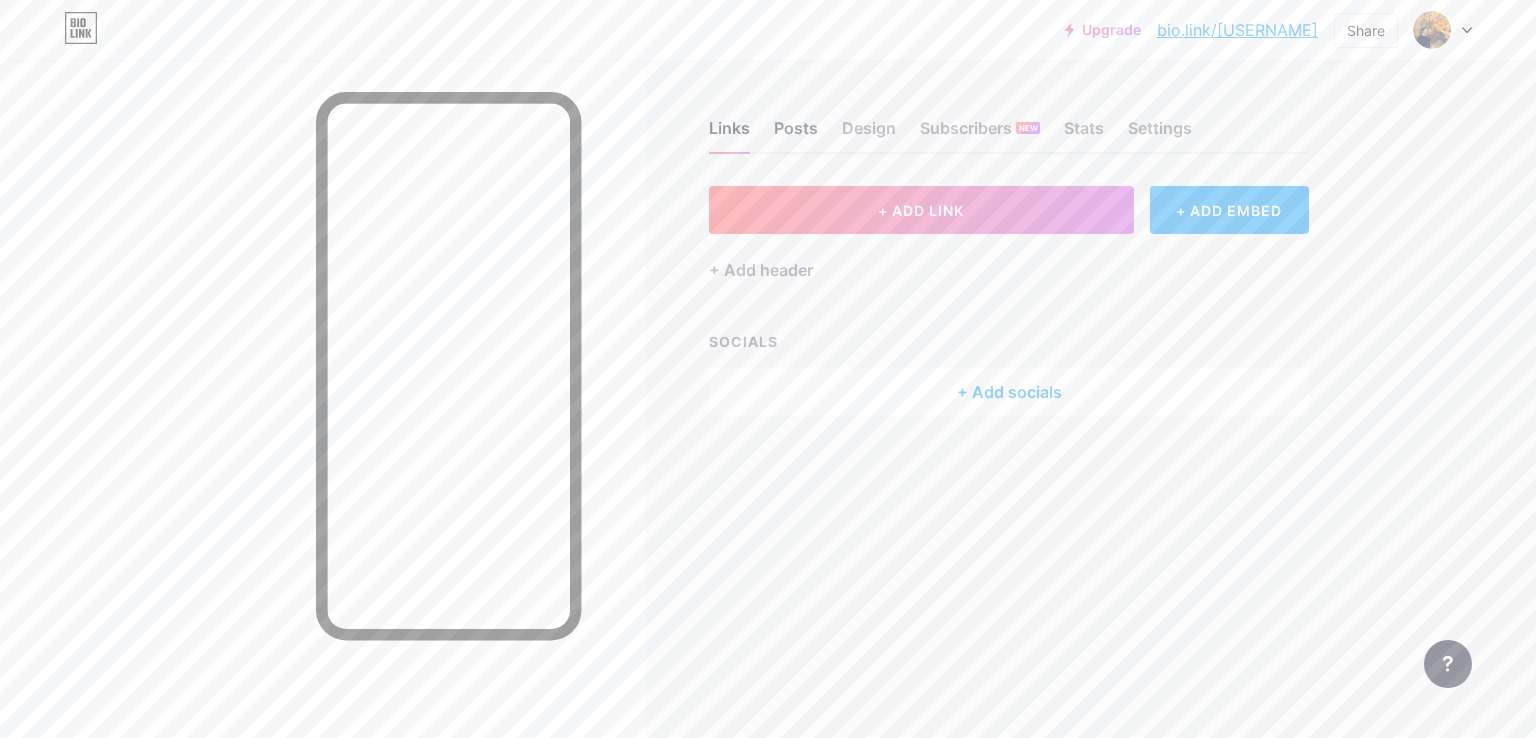 click on "Posts" at bounding box center [796, 134] 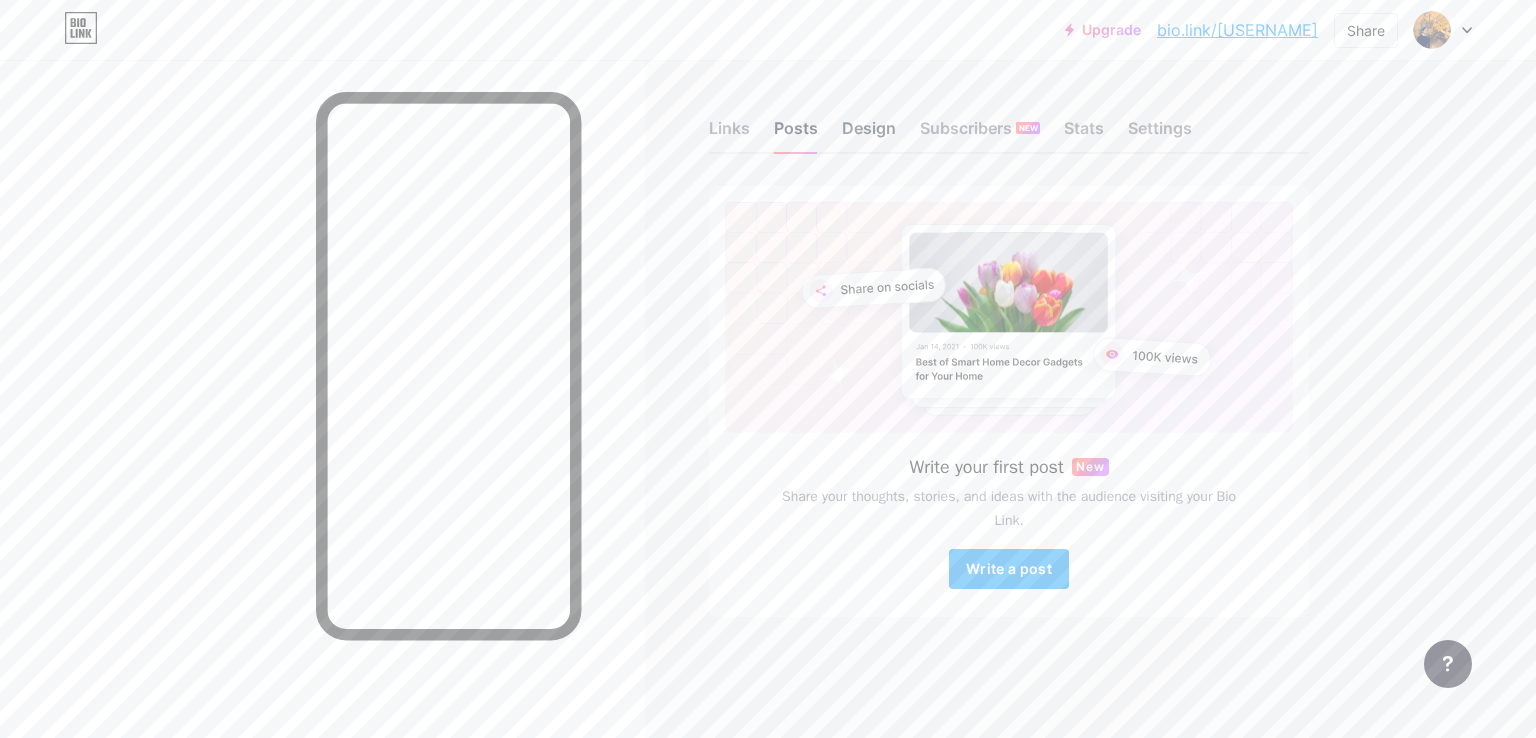 click on "Design" at bounding box center [869, 134] 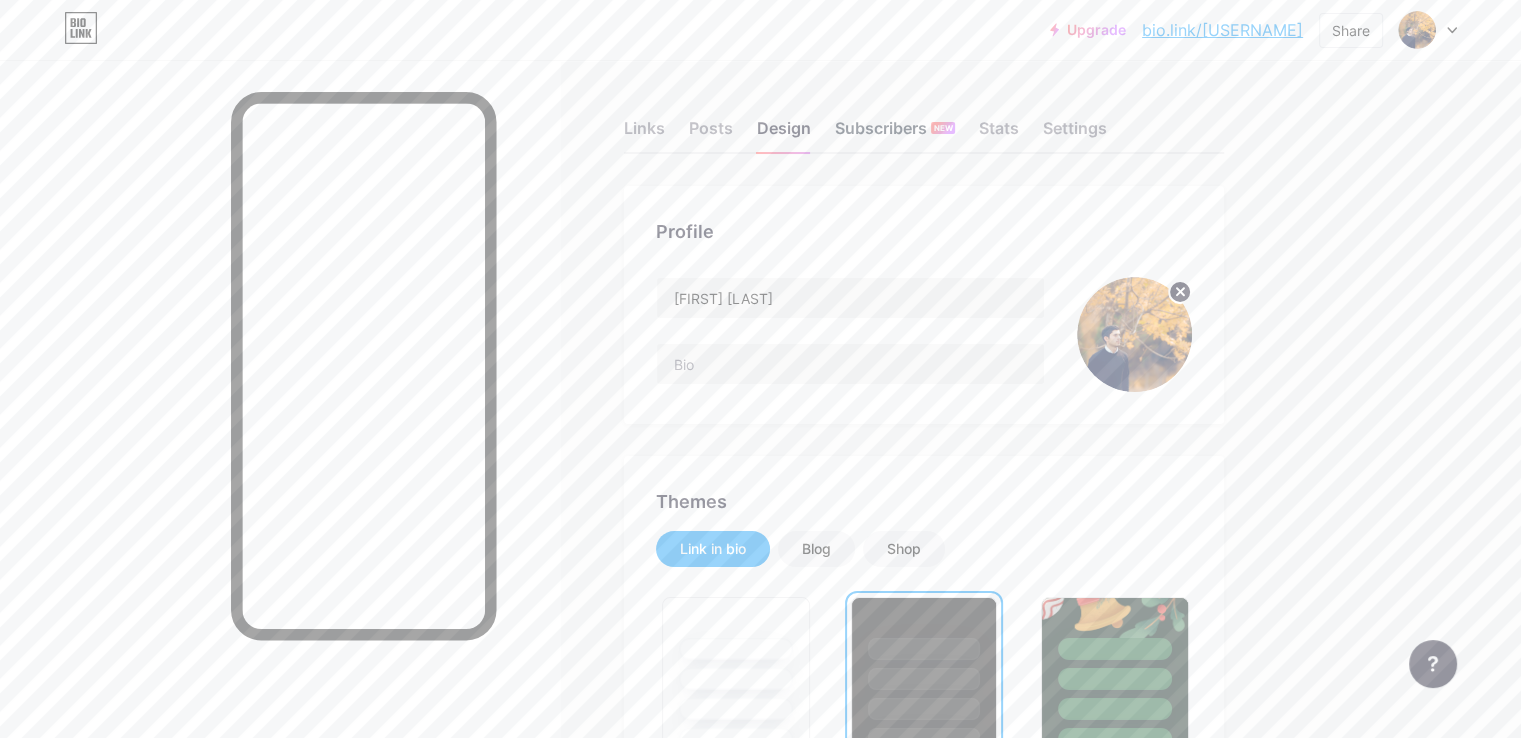 click on "Subscribers
NEW" at bounding box center (895, 134) 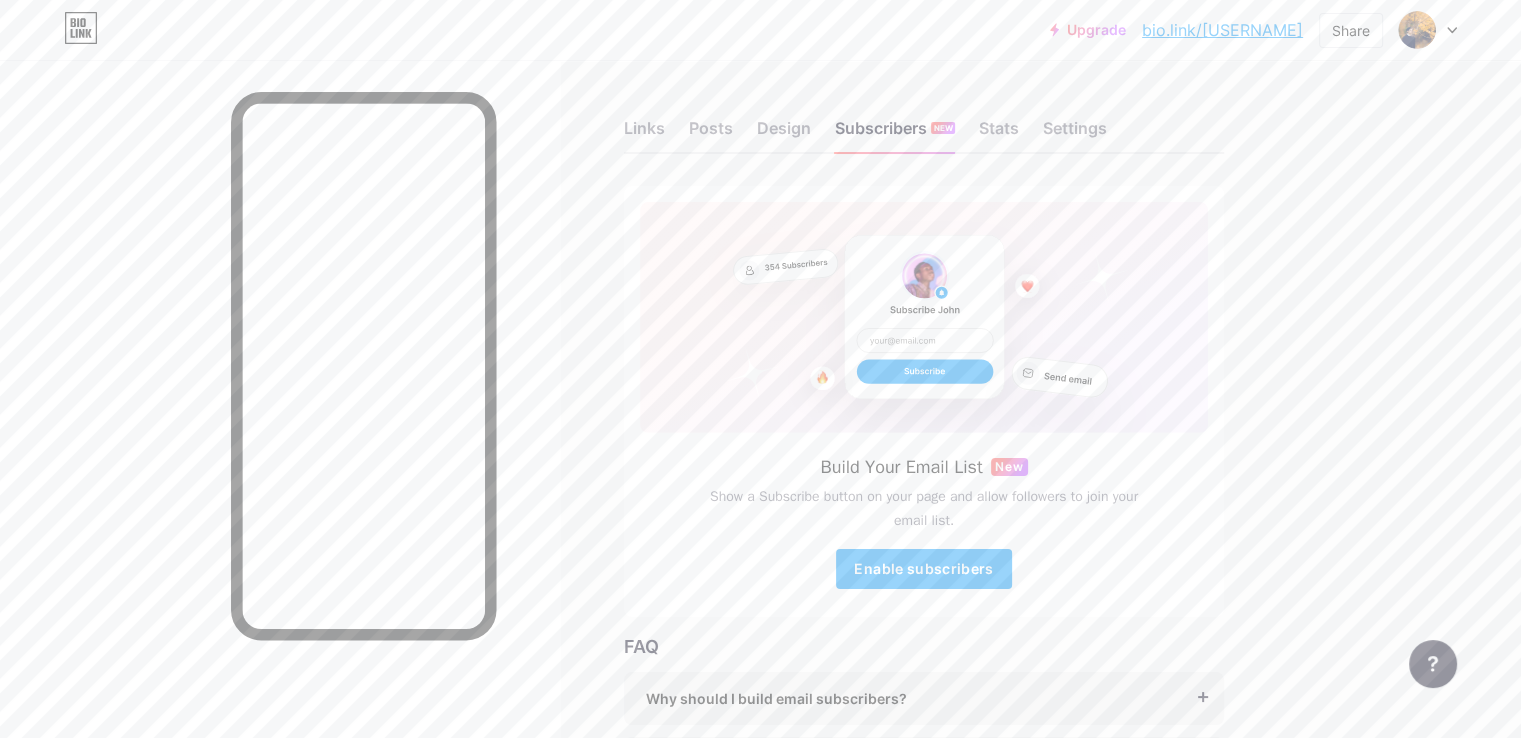 click on "Links
Posts
Design
Subscribers
NEW
Stats
Settings" at bounding box center (924, 119) 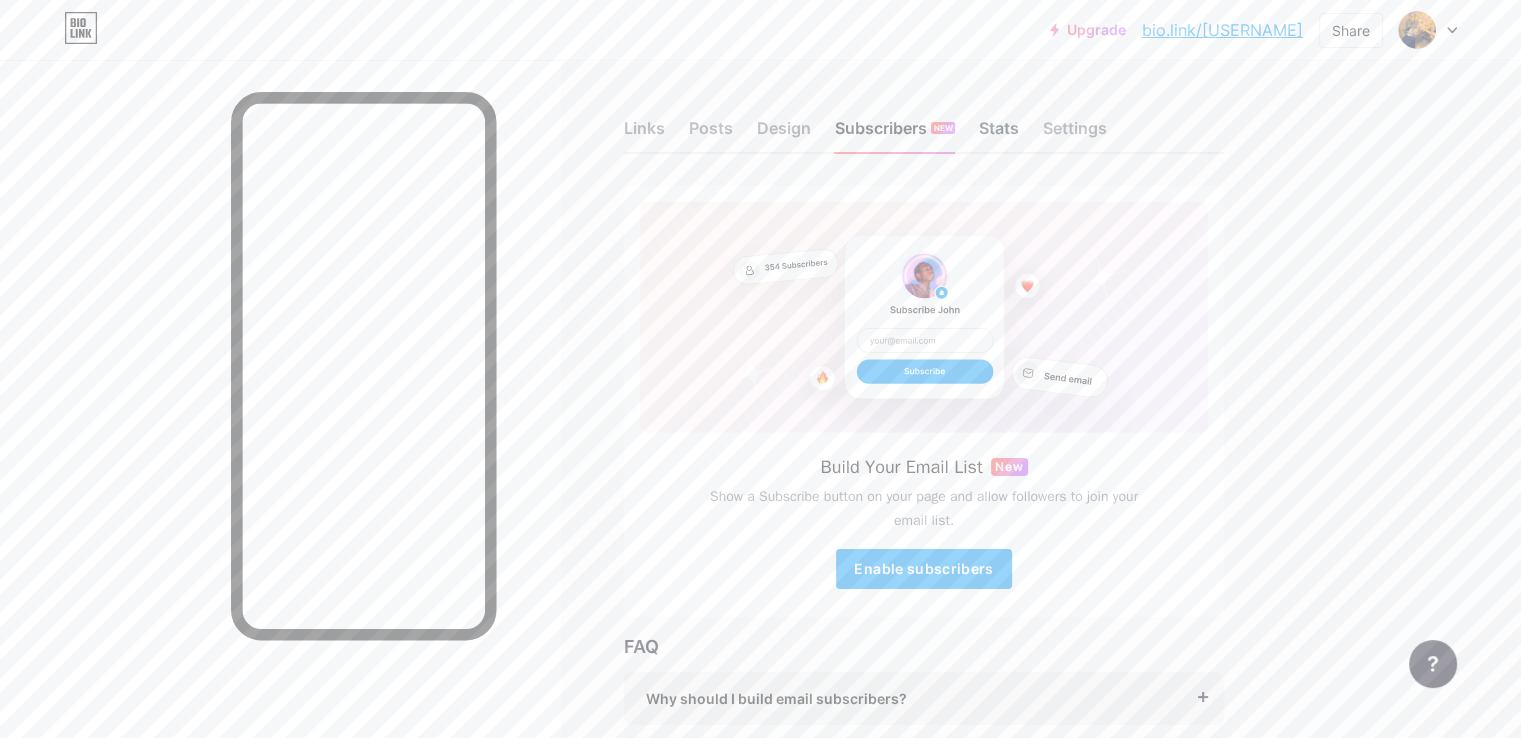 click on "Stats" at bounding box center [999, 134] 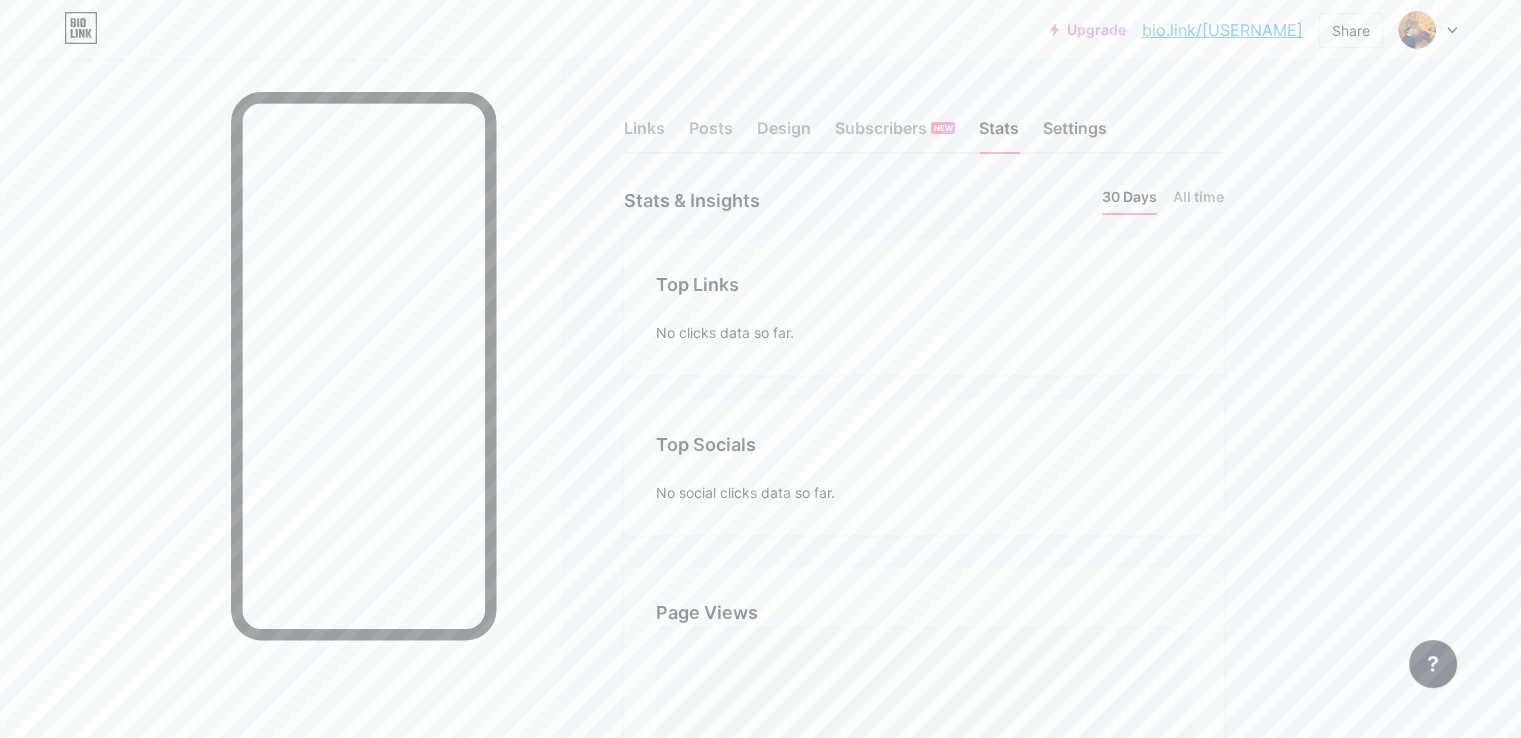 scroll, scrollTop: 999262, scrollLeft: 998479, axis: both 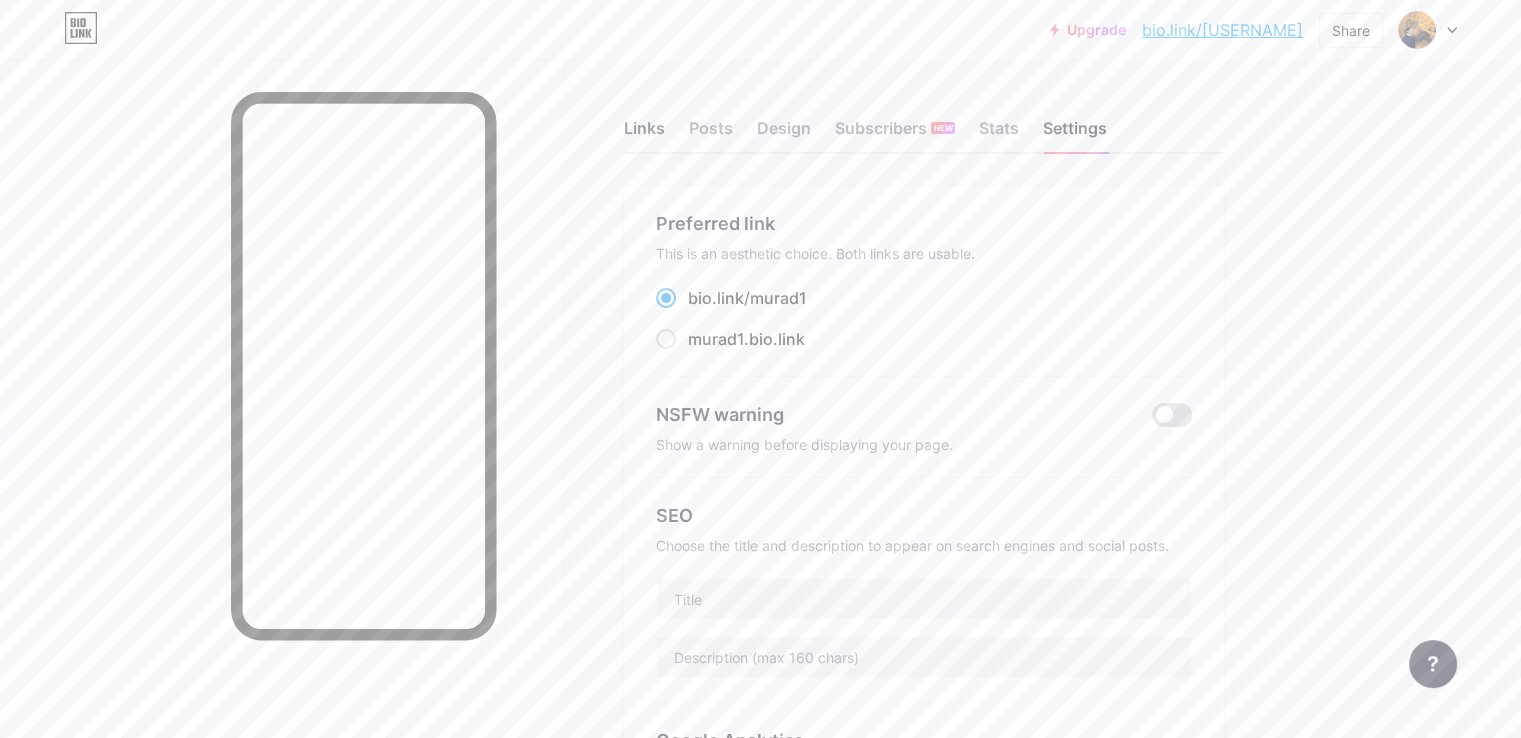 click on "Links" at bounding box center [644, 134] 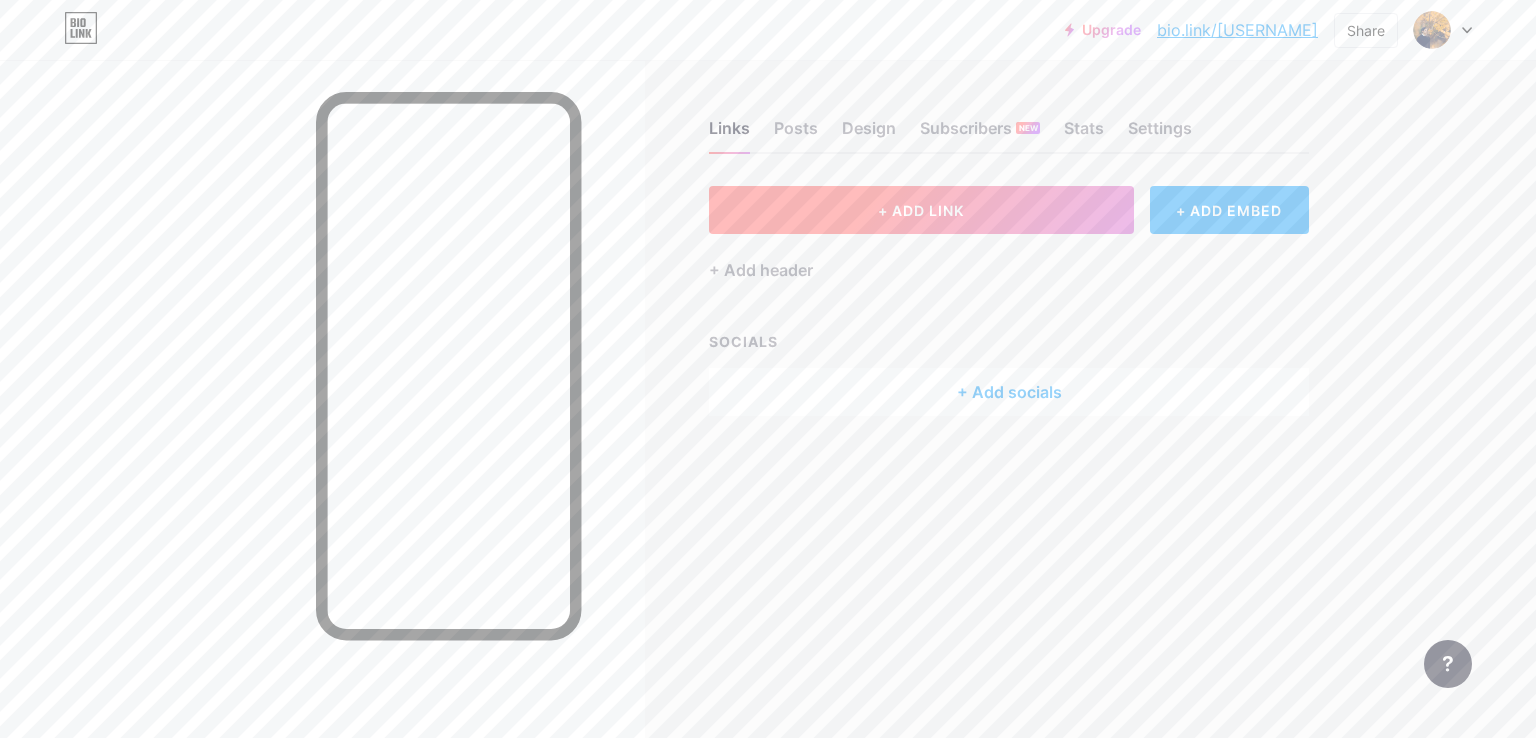 click on "+ ADD LINK" at bounding box center [921, 210] 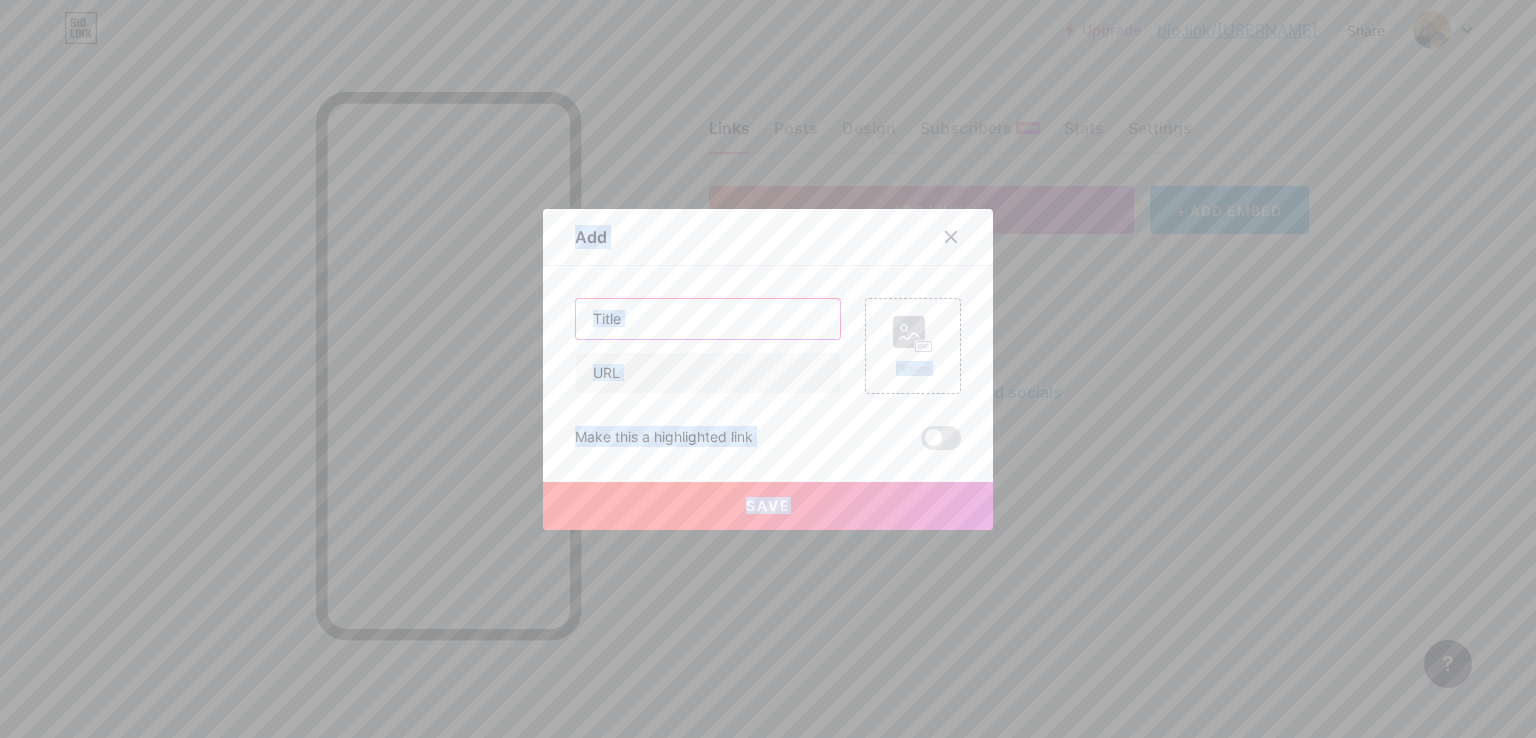 click at bounding box center [708, 319] 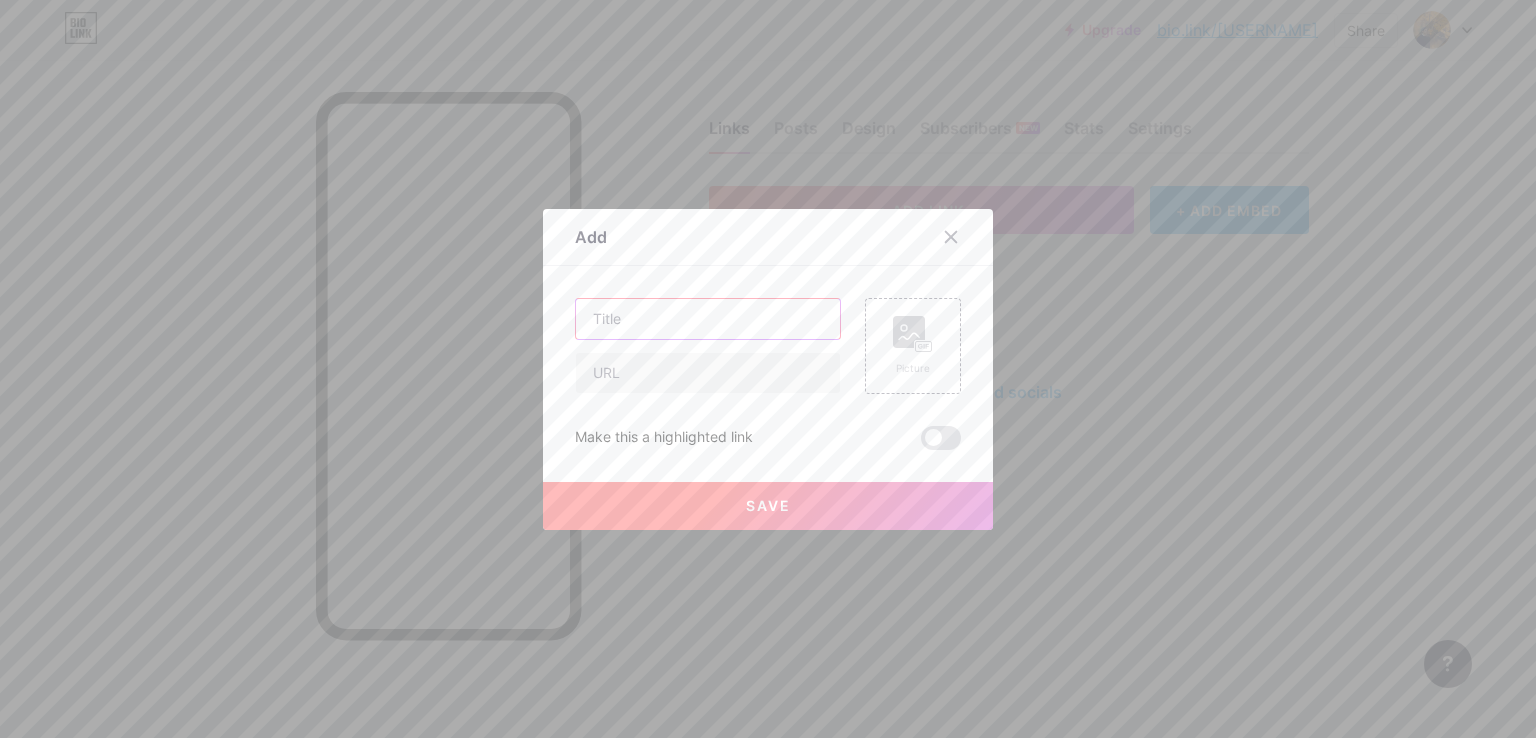 click at bounding box center (708, 319) 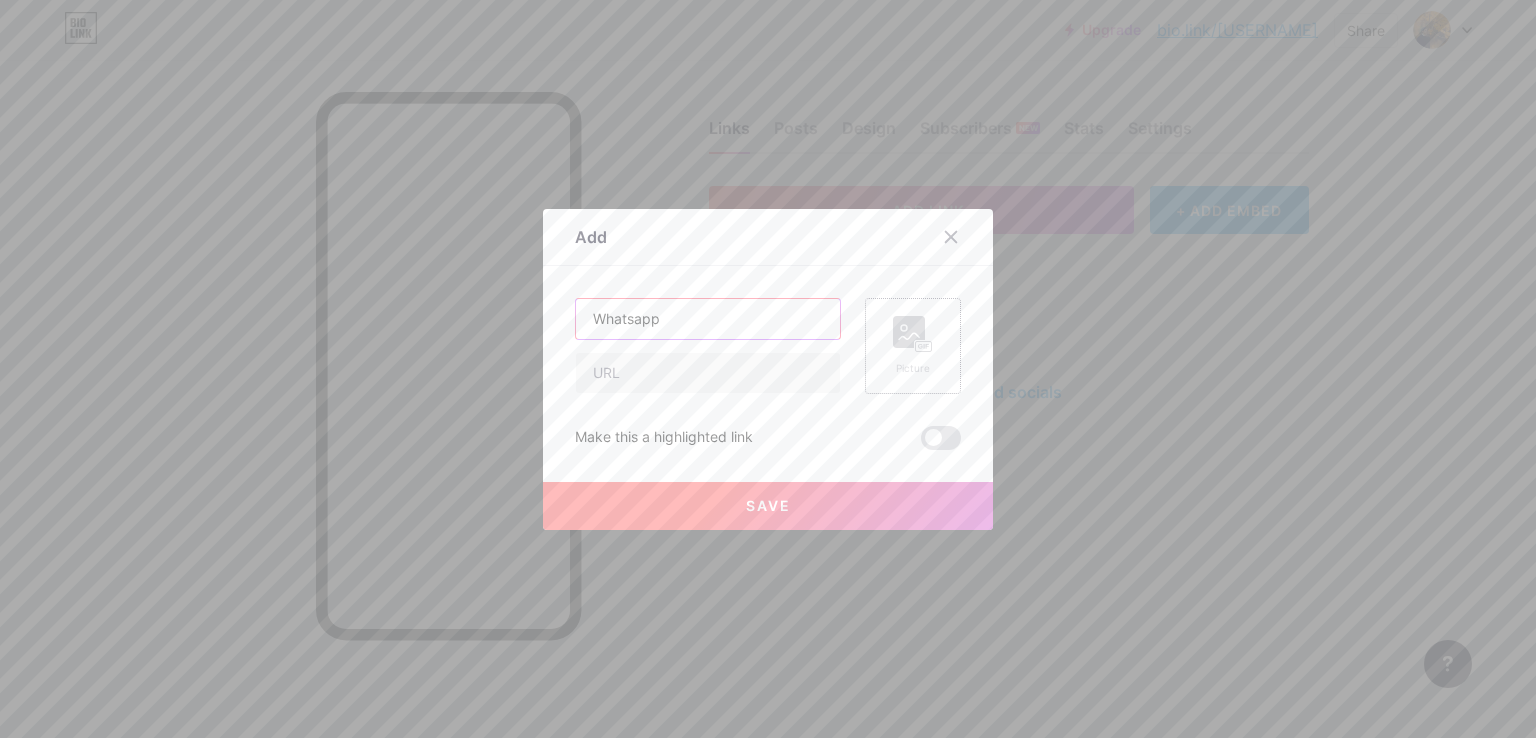 type on "Whatsapp" 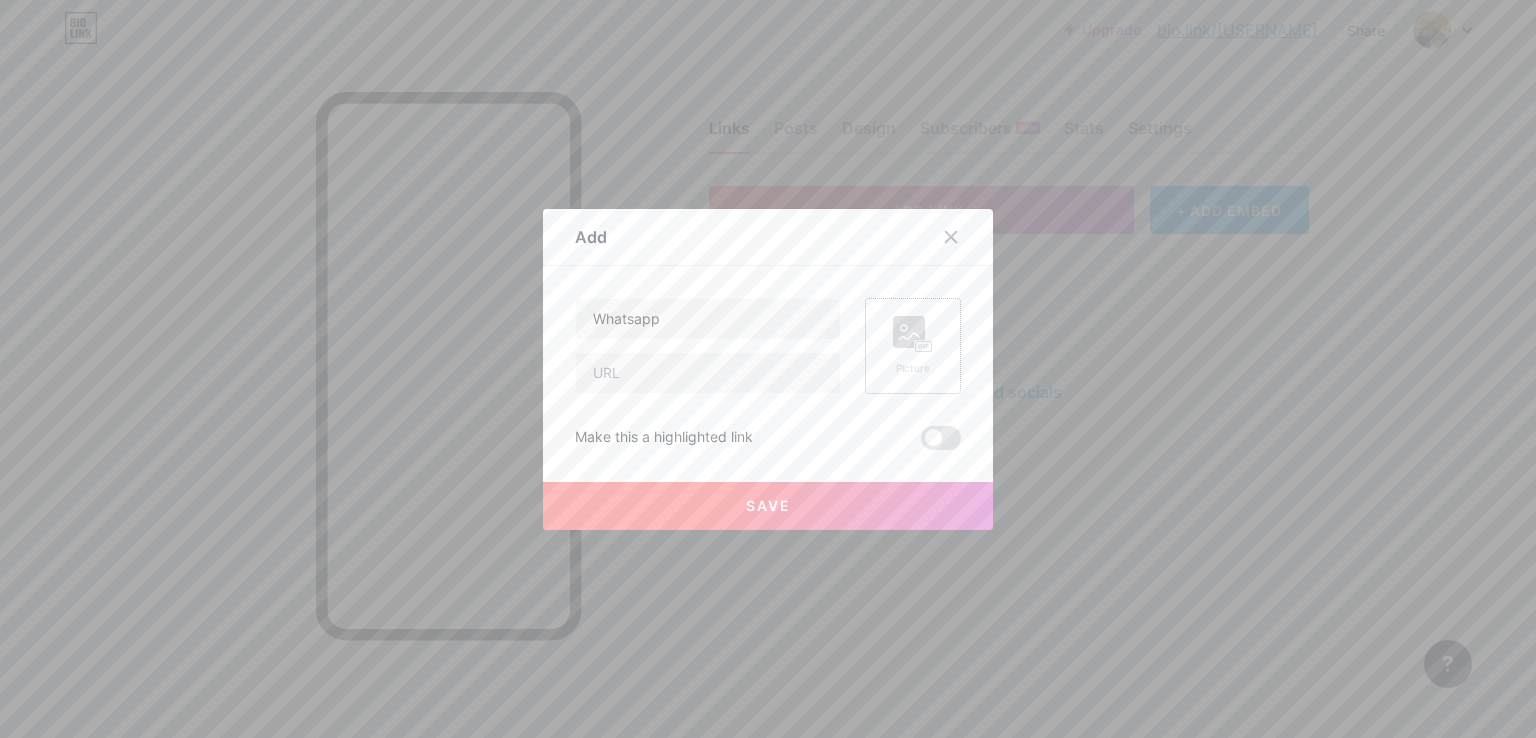 click 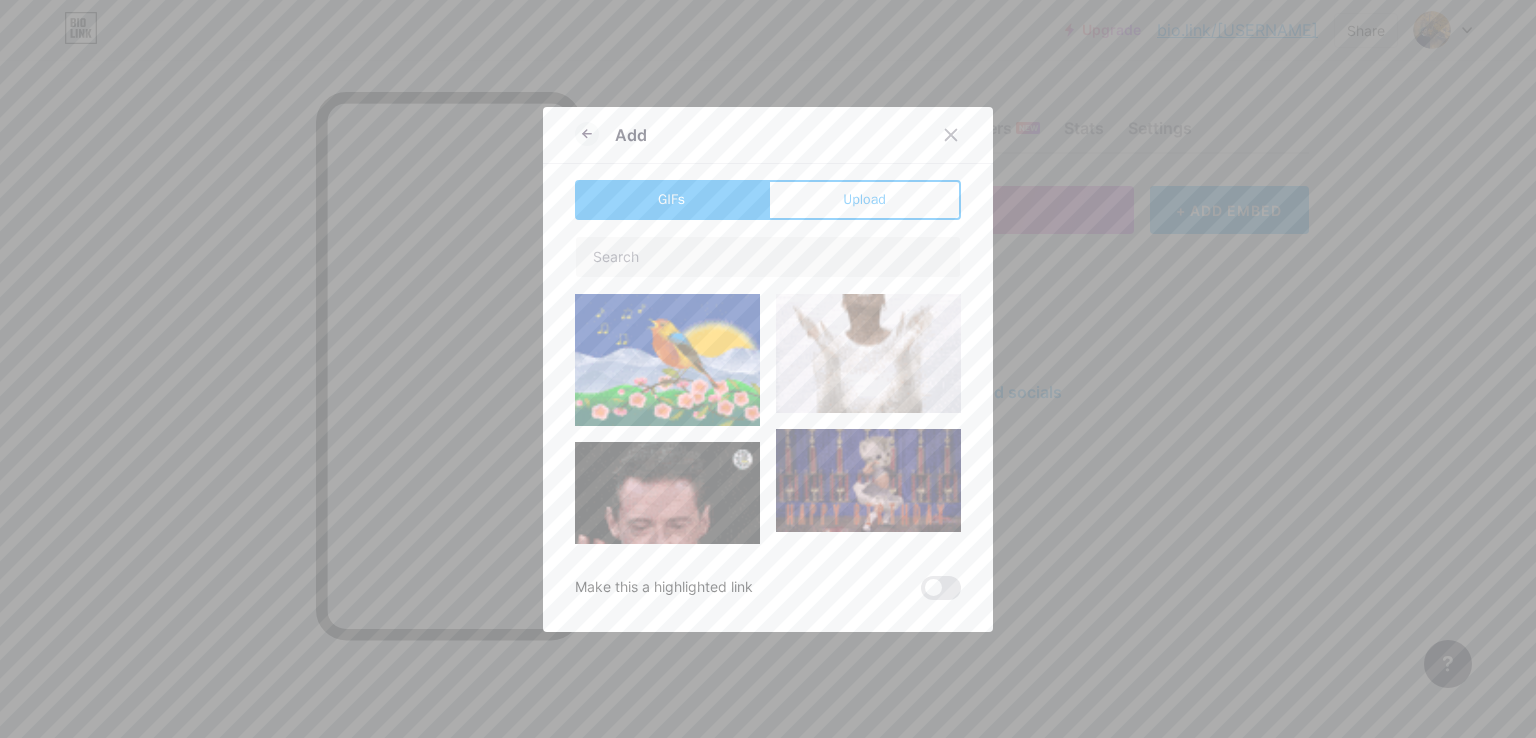 scroll, scrollTop: 900, scrollLeft: 0, axis: vertical 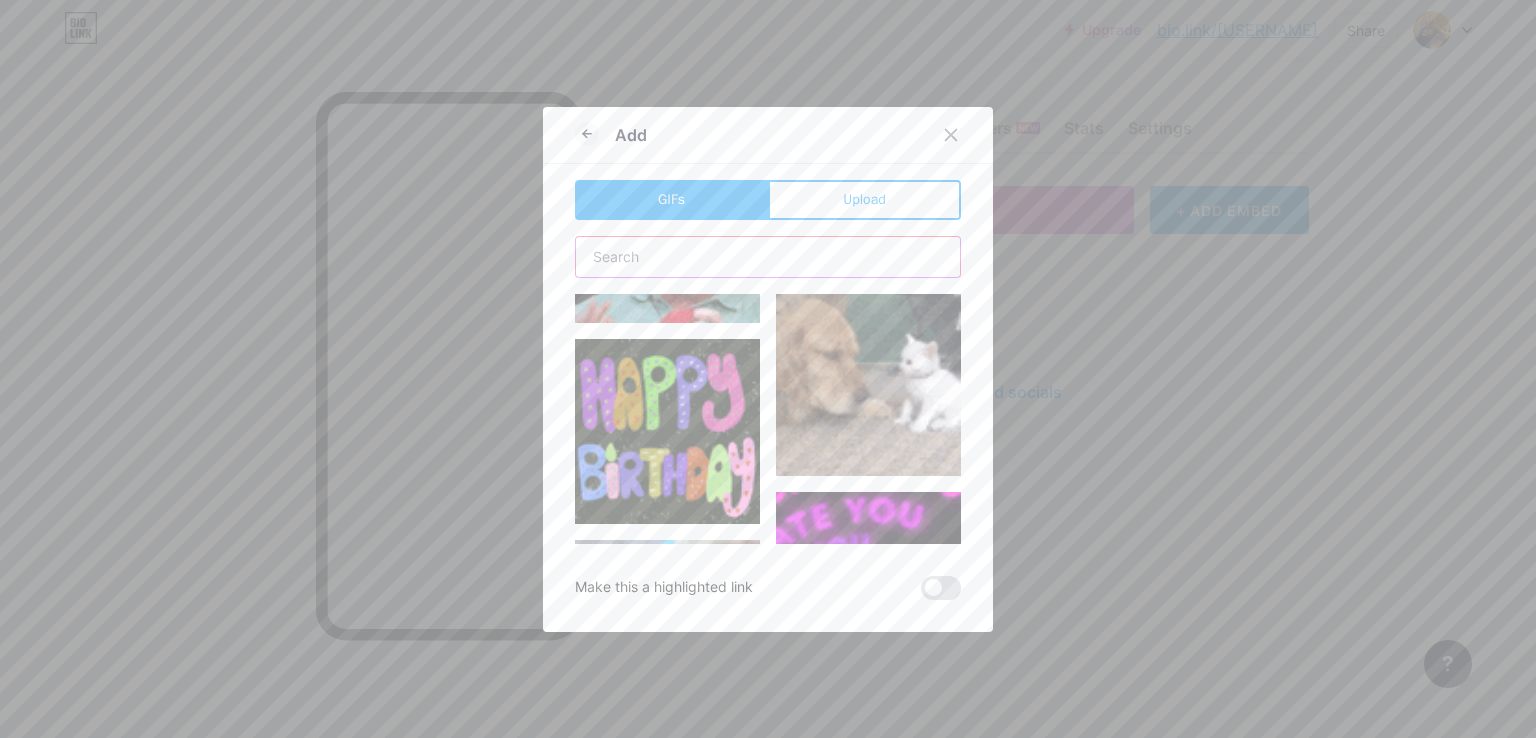 click at bounding box center (768, 257) 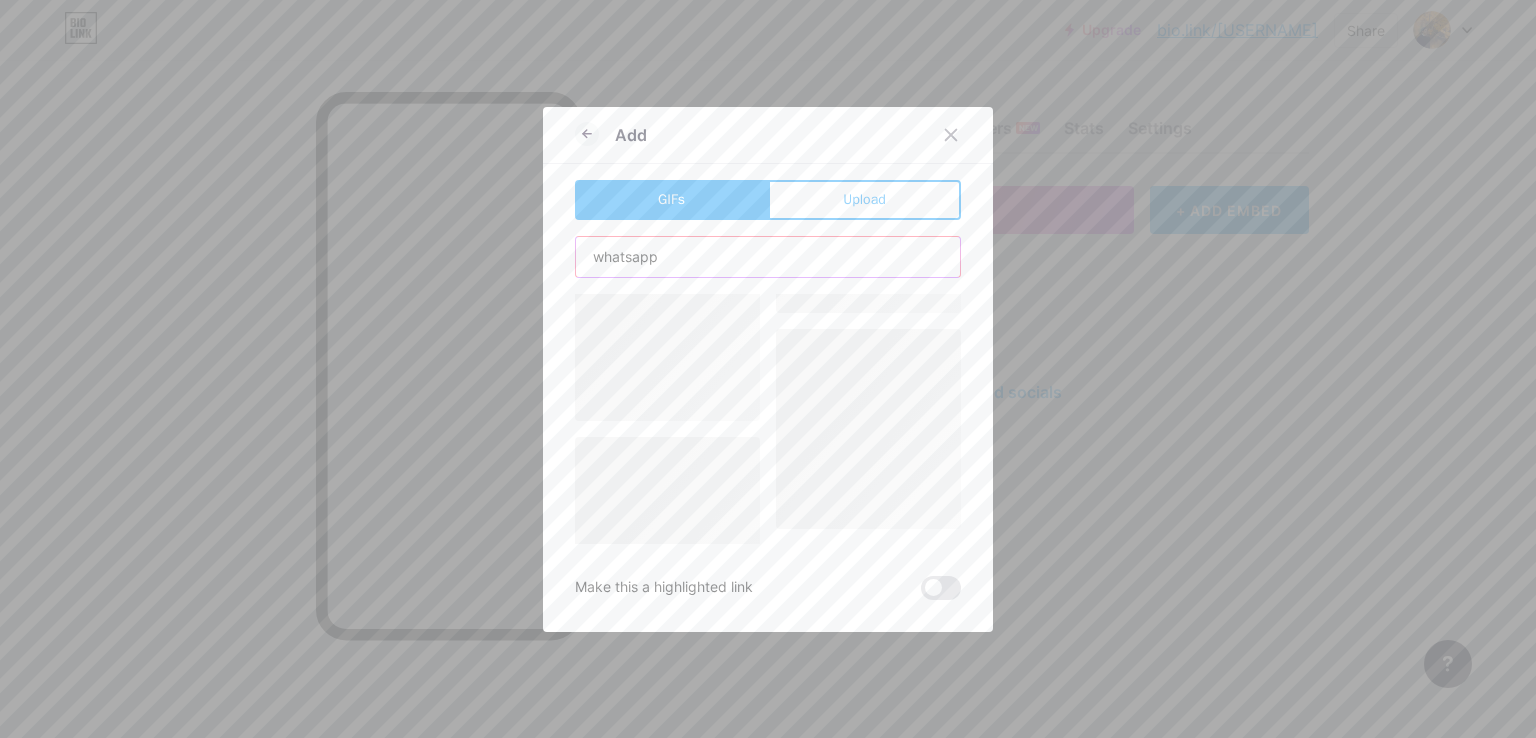 scroll, scrollTop: 900, scrollLeft: 0, axis: vertical 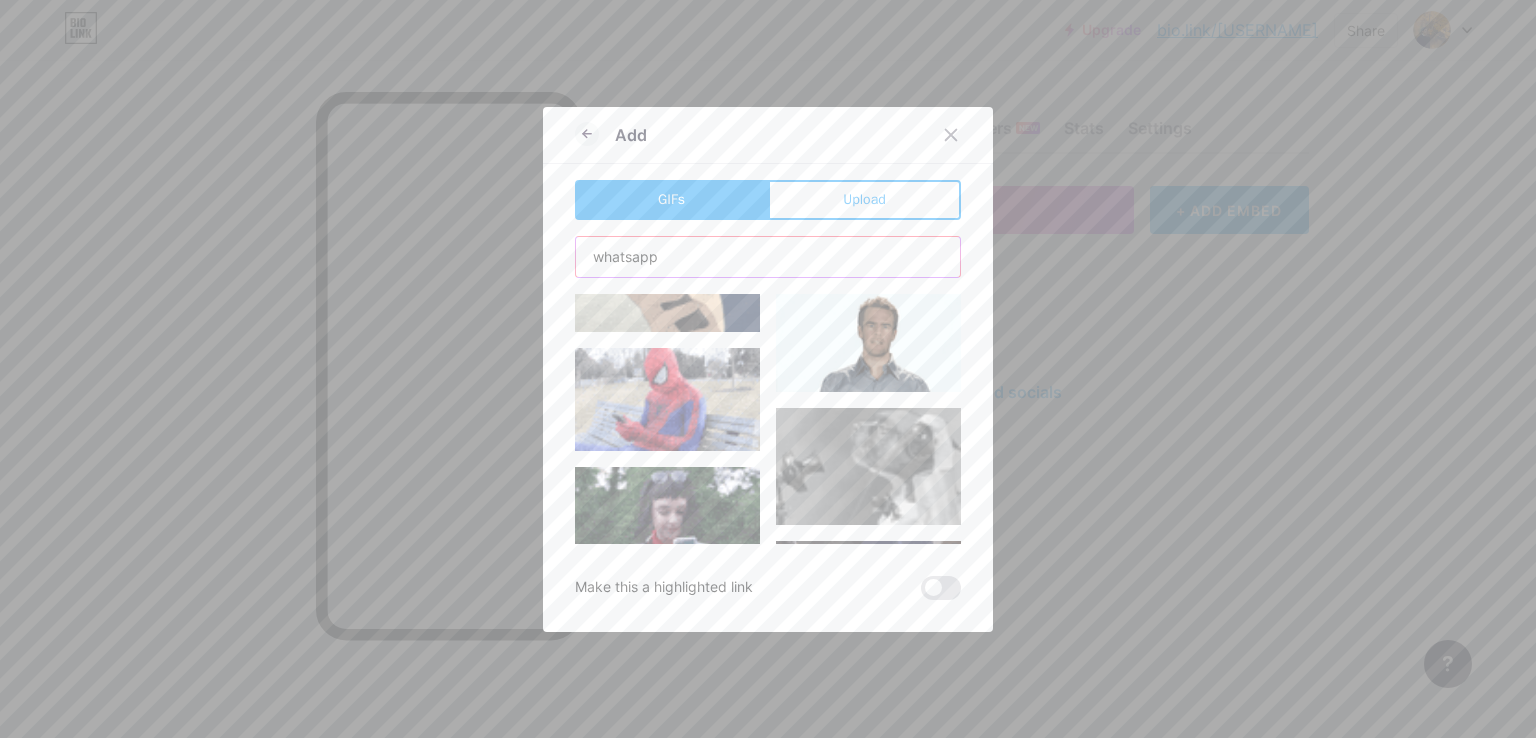 type on "whatsapp" 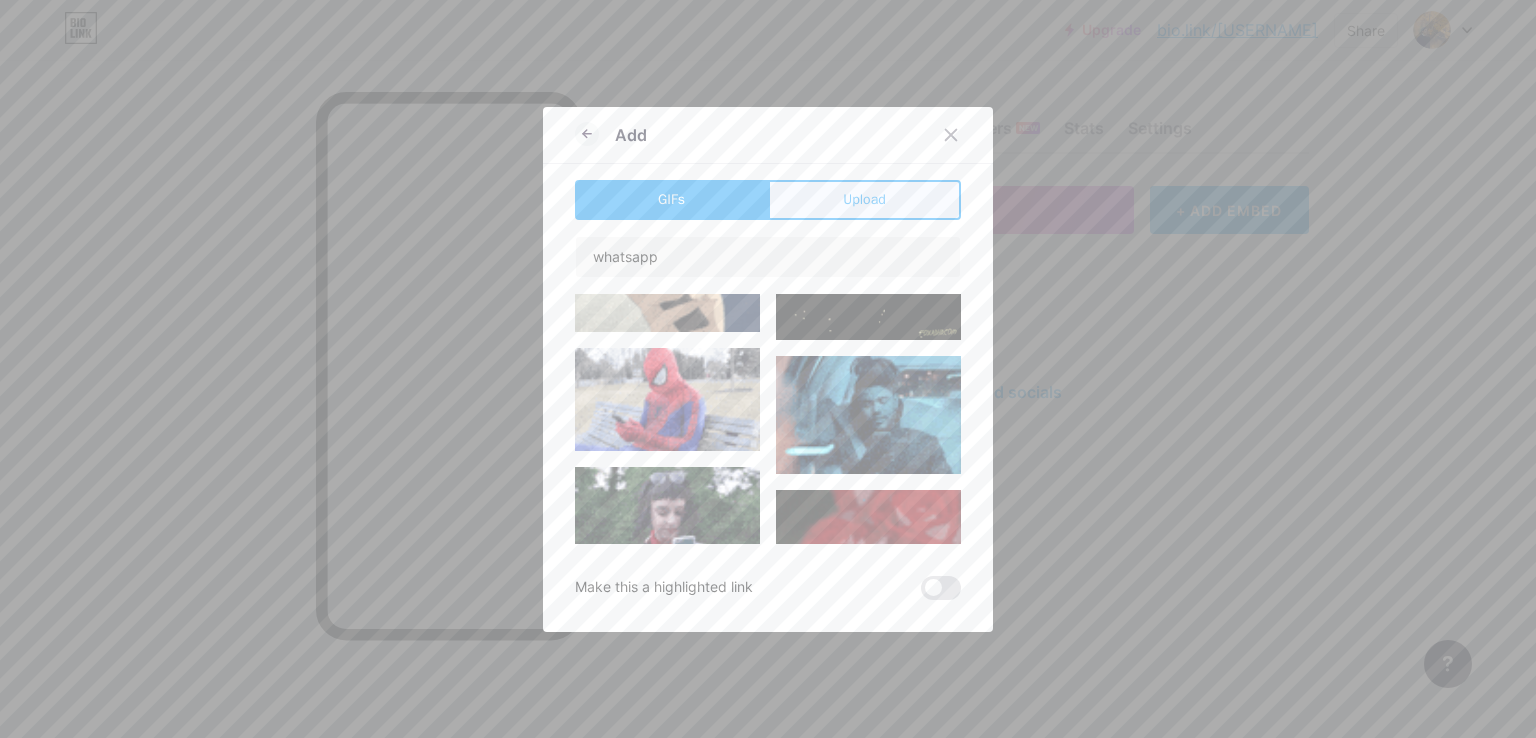 click on "Upload" at bounding box center (864, 200) 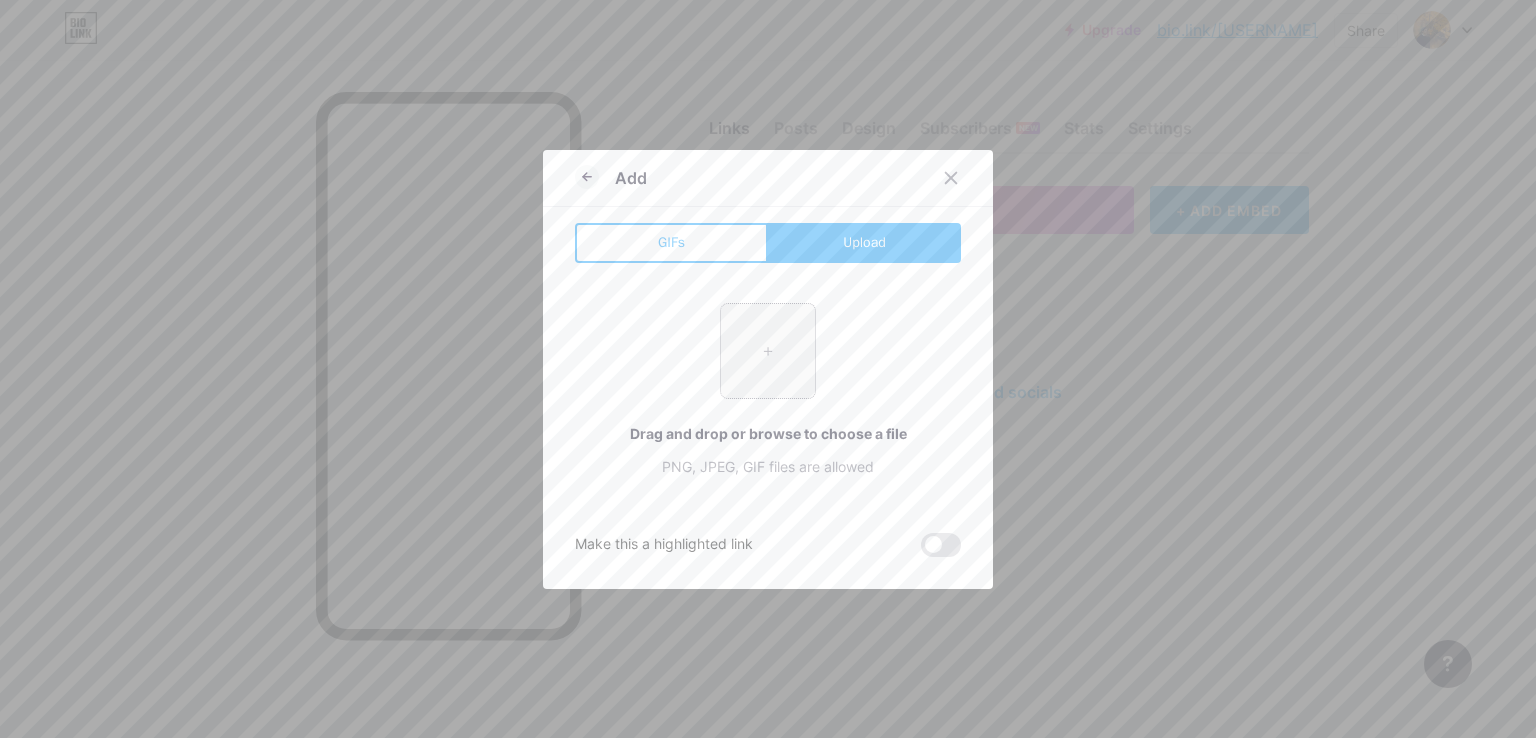 click at bounding box center [768, 351] 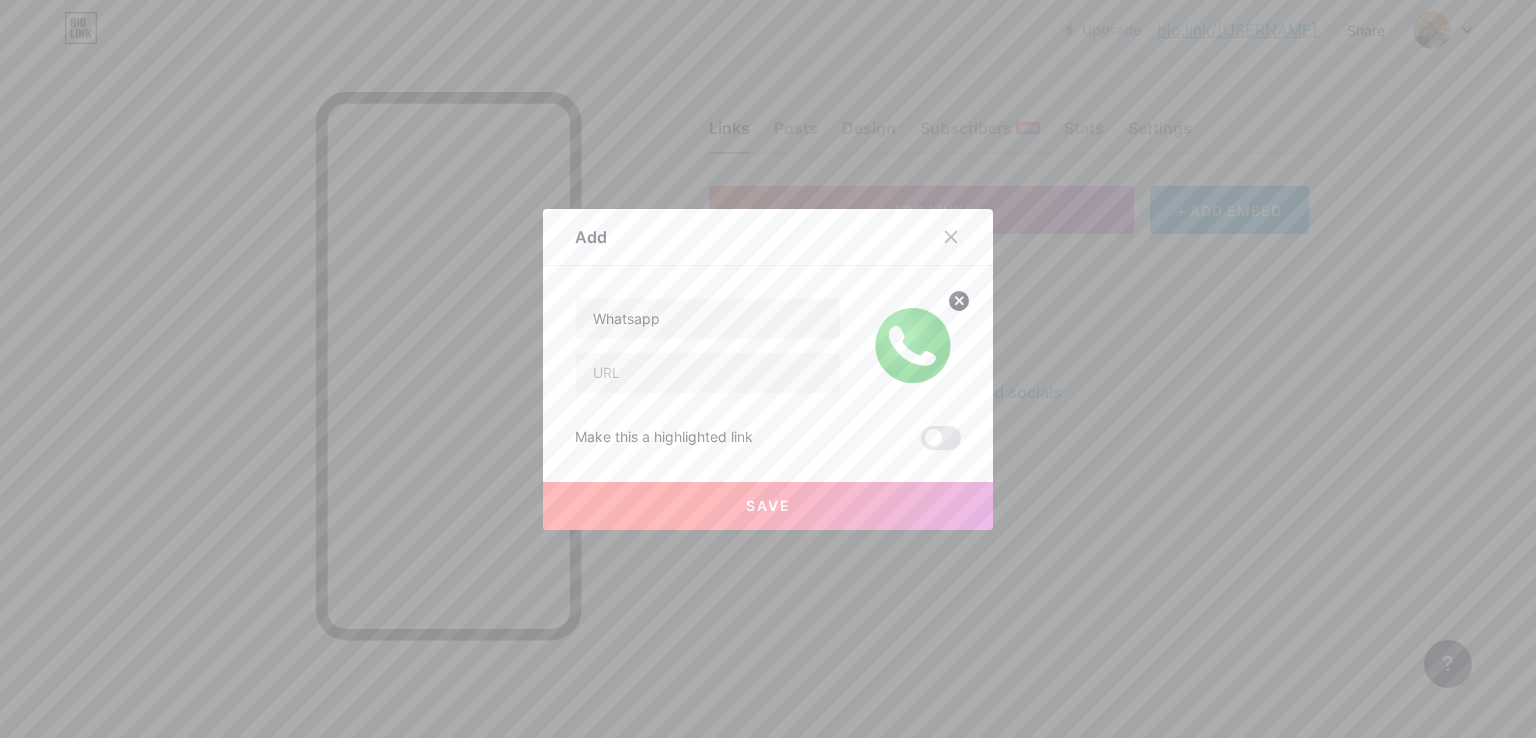 click on "Save" at bounding box center (768, 505) 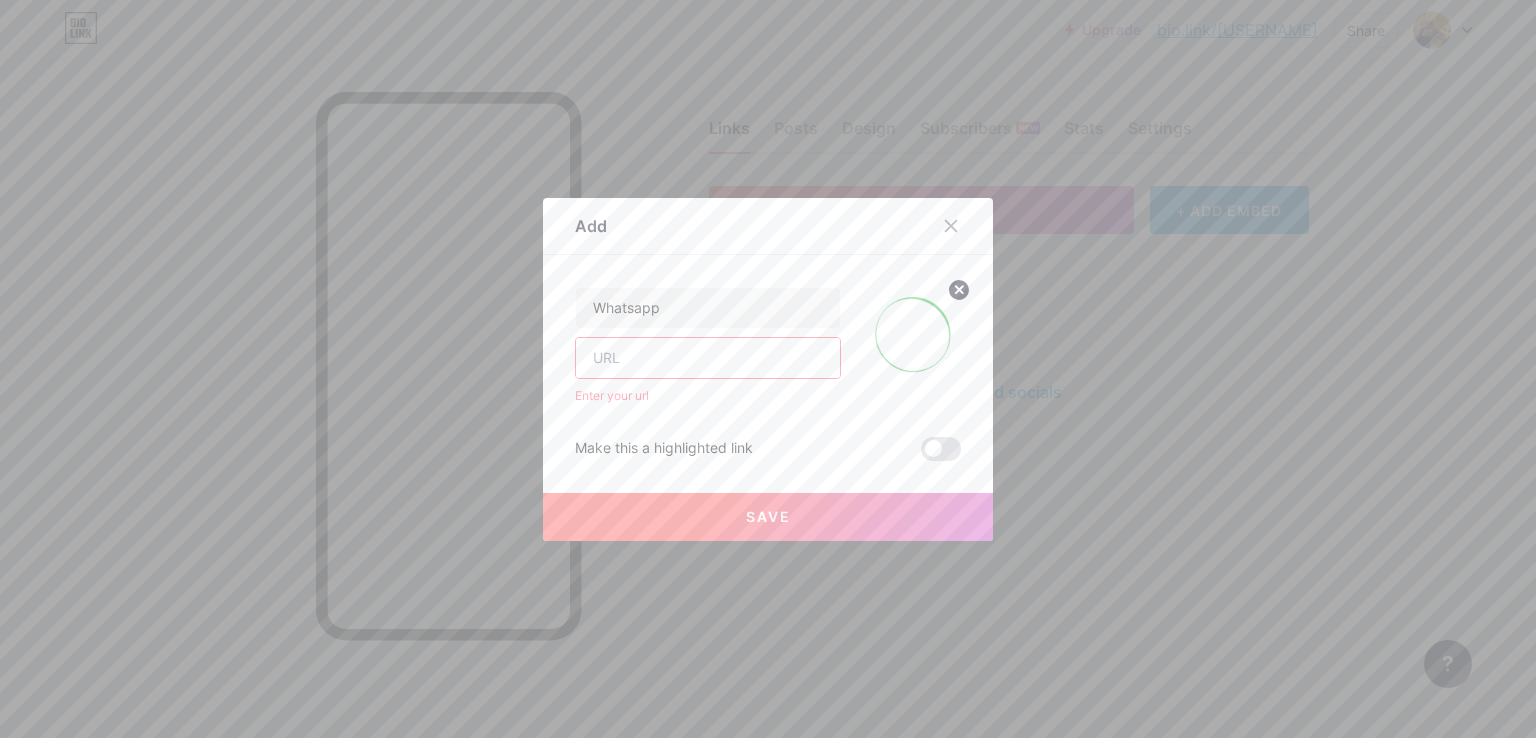 click at bounding box center (708, 358) 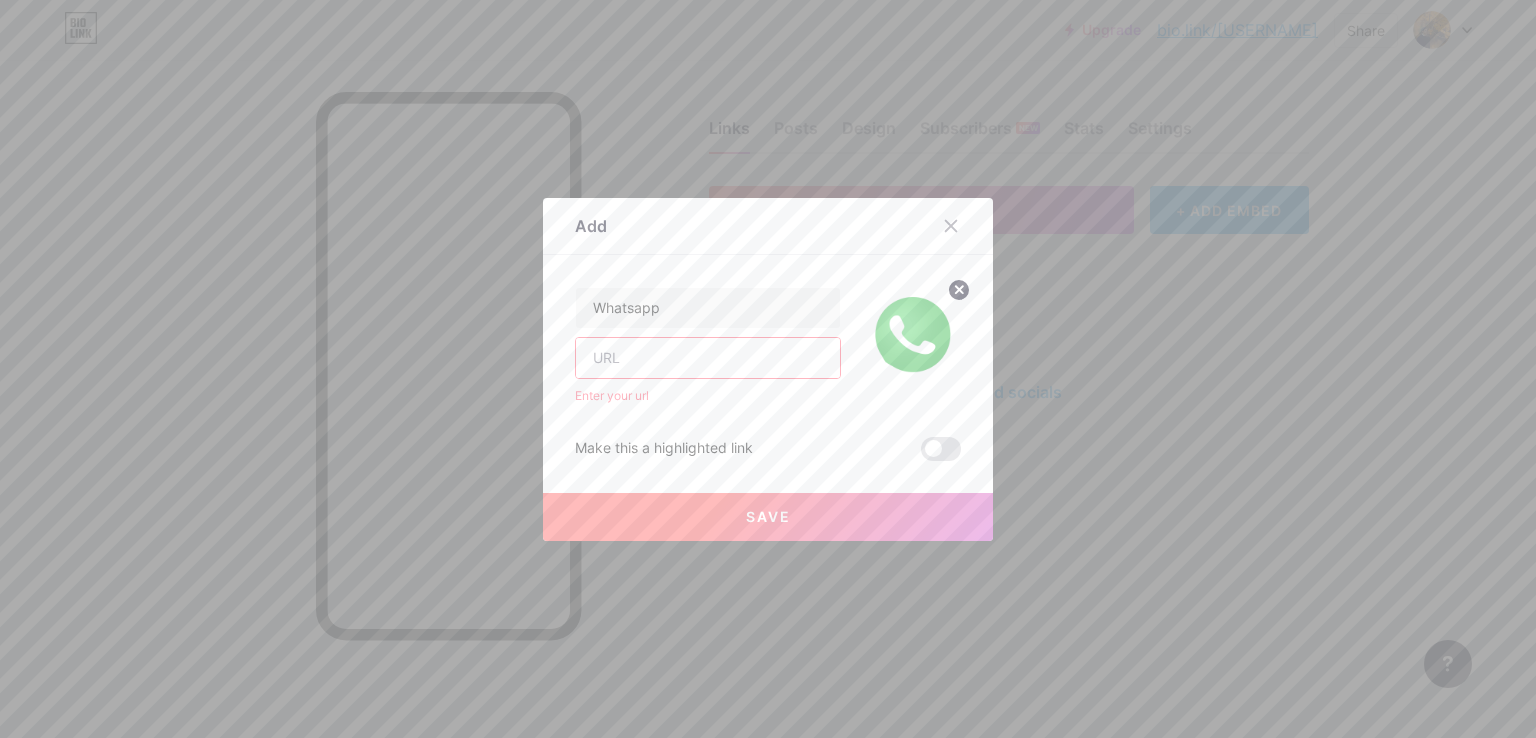 paste on "https://api.whatsapp.com/send?phone=[PHONE]" 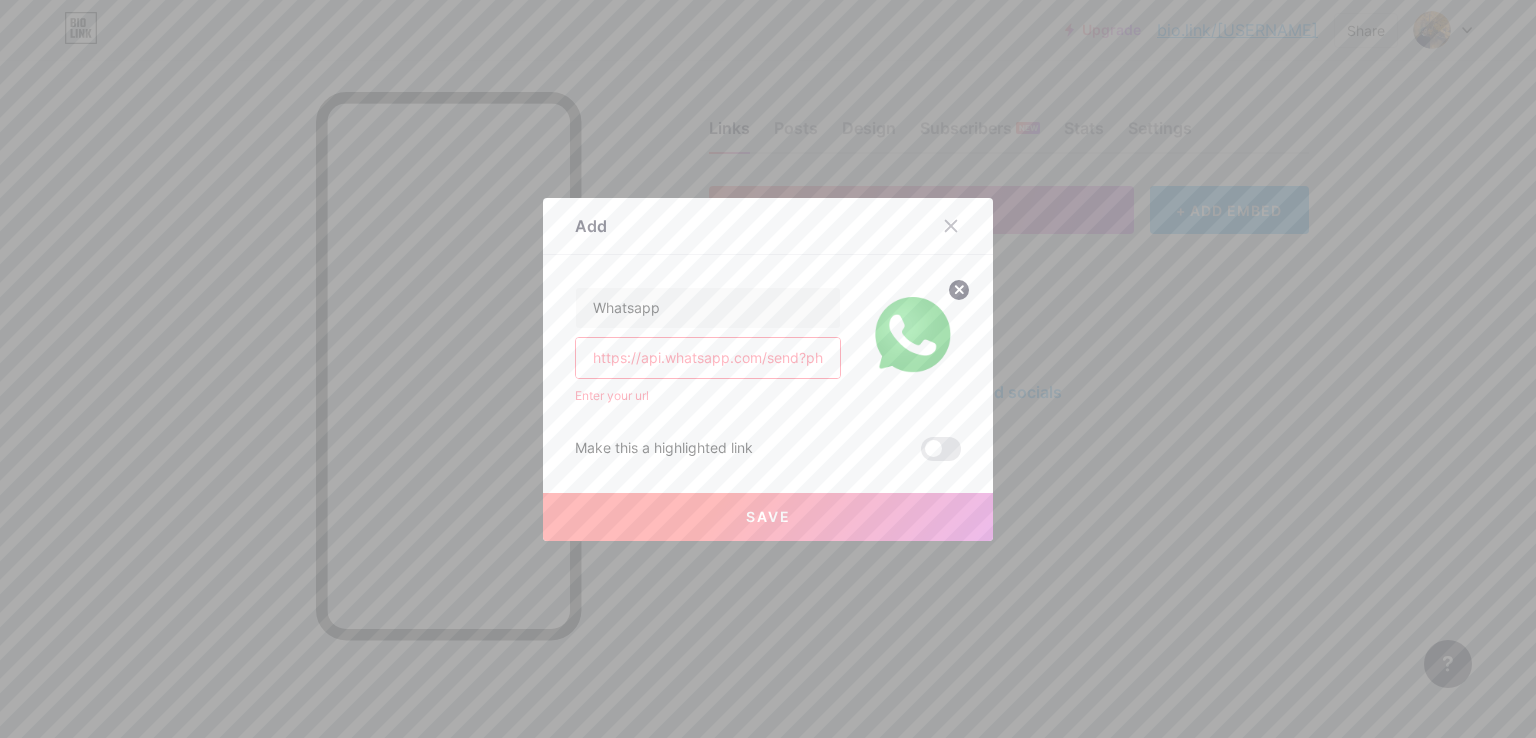scroll, scrollTop: 0, scrollLeft: 135, axis: horizontal 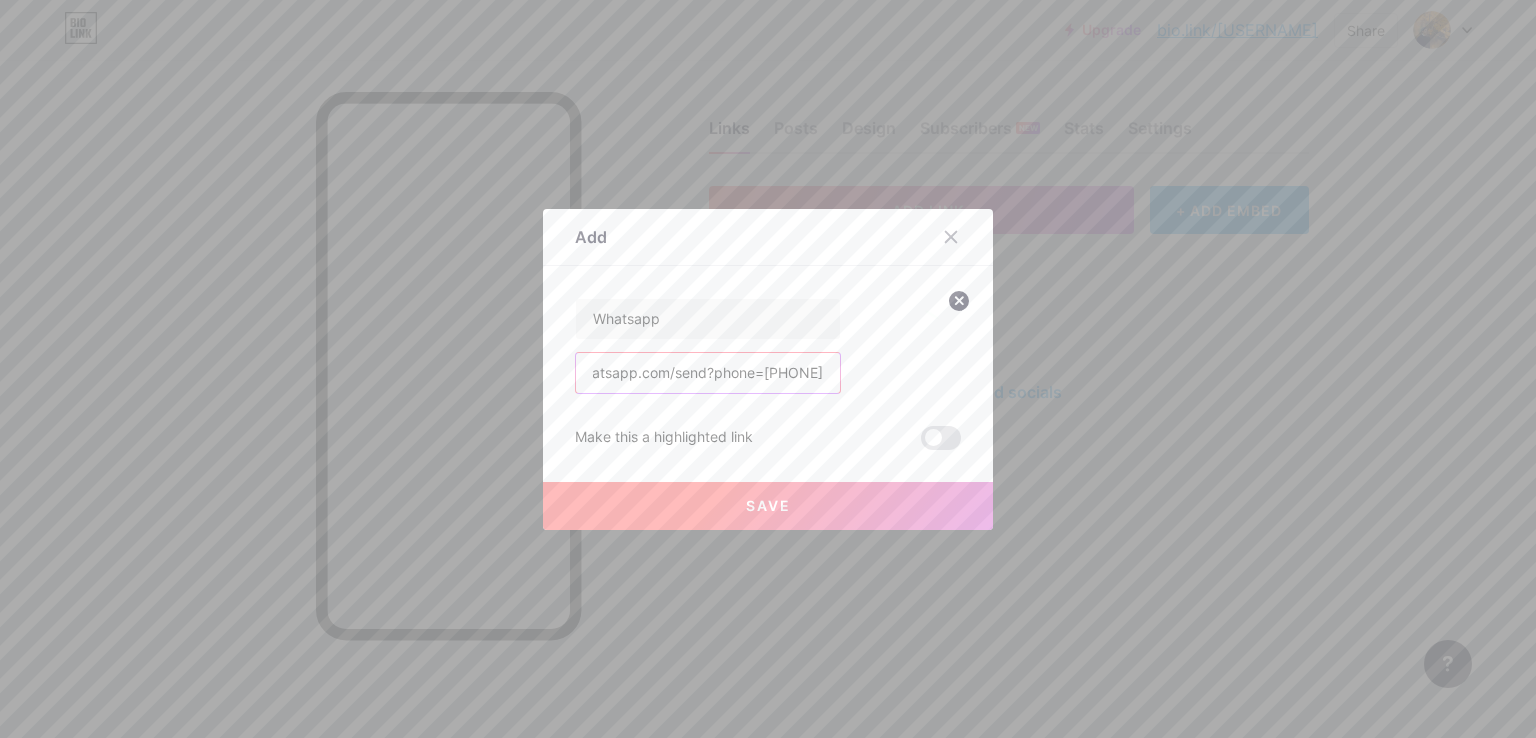 type on "https://api.whatsapp.com/send?phone=[PHONE]" 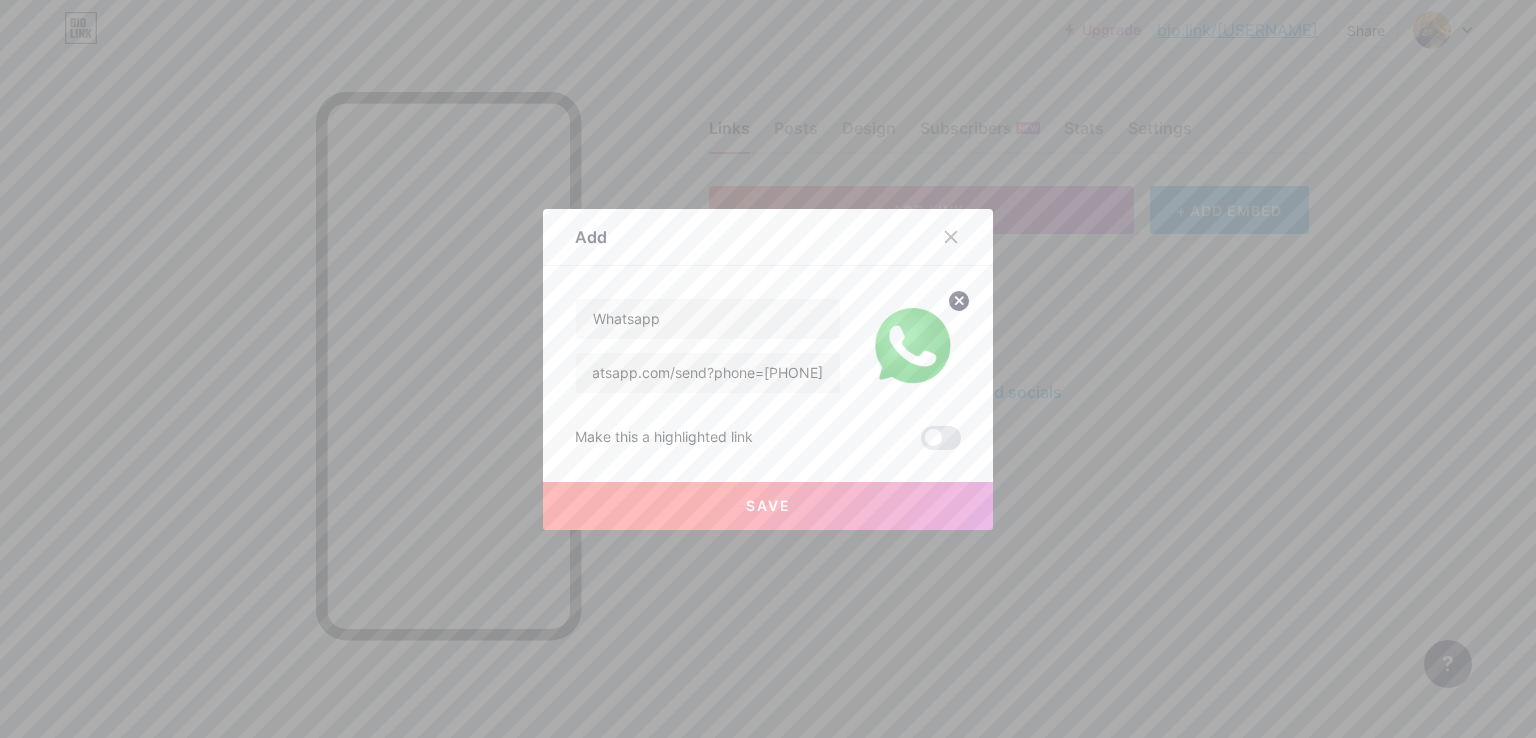 click on "Save" at bounding box center (768, 506) 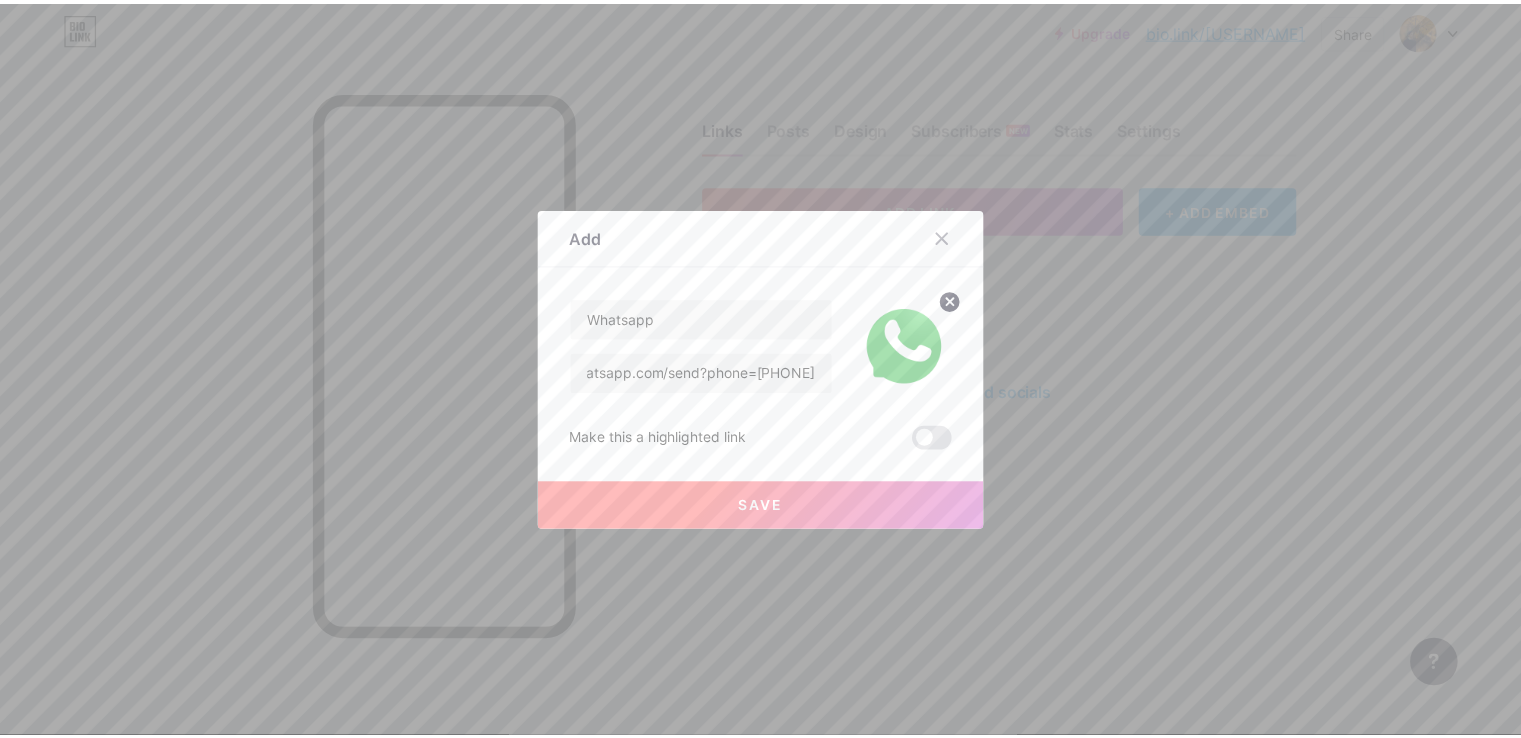 scroll, scrollTop: 0, scrollLeft: 0, axis: both 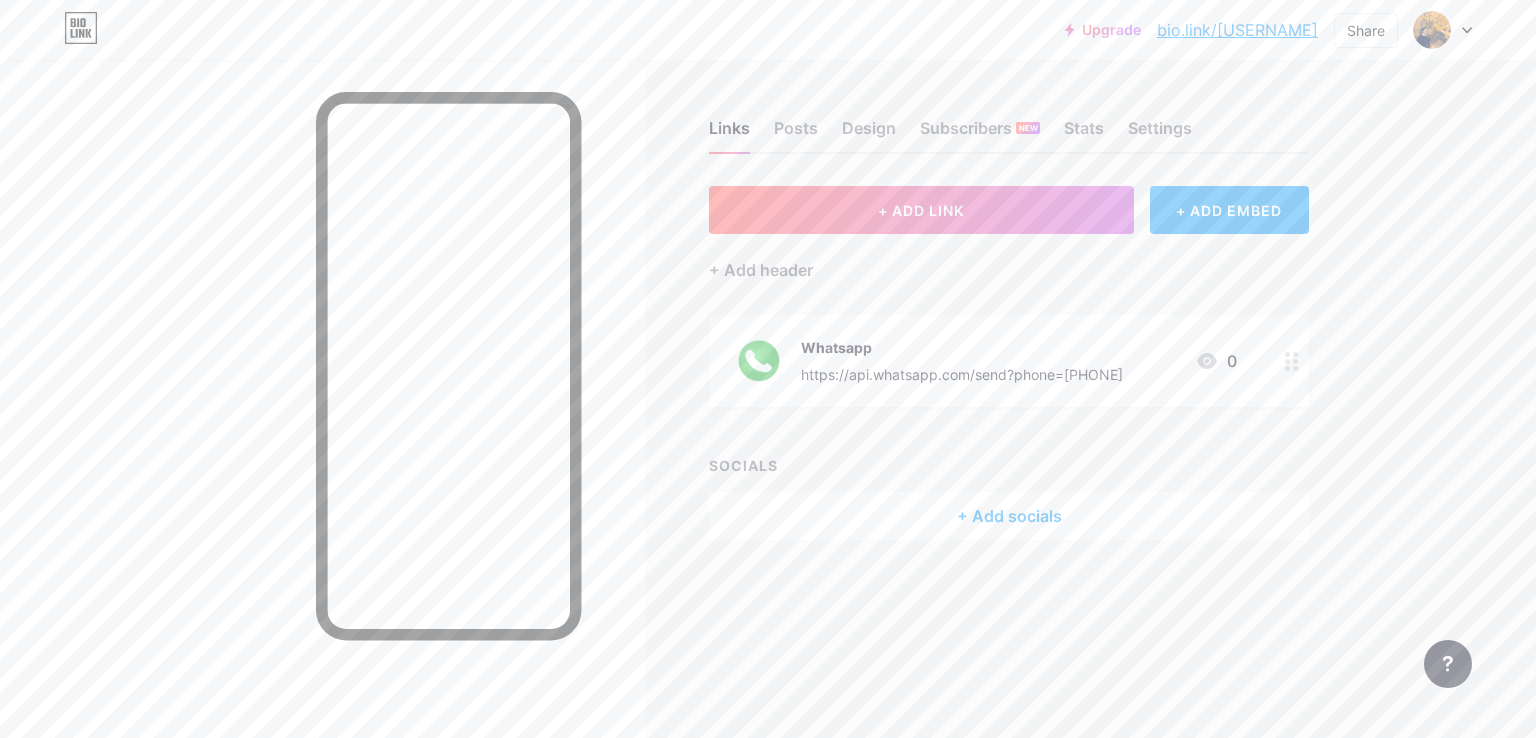 click on "Links
Posts
Design
Subscribers
NEW
Stats
Settings" at bounding box center (1009, 119) 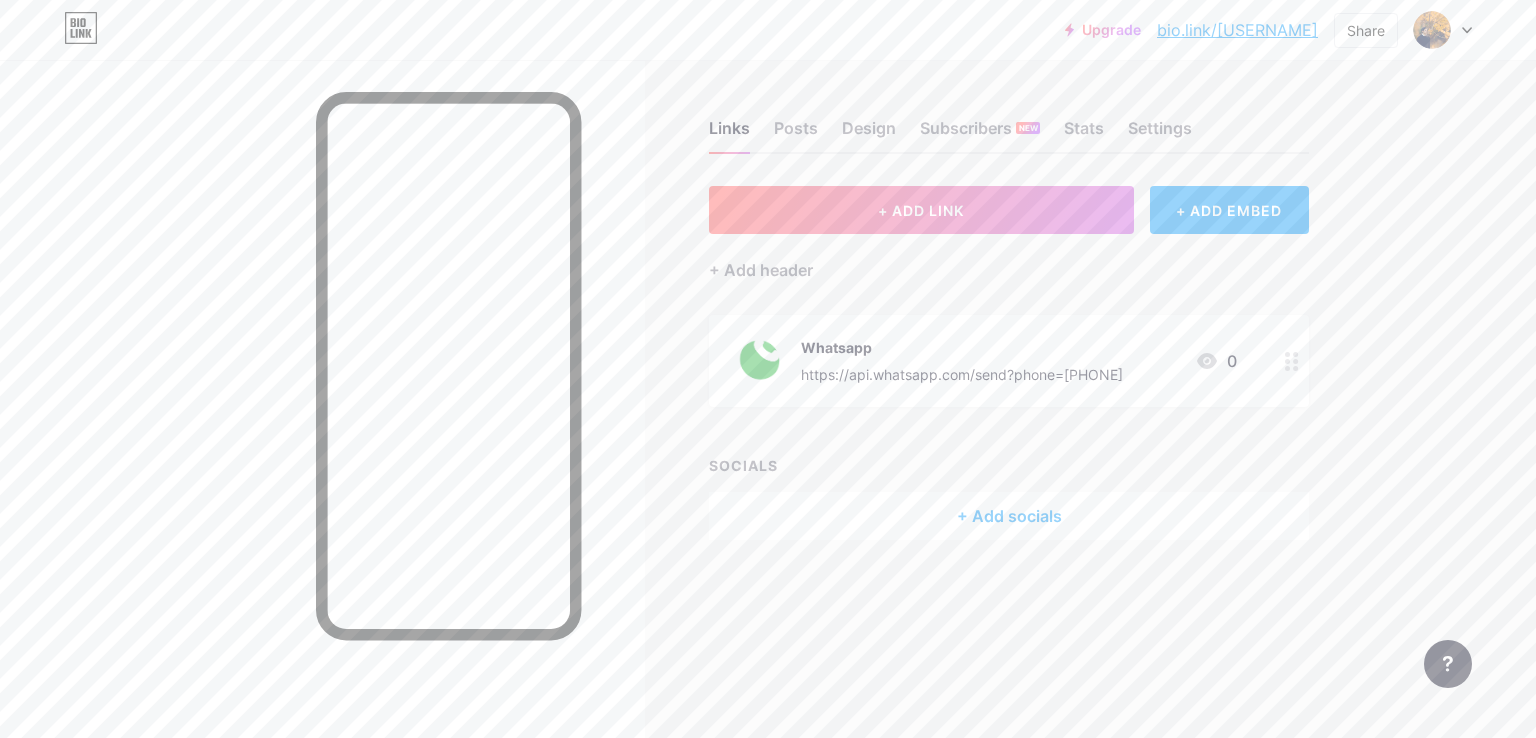click on "Links
Posts
Design
Subscribers
NEW
Stats
Settings" at bounding box center [1009, 119] 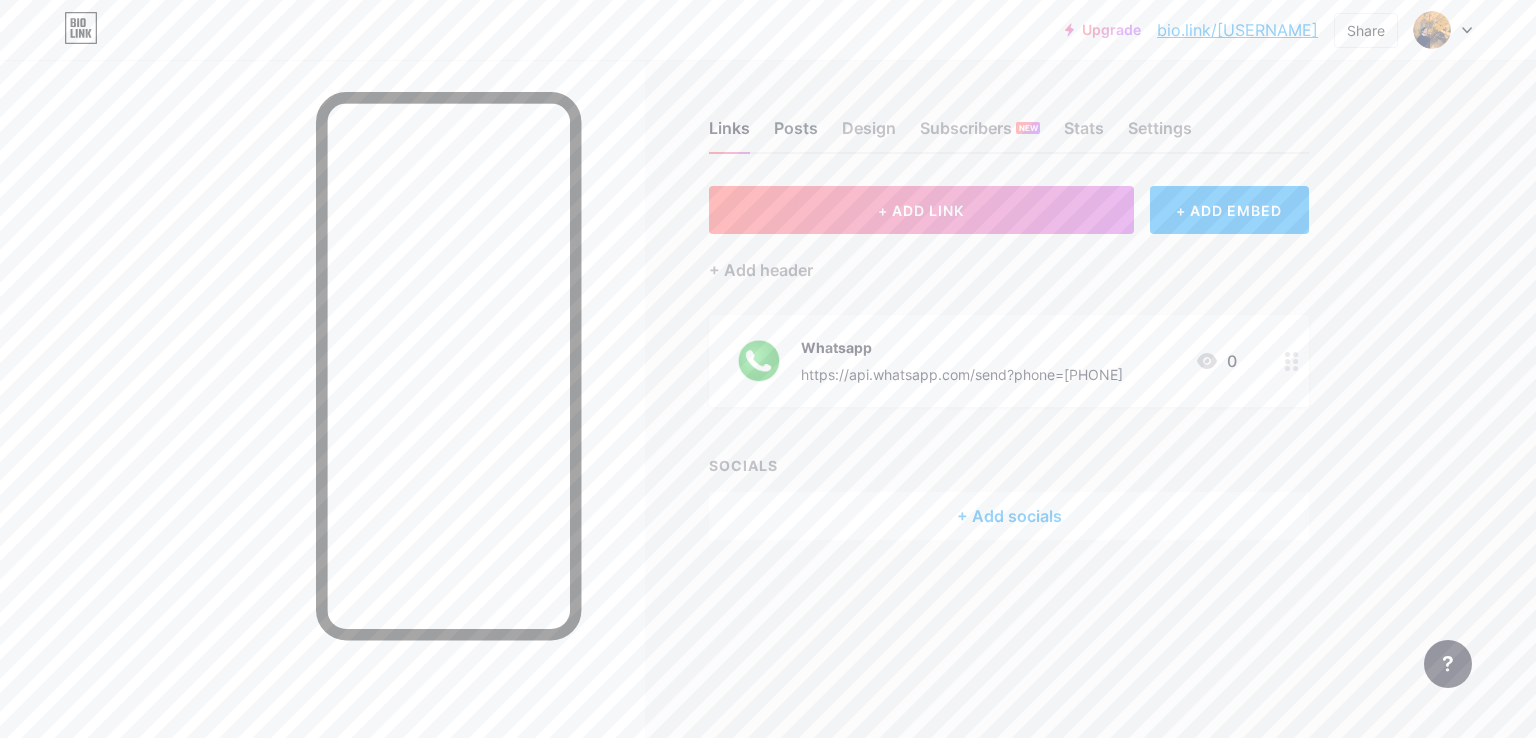 click on "Posts" at bounding box center [796, 134] 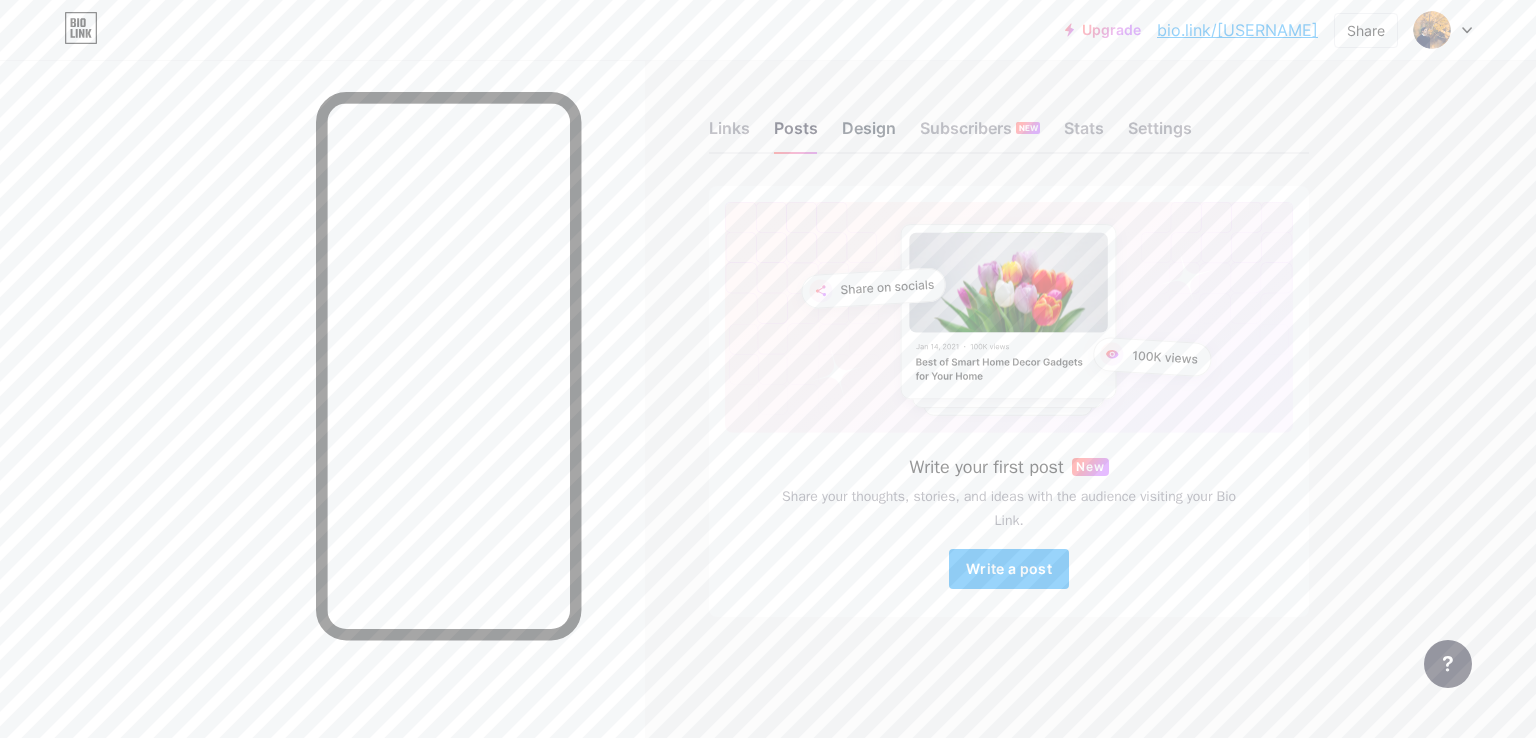 click on "Design" at bounding box center [869, 134] 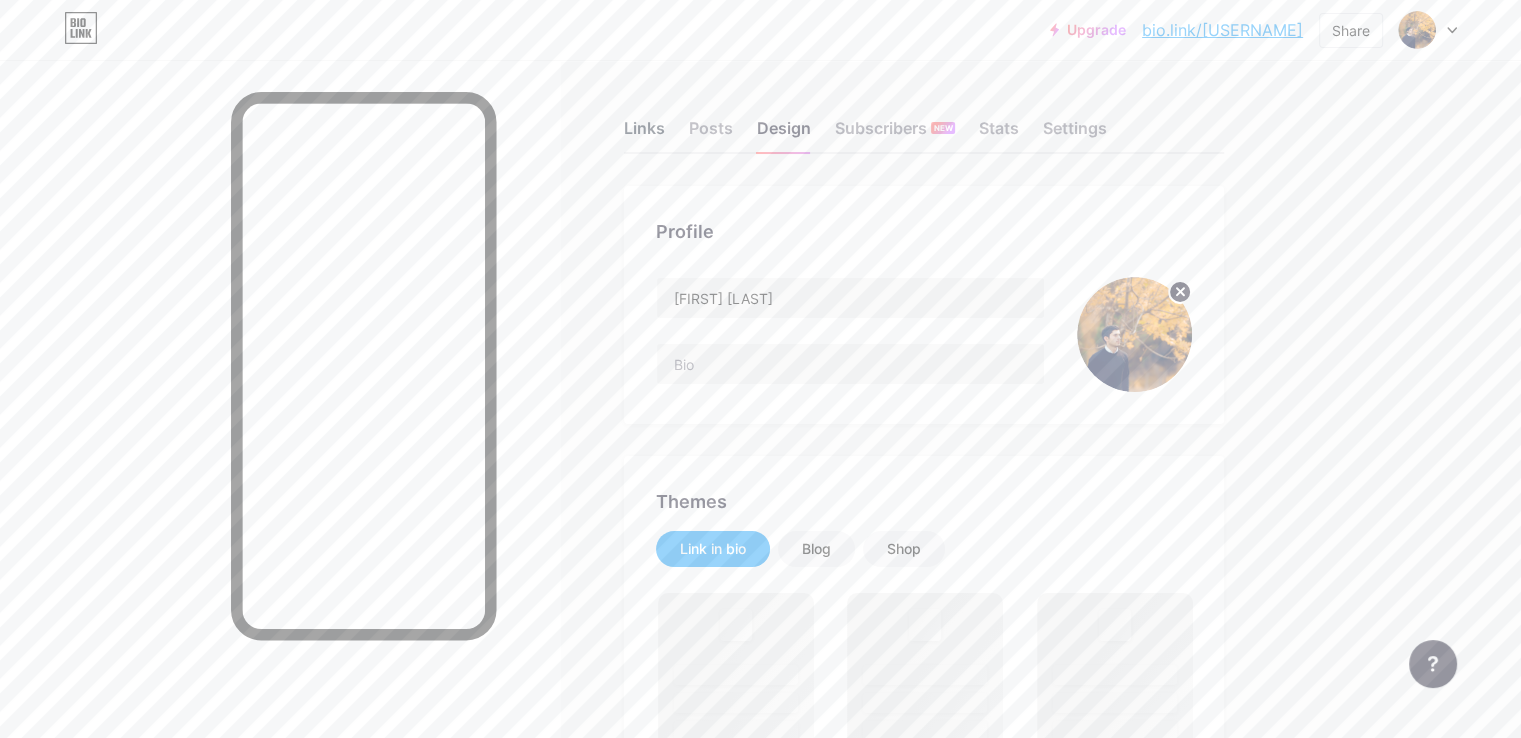 click on "Links" at bounding box center [644, 134] 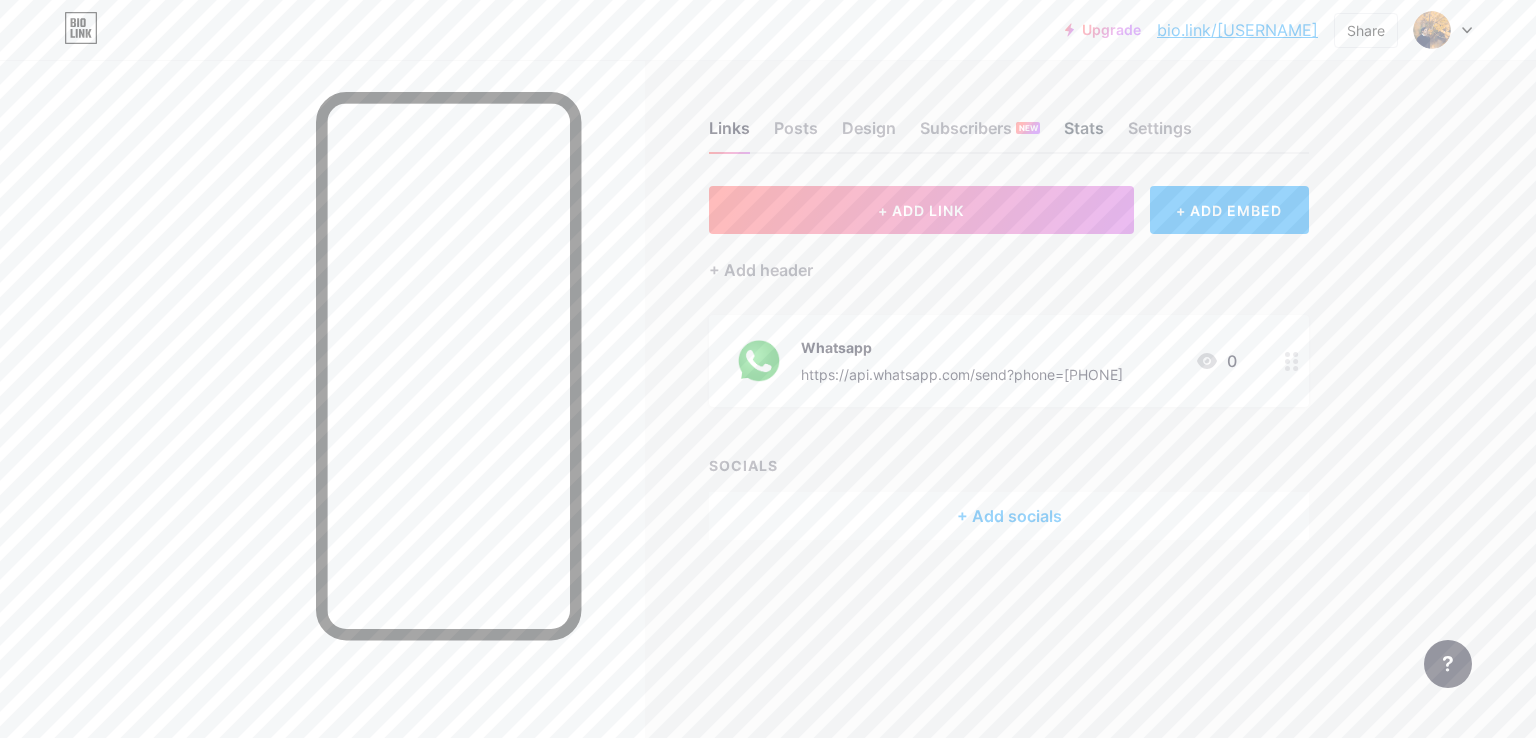 click on "Stats" at bounding box center [1084, 134] 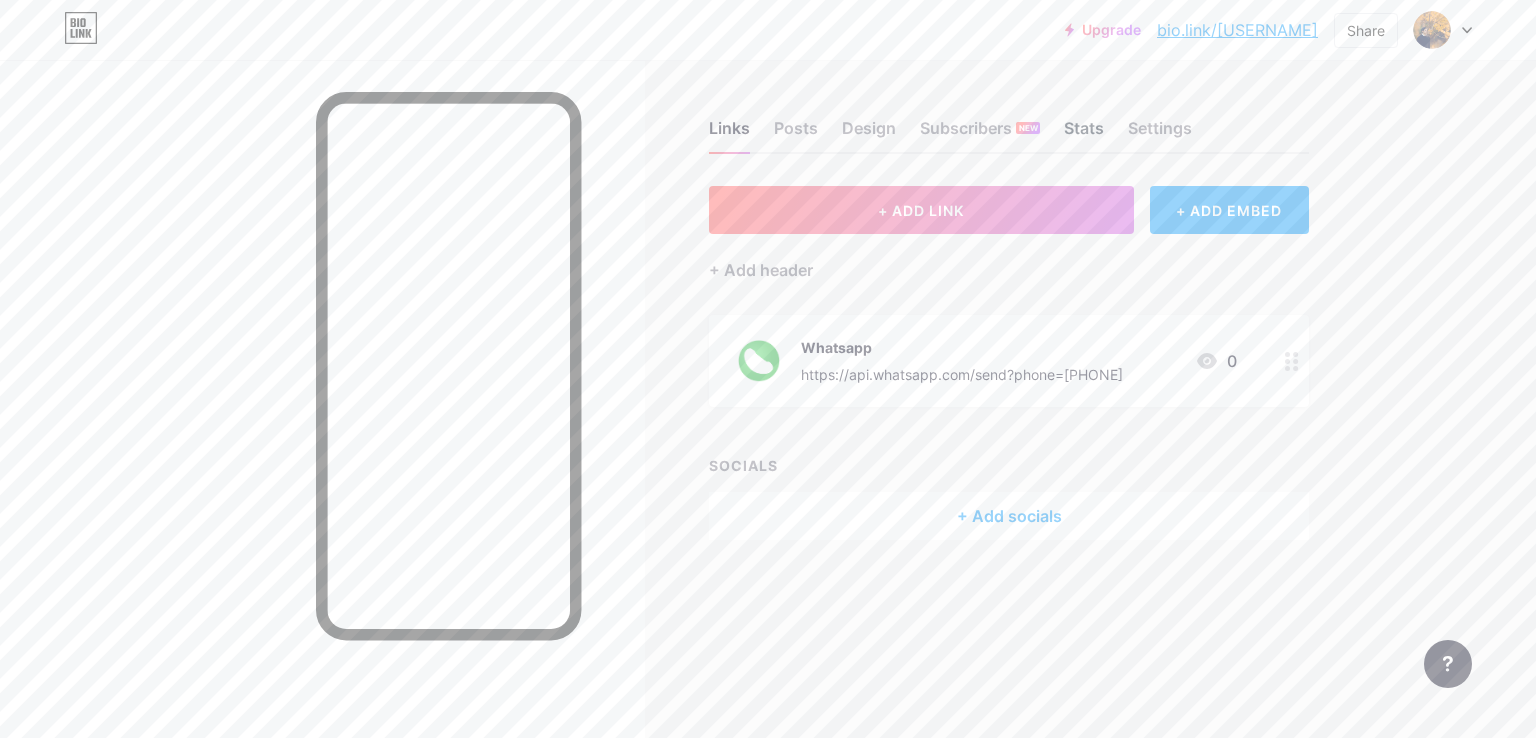click on "Stats" at bounding box center [1084, 134] 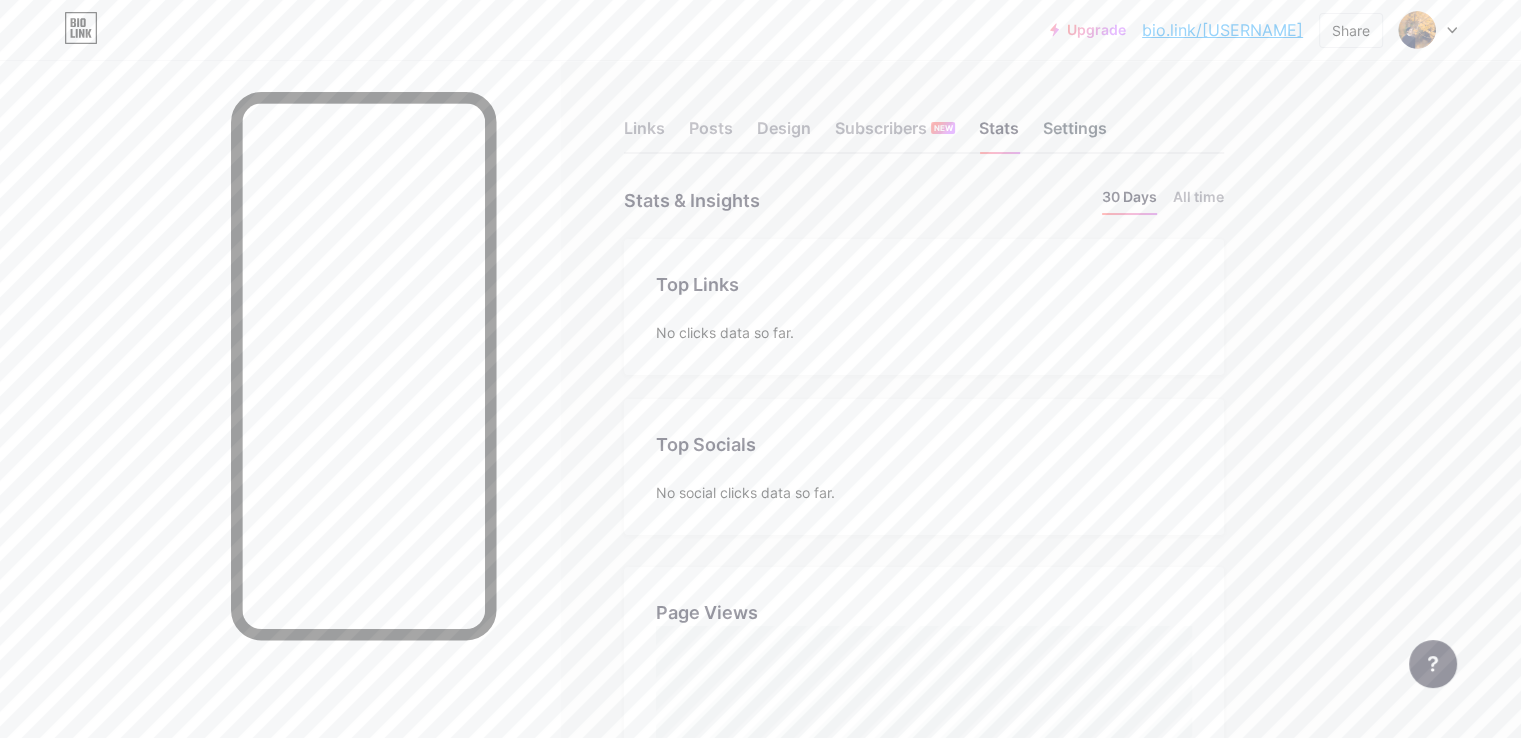 scroll, scrollTop: 999262, scrollLeft: 998479, axis: both 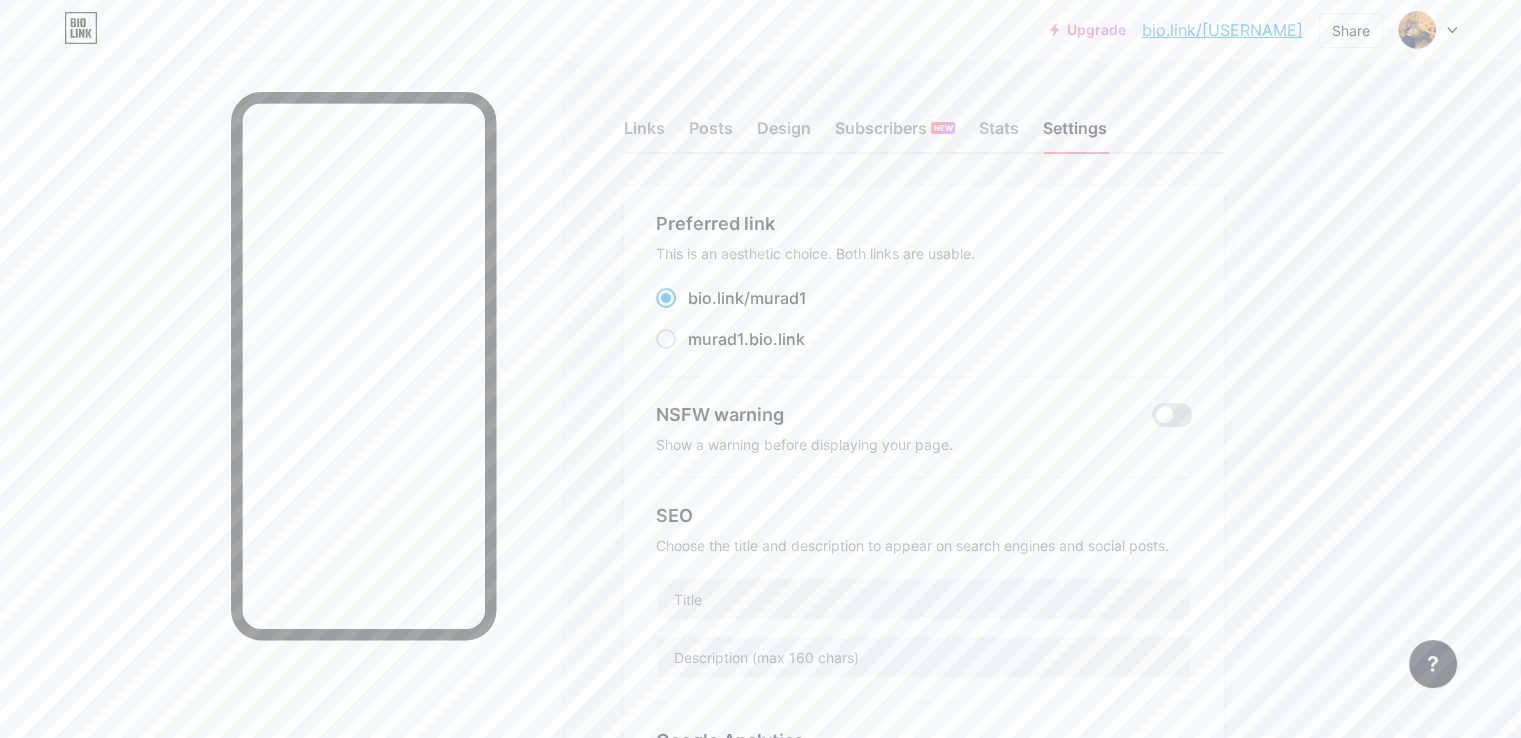 click on "bio.link/[USERNAME]" at bounding box center [1222, 30] 